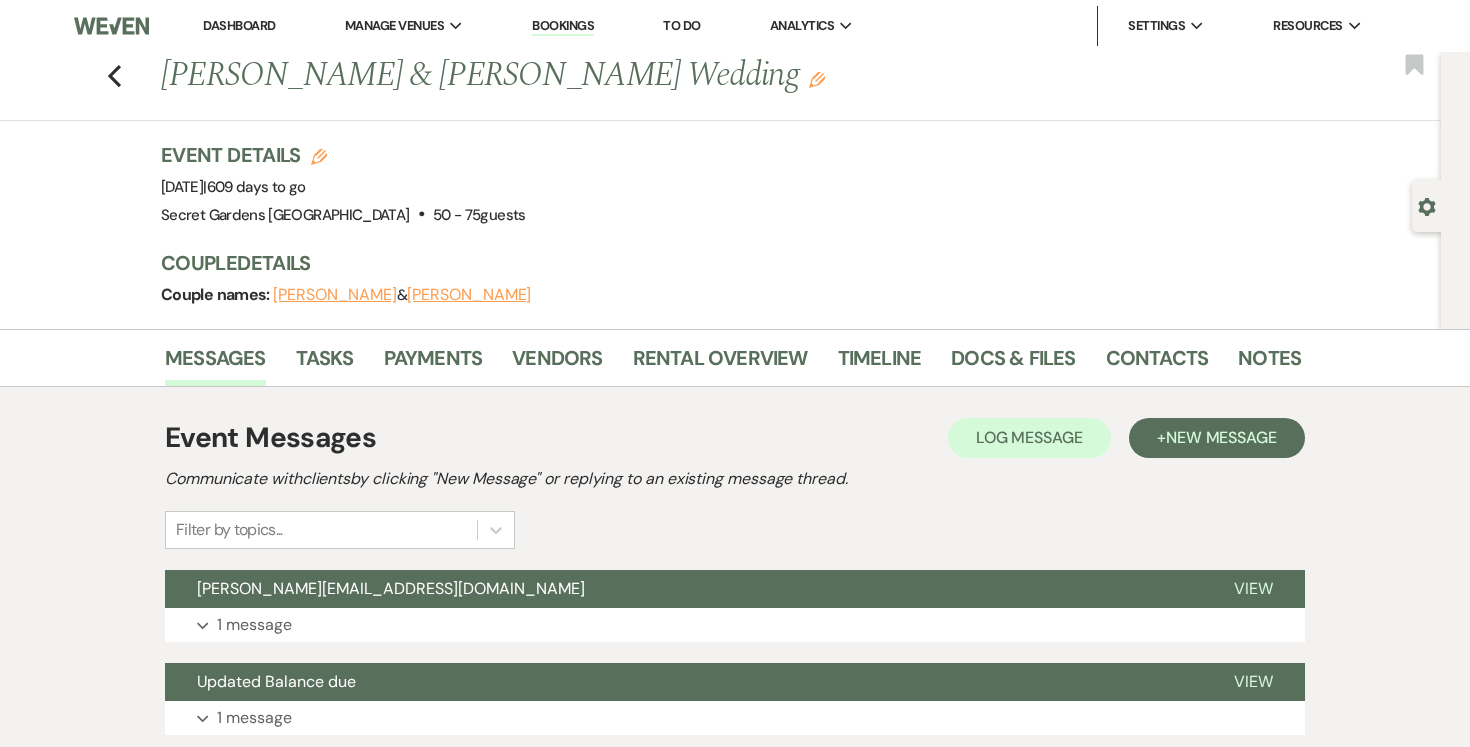 scroll, scrollTop: 0, scrollLeft: 0, axis: both 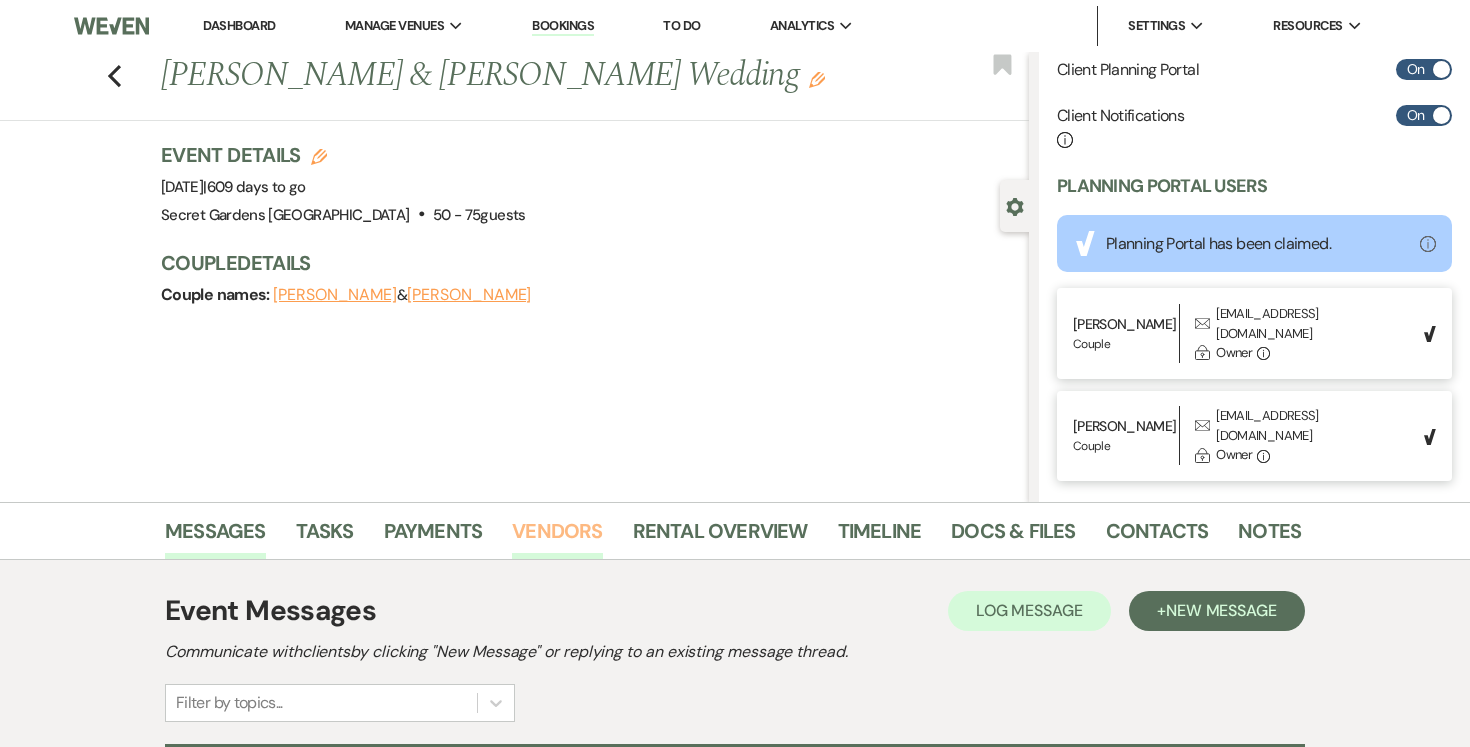 click on "Vendors" at bounding box center [557, 537] 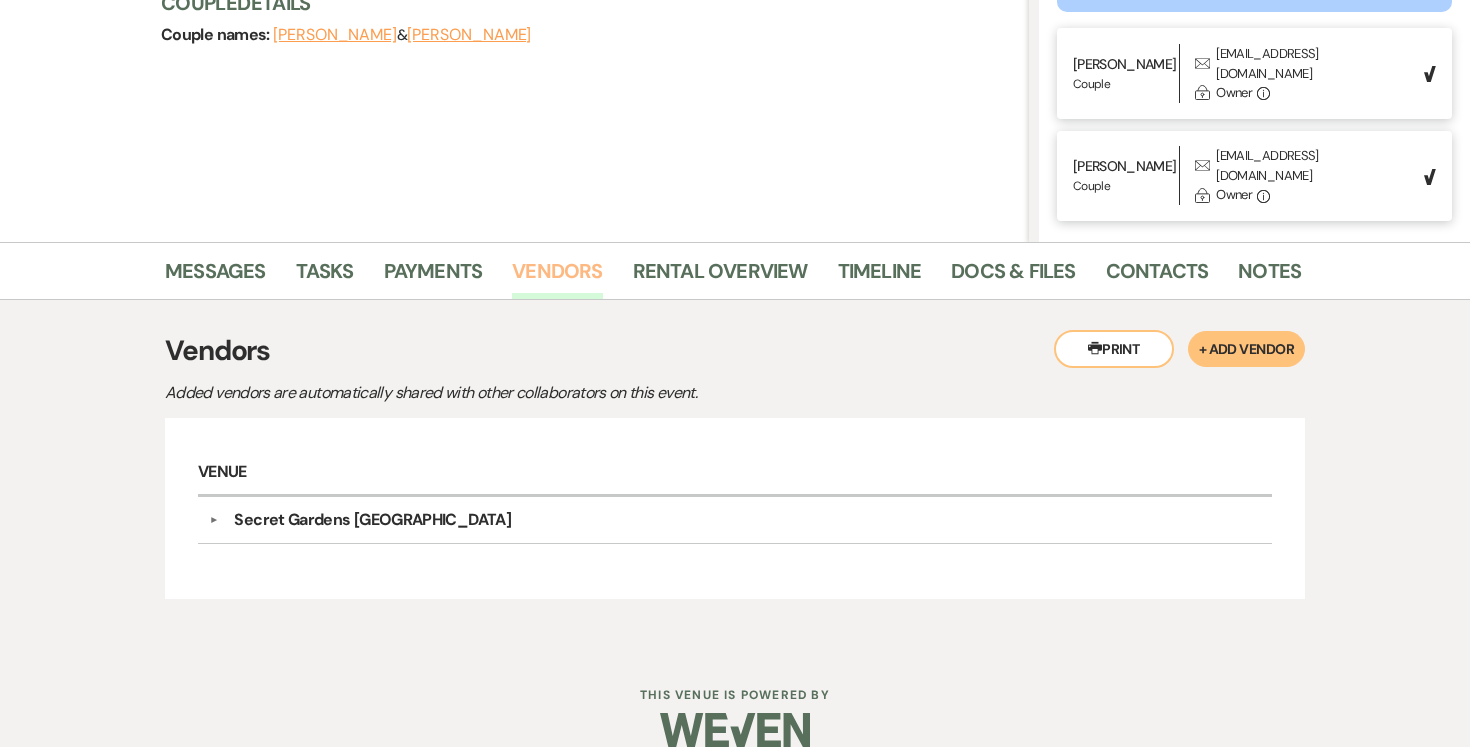 scroll, scrollTop: 289, scrollLeft: 0, axis: vertical 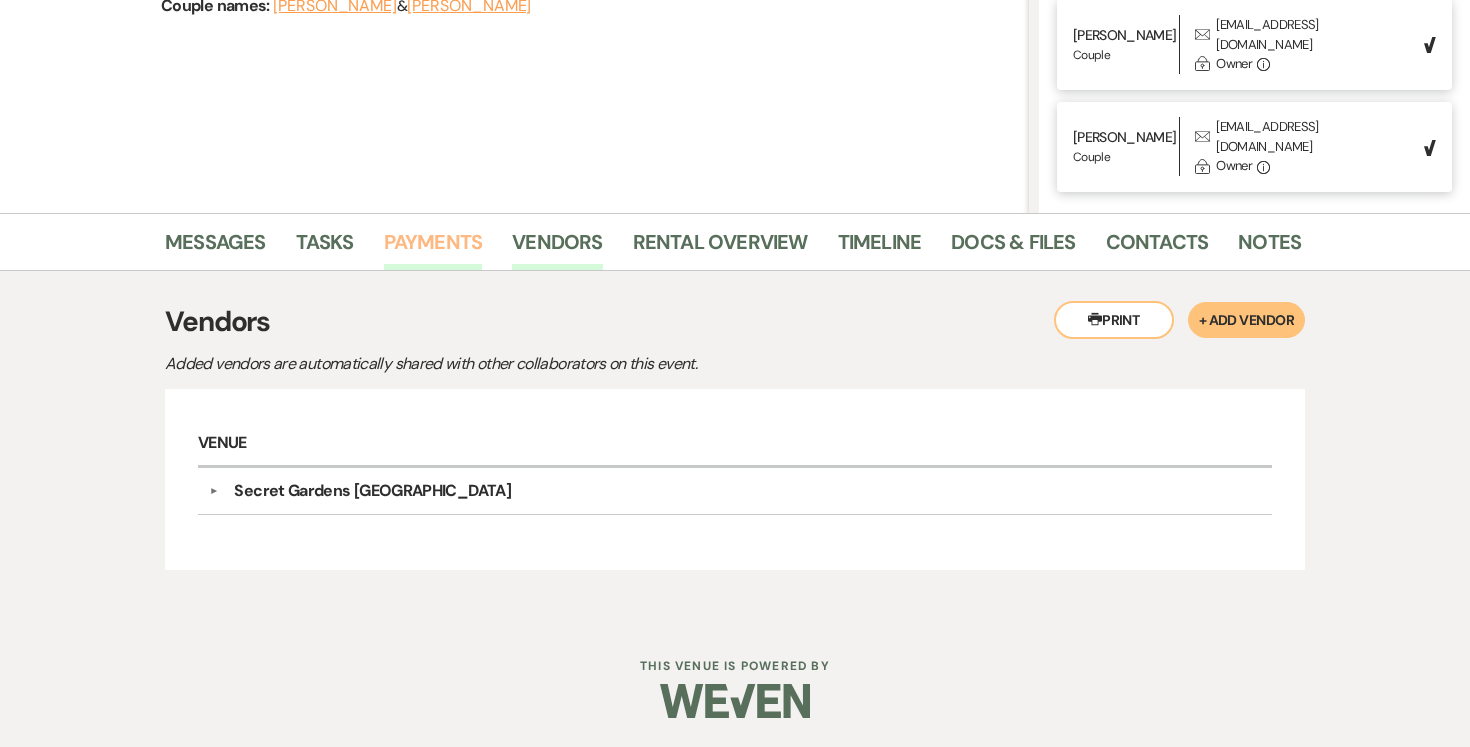 click on "Payments" at bounding box center [433, 248] 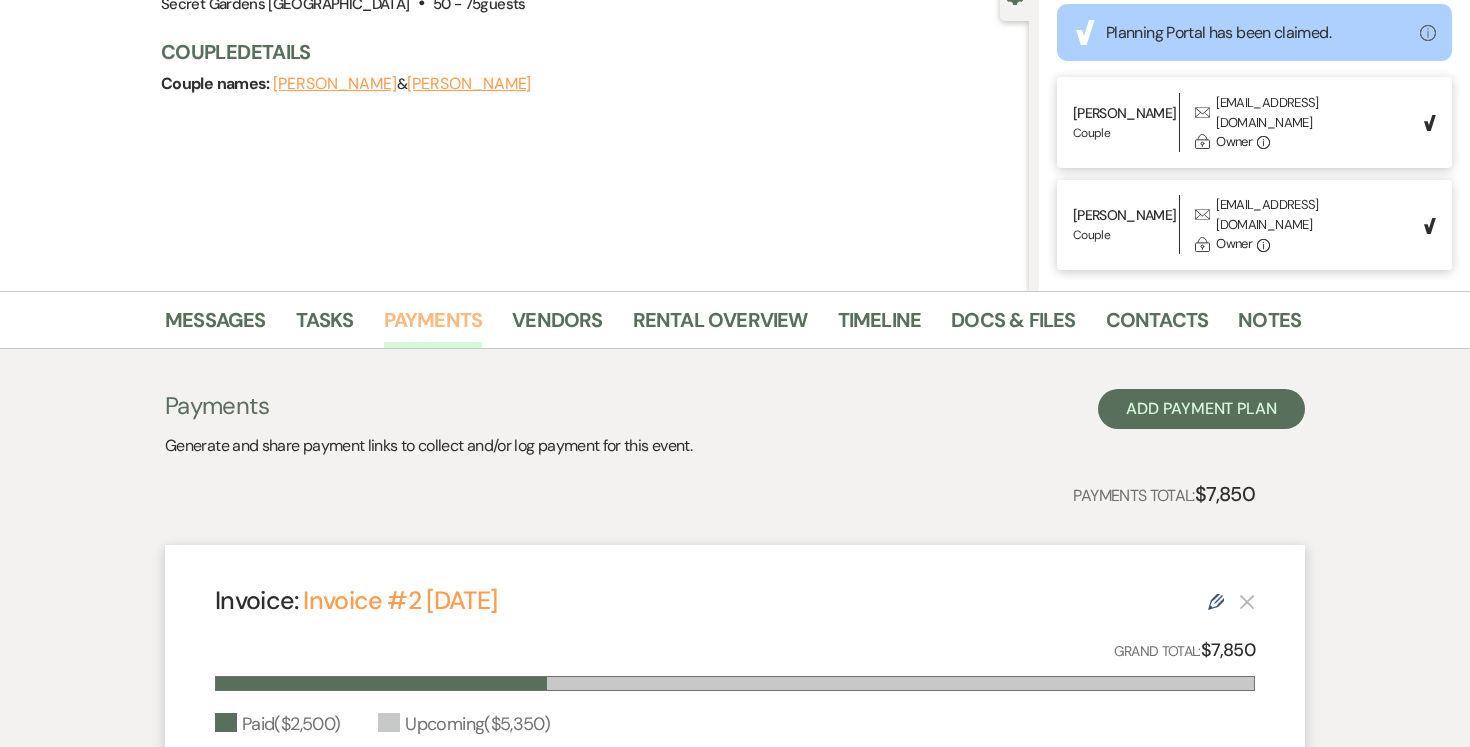 scroll, scrollTop: 159, scrollLeft: 0, axis: vertical 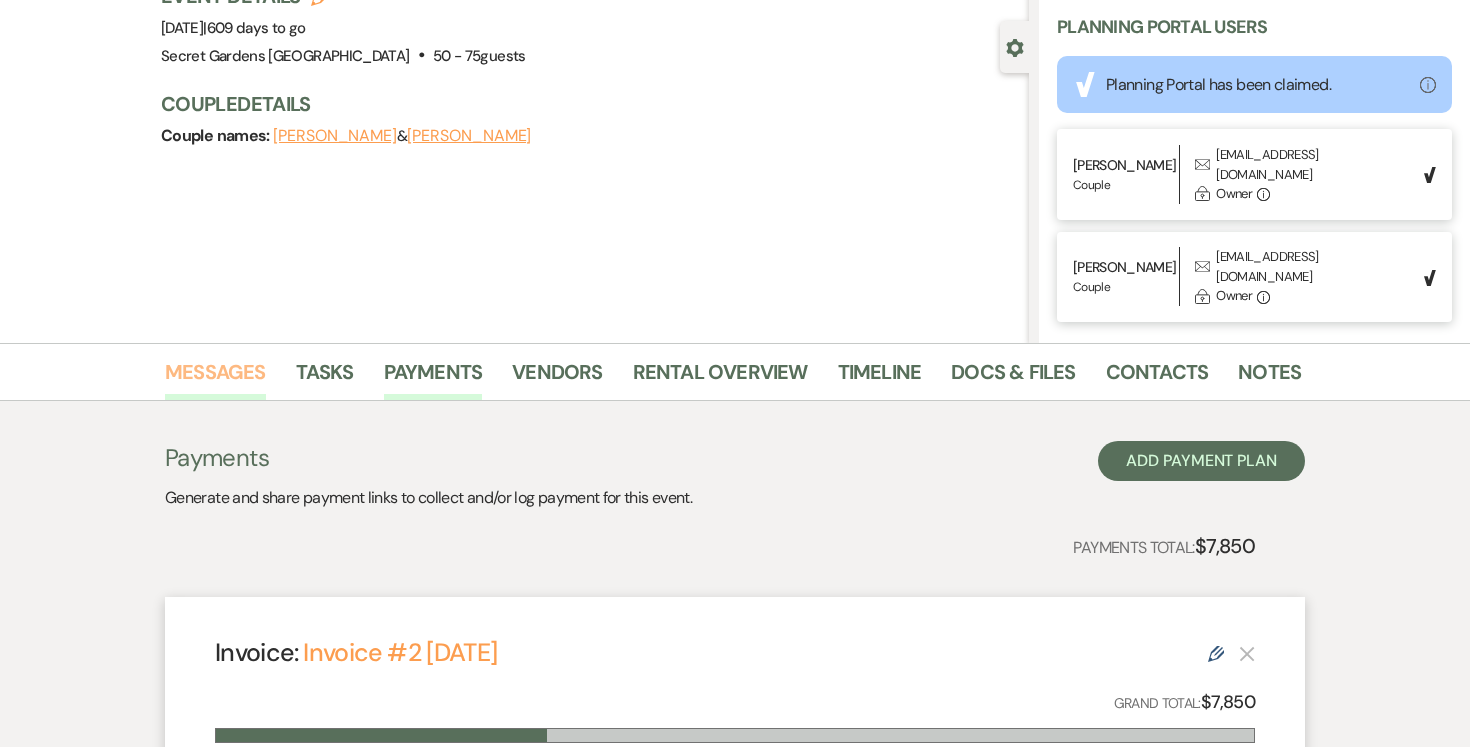 click on "Messages" at bounding box center [215, 378] 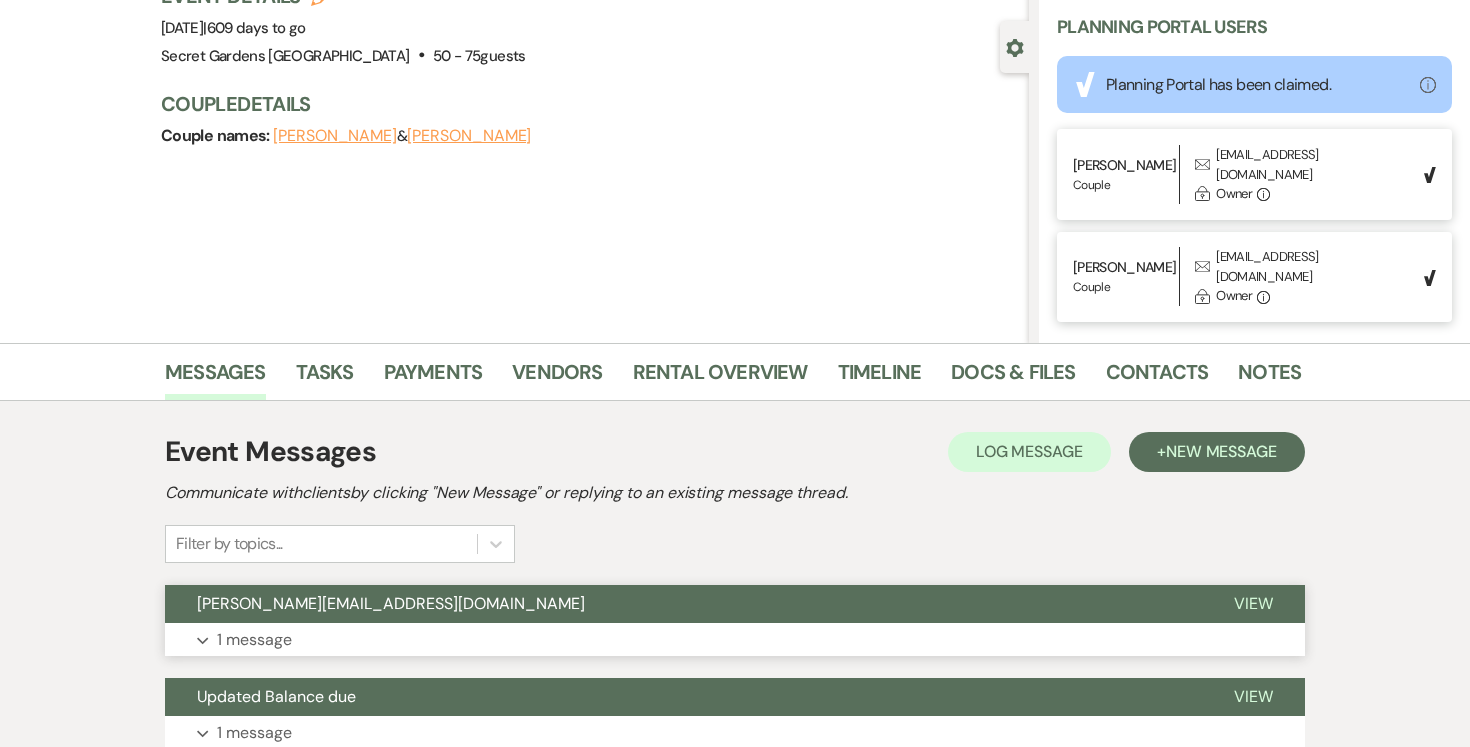 click on "View" at bounding box center (1253, 603) 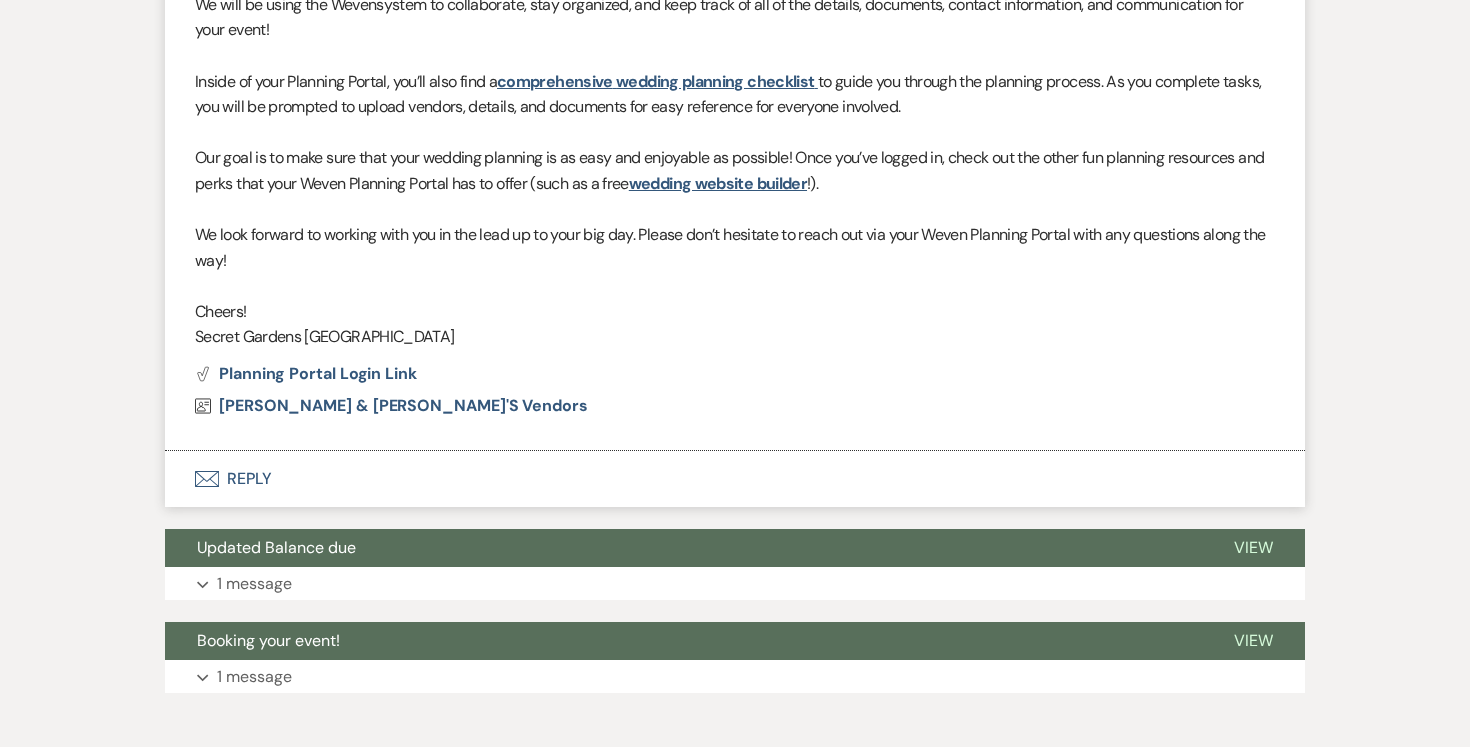 scroll, scrollTop: 1171, scrollLeft: 0, axis: vertical 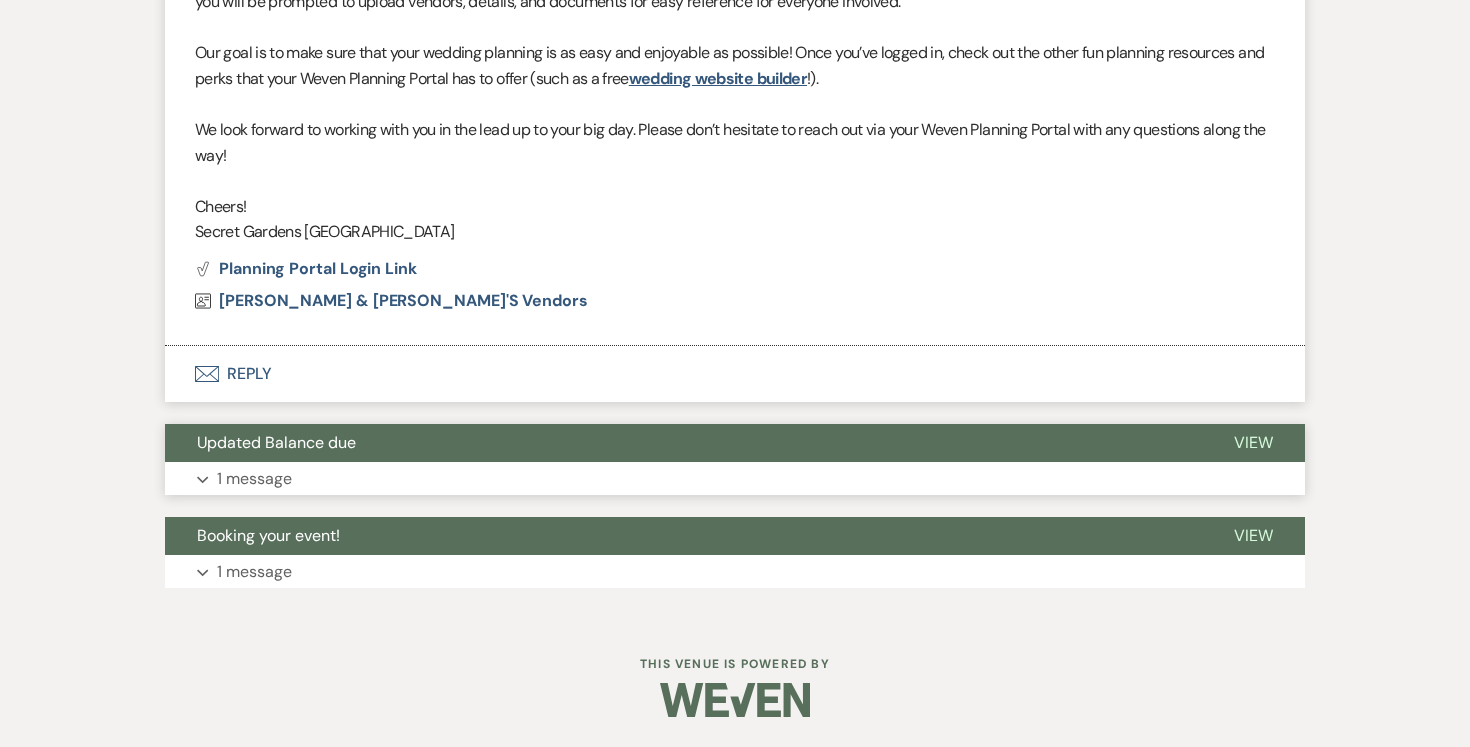 click on "View" at bounding box center [1253, 442] 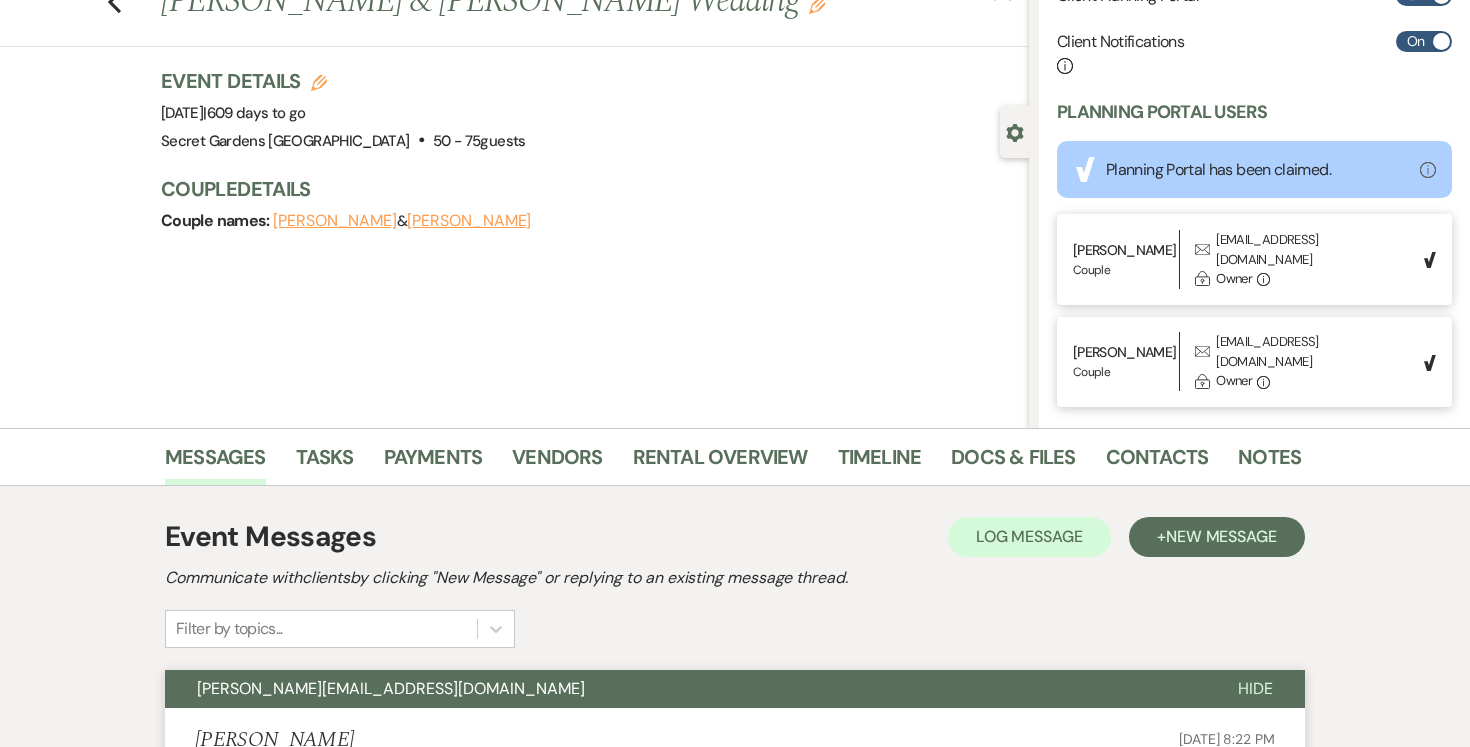 scroll, scrollTop: 0, scrollLeft: 0, axis: both 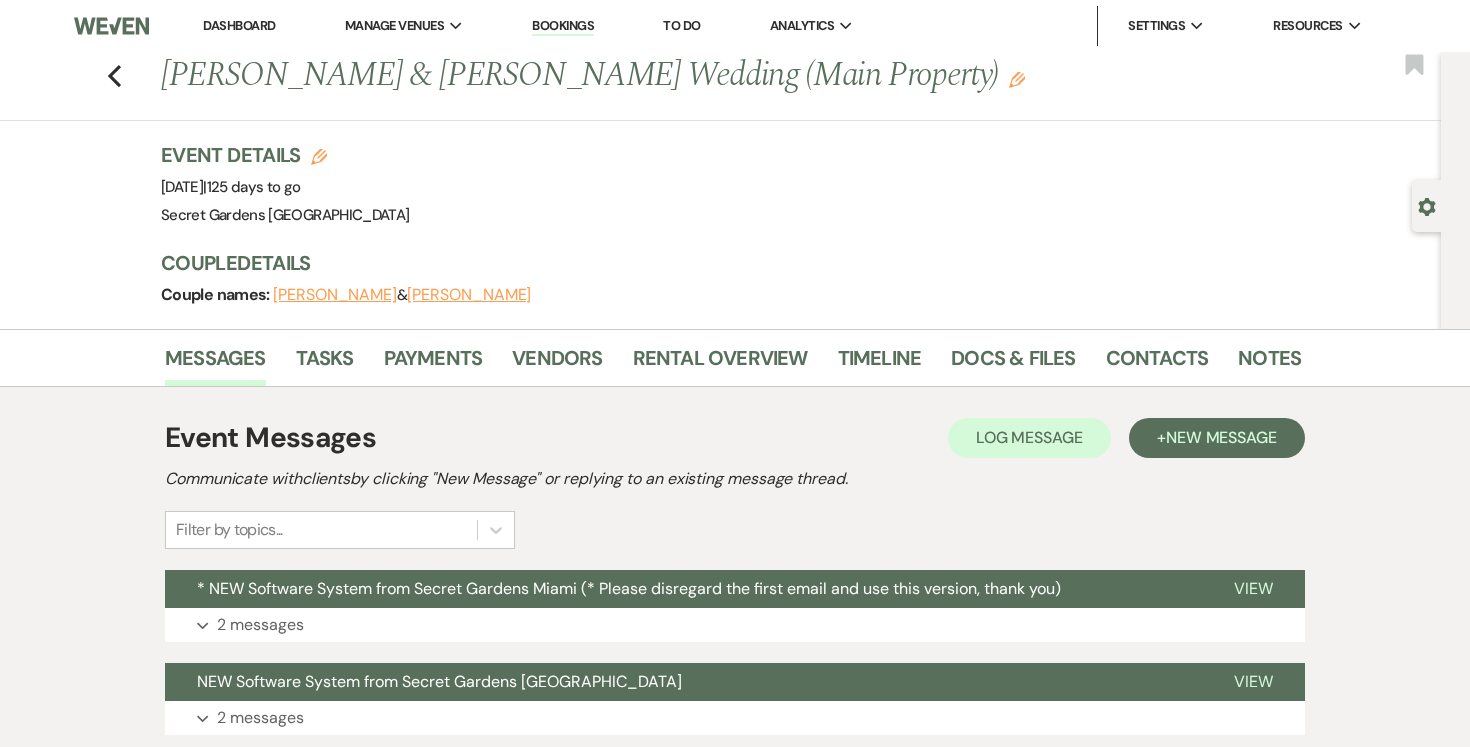click on "Dashboard" at bounding box center (239, 25) 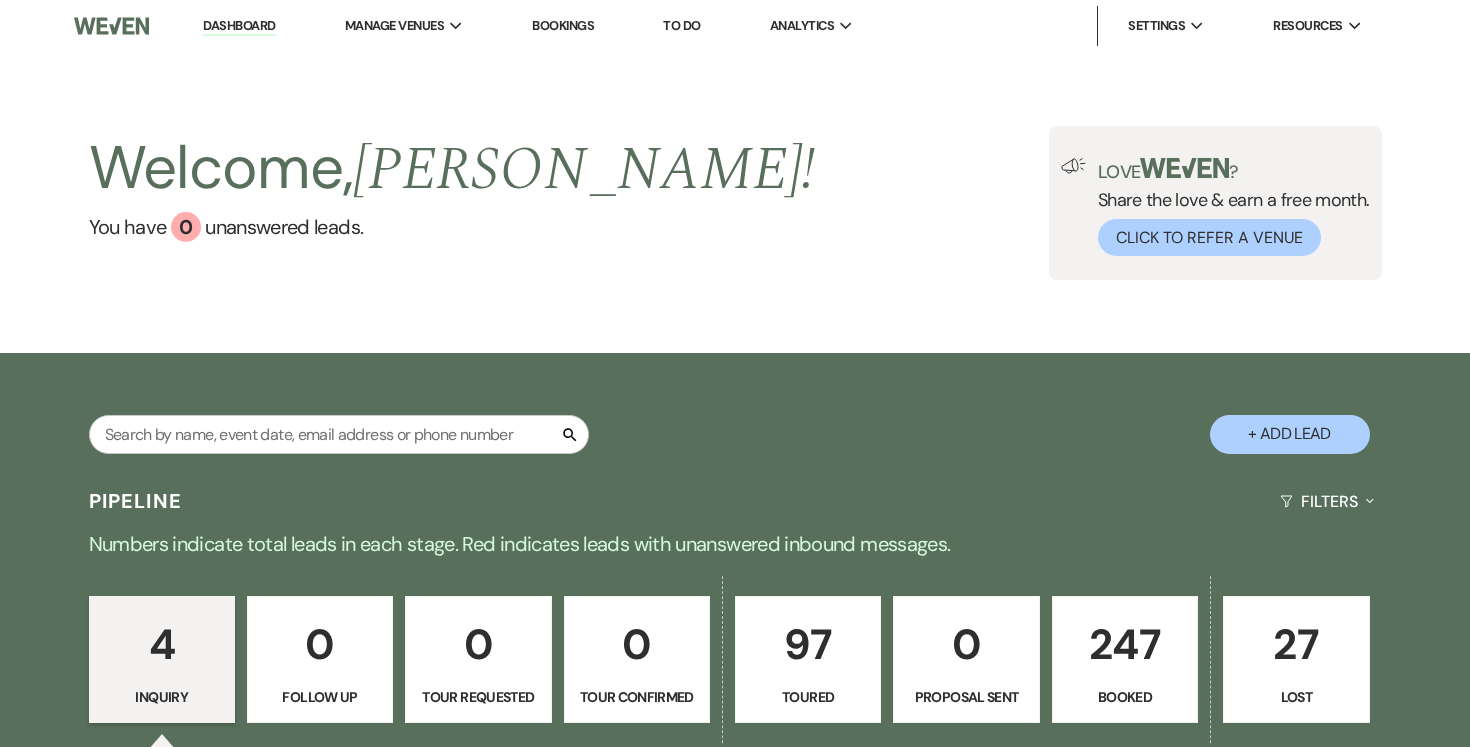 click on "27" at bounding box center (1296, 644) 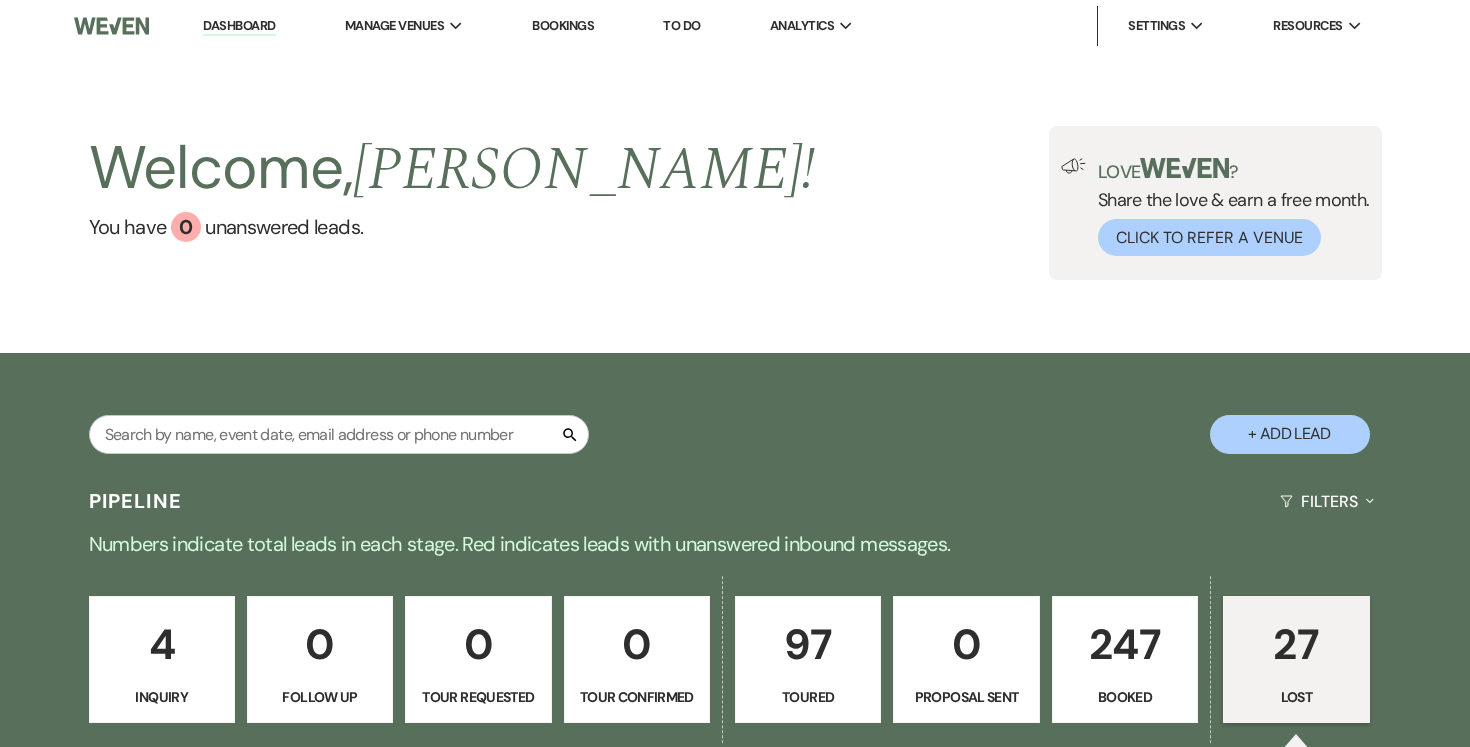 select on "8" 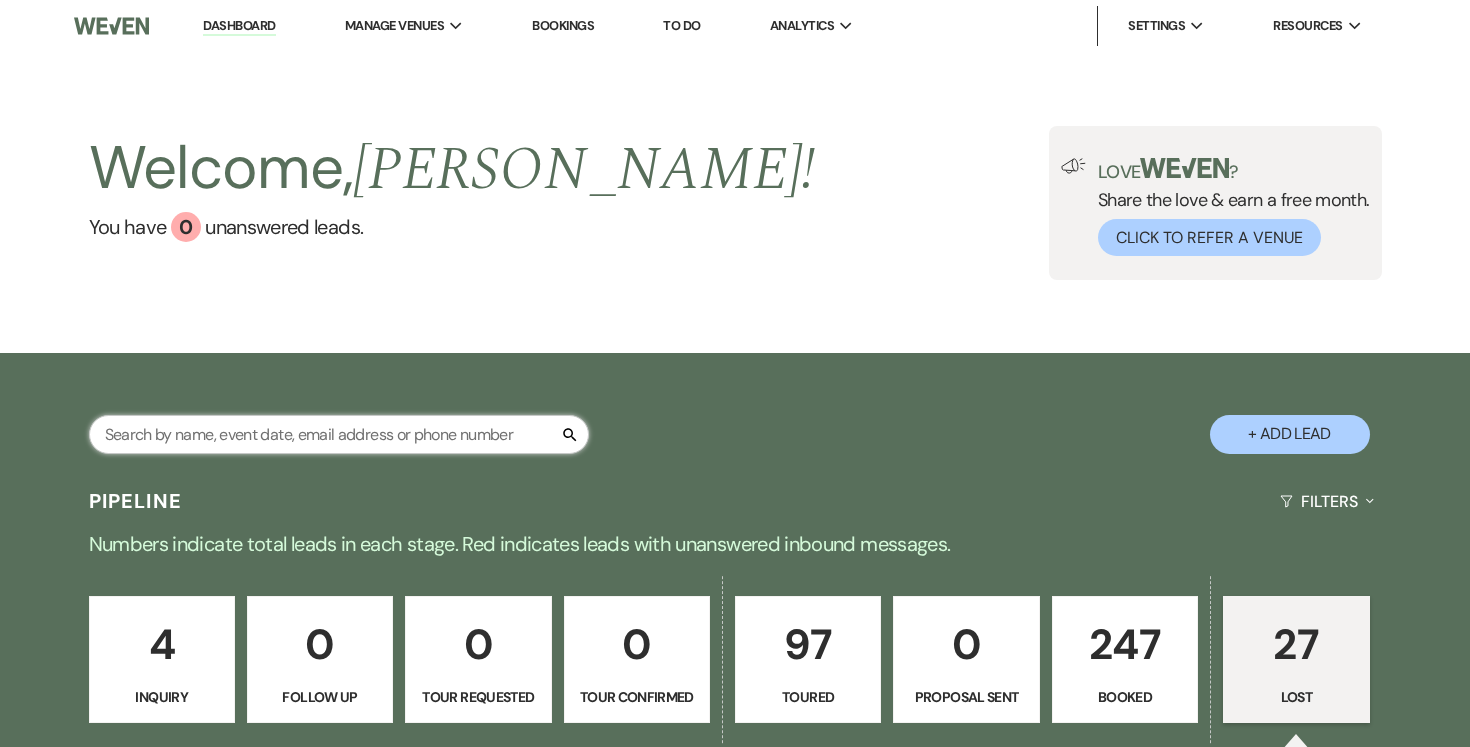 click at bounding box center [339, 434] 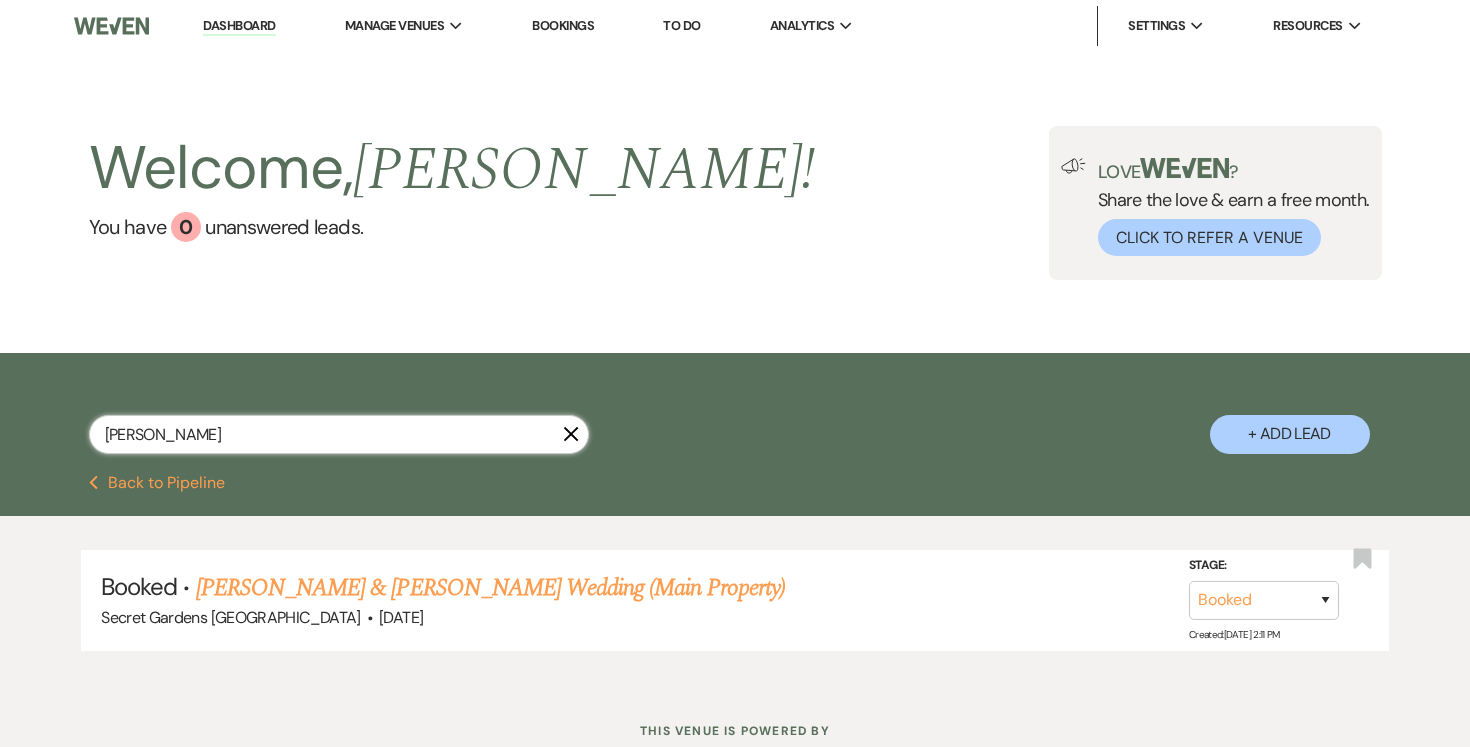 type on "cassandra" 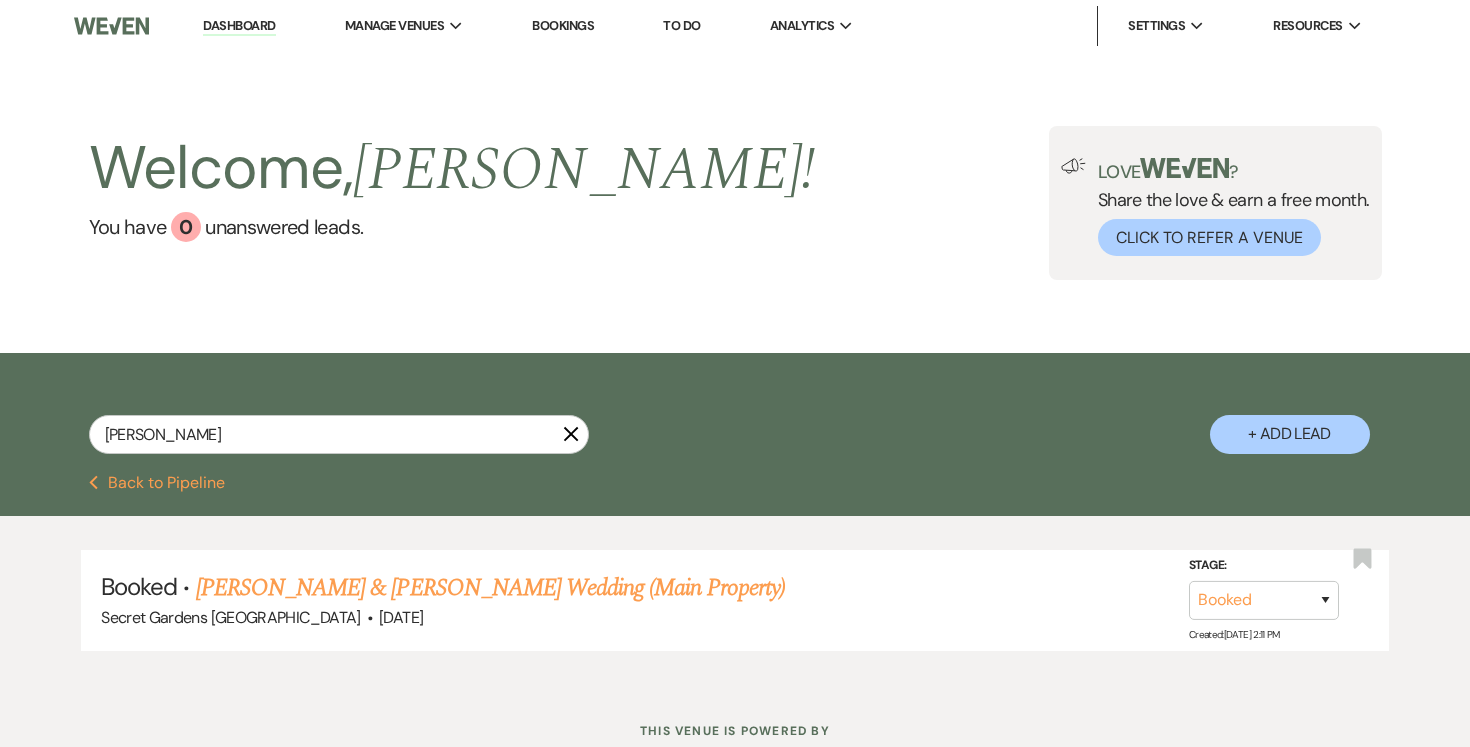 click on "Dashboard" at bounding box center (239, 26) 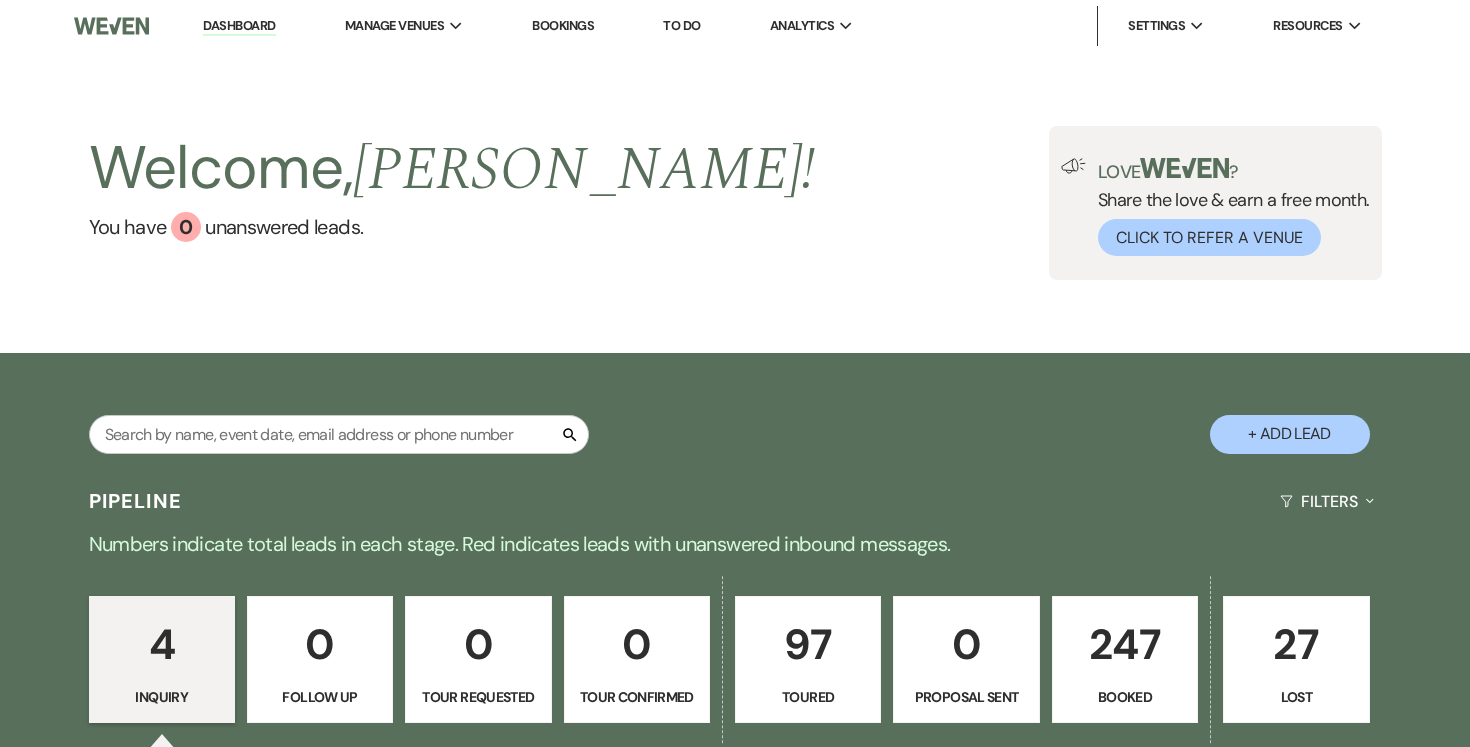 click on "97" at bounding box center [808, 644] 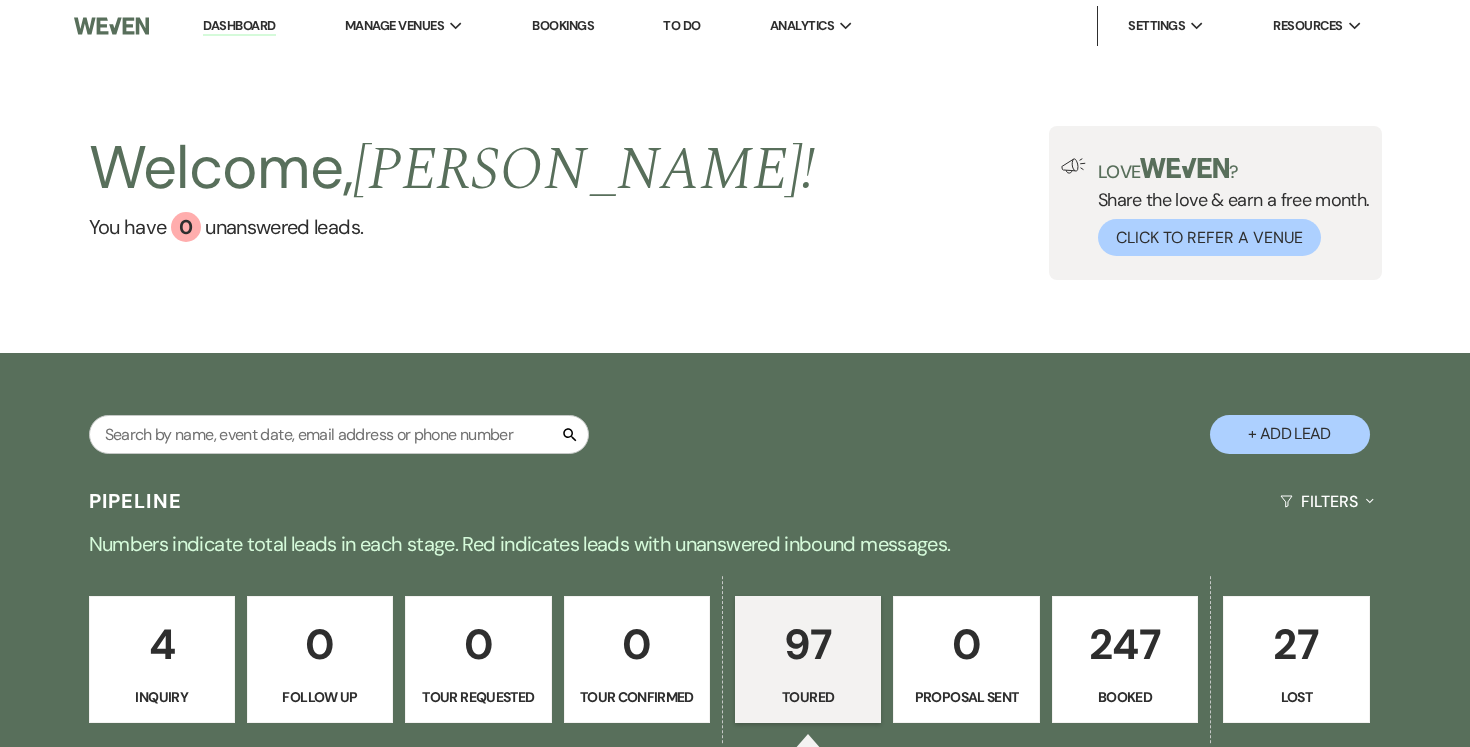 select on "5" 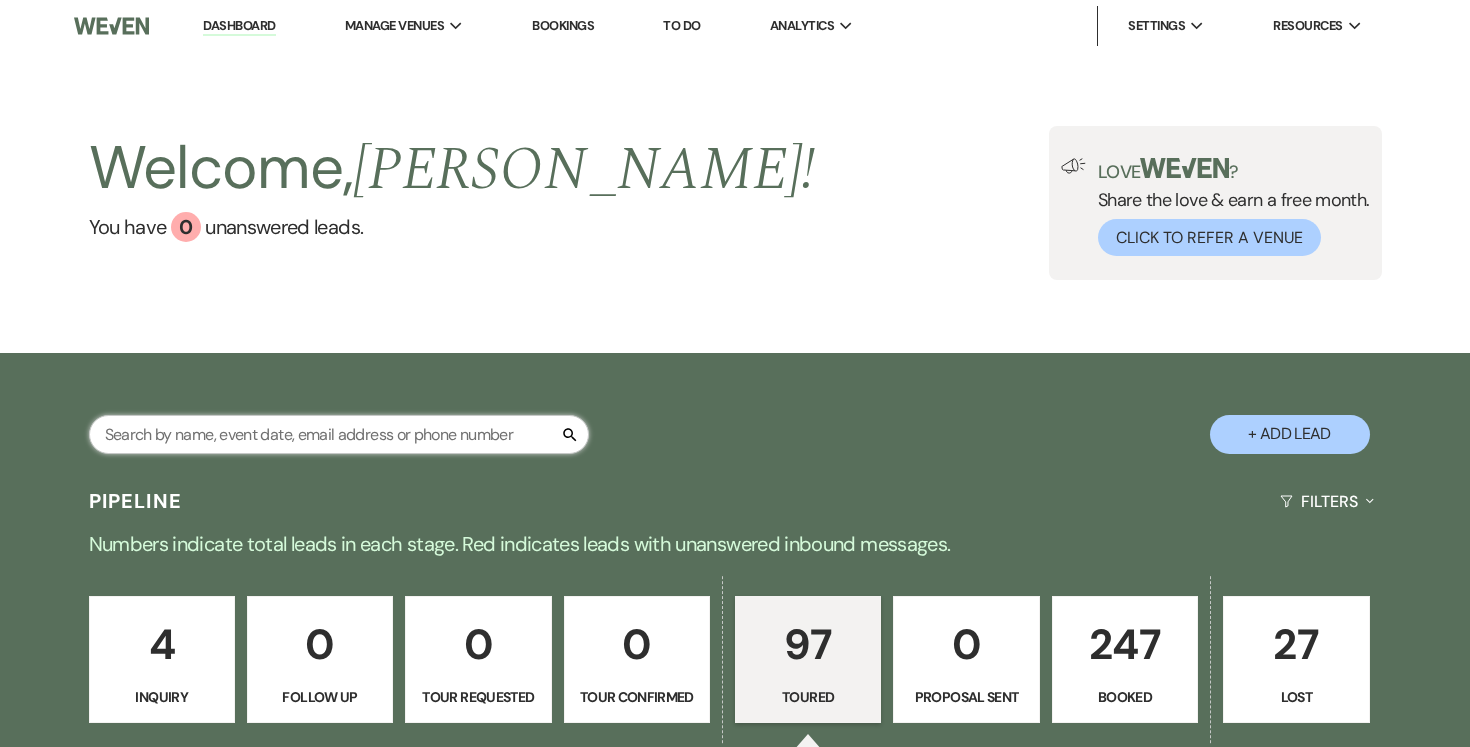 click at bounding box center [339, 434] 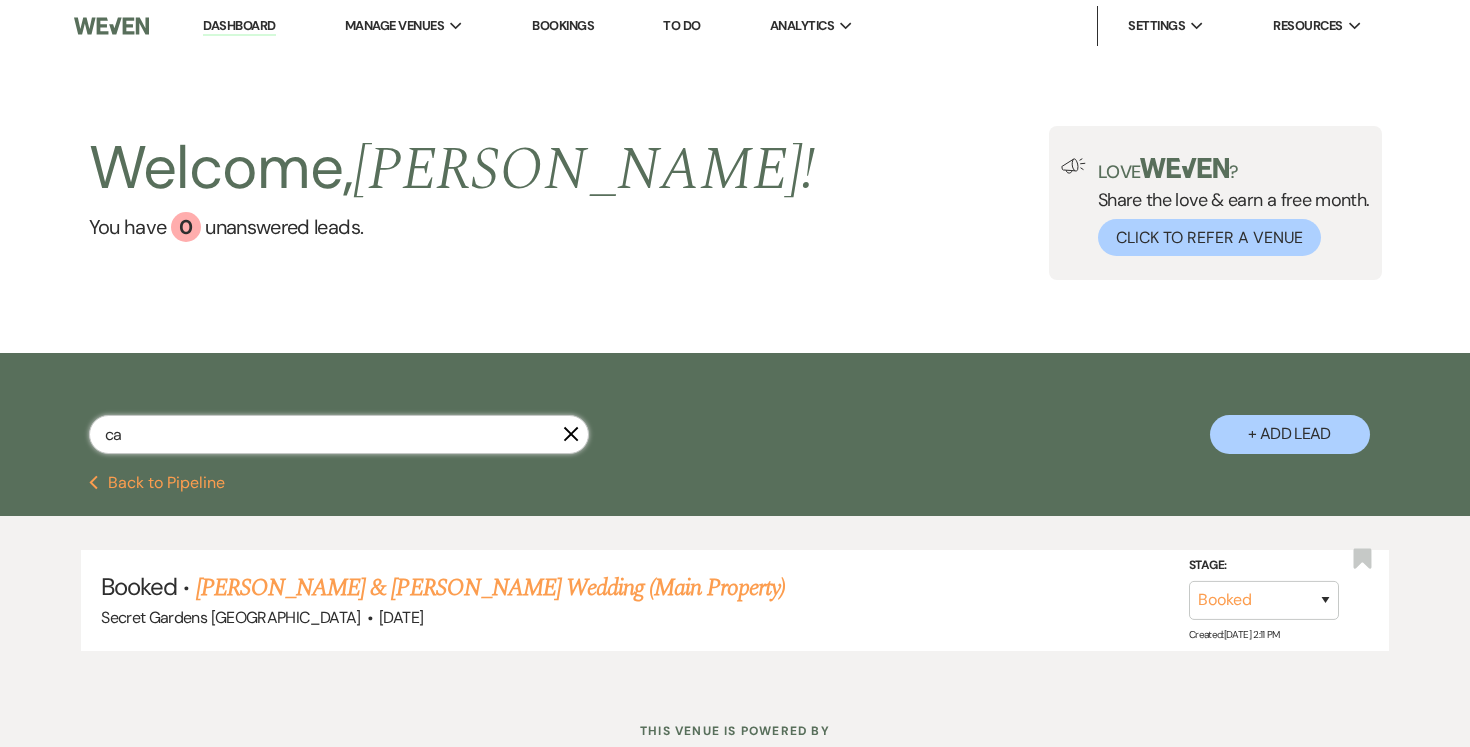 type on "c" 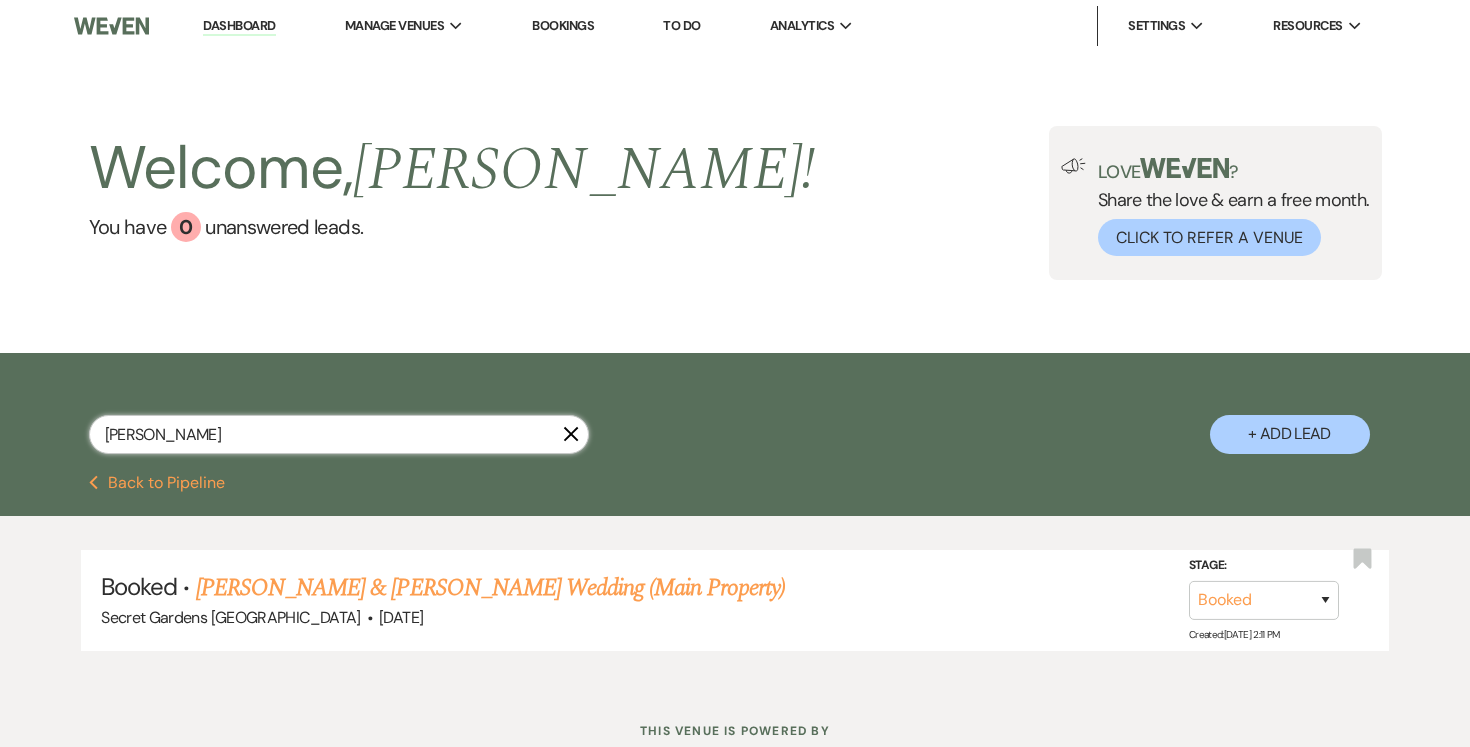 type on "cassandra" 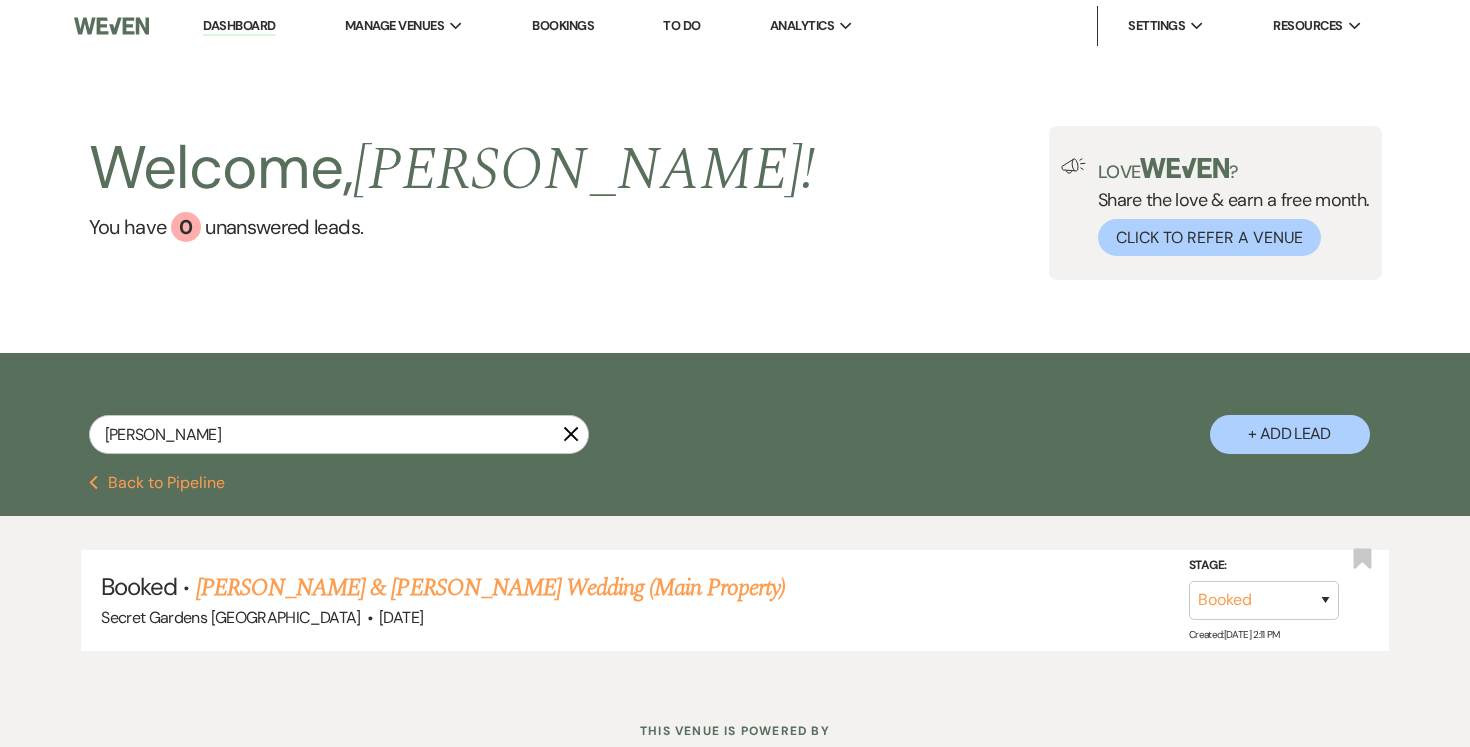 click on "X" 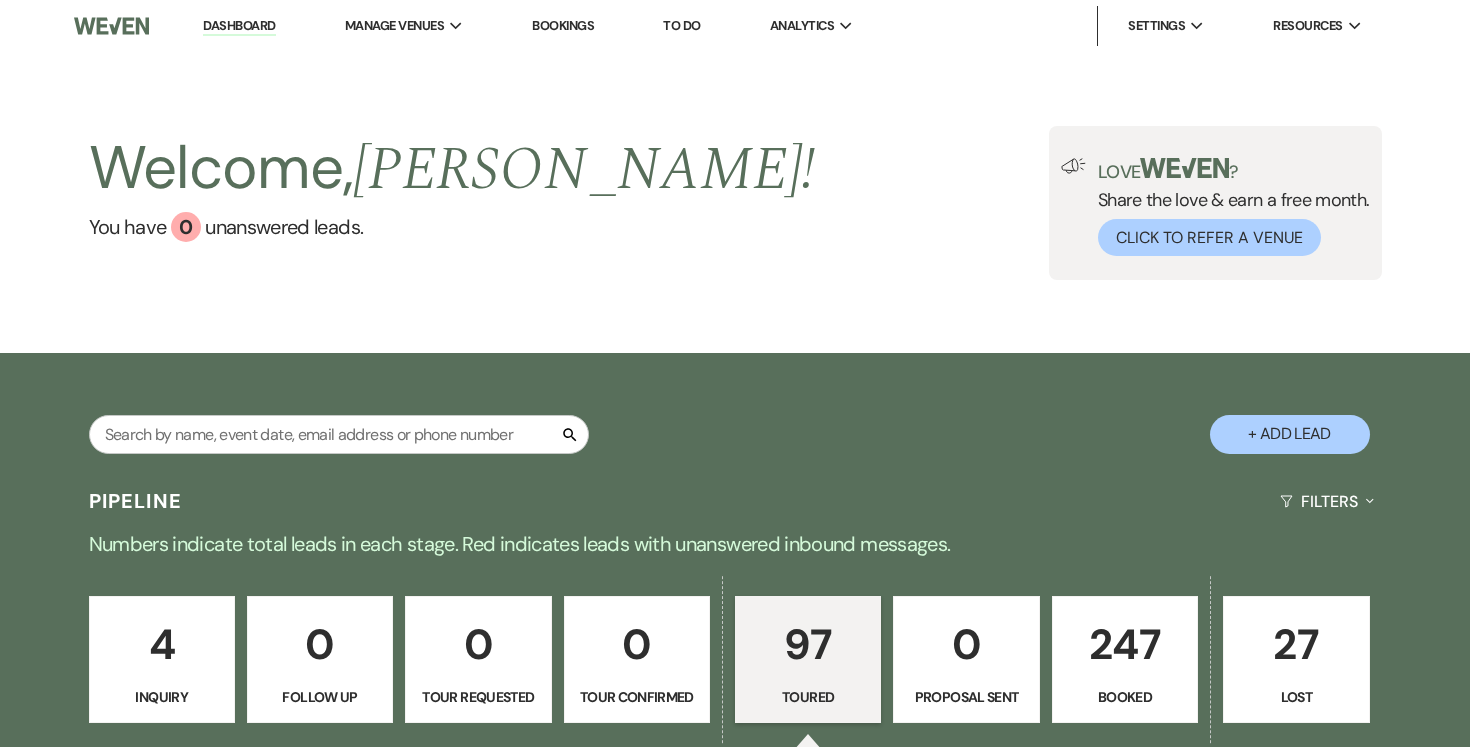click on "27" at bounding box center (1296, 644) 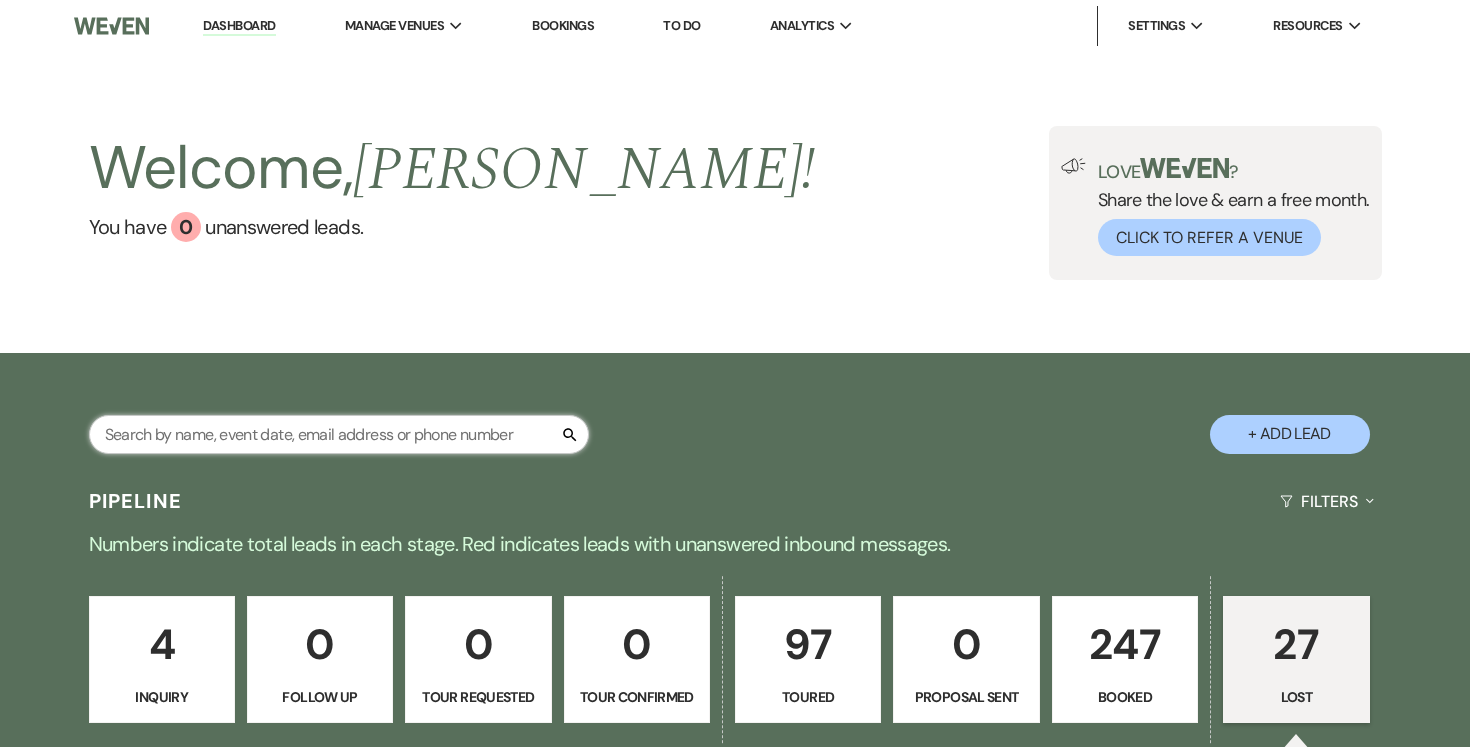 click at bounding box center (339, 434) 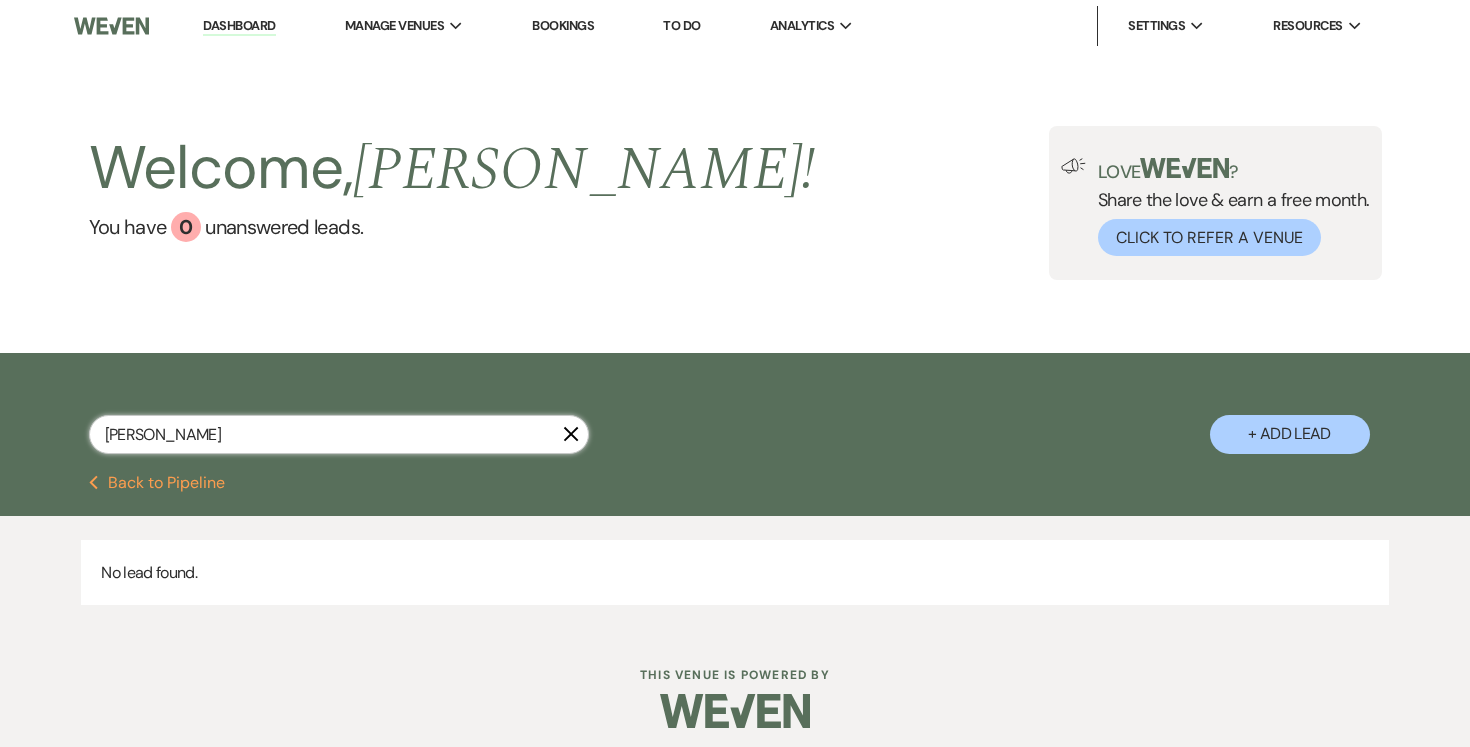 click on "barr" at bounding box center [339, 434] 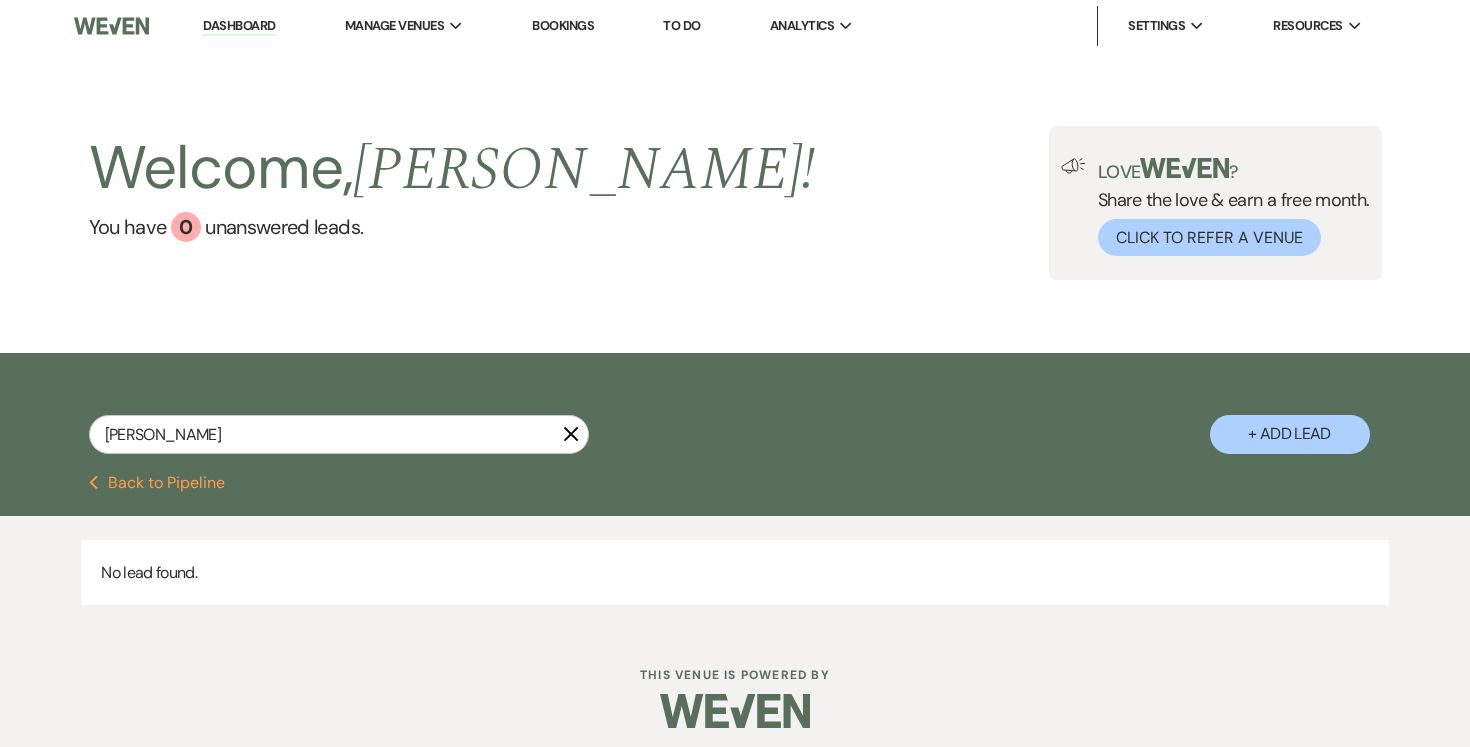 click on "X" 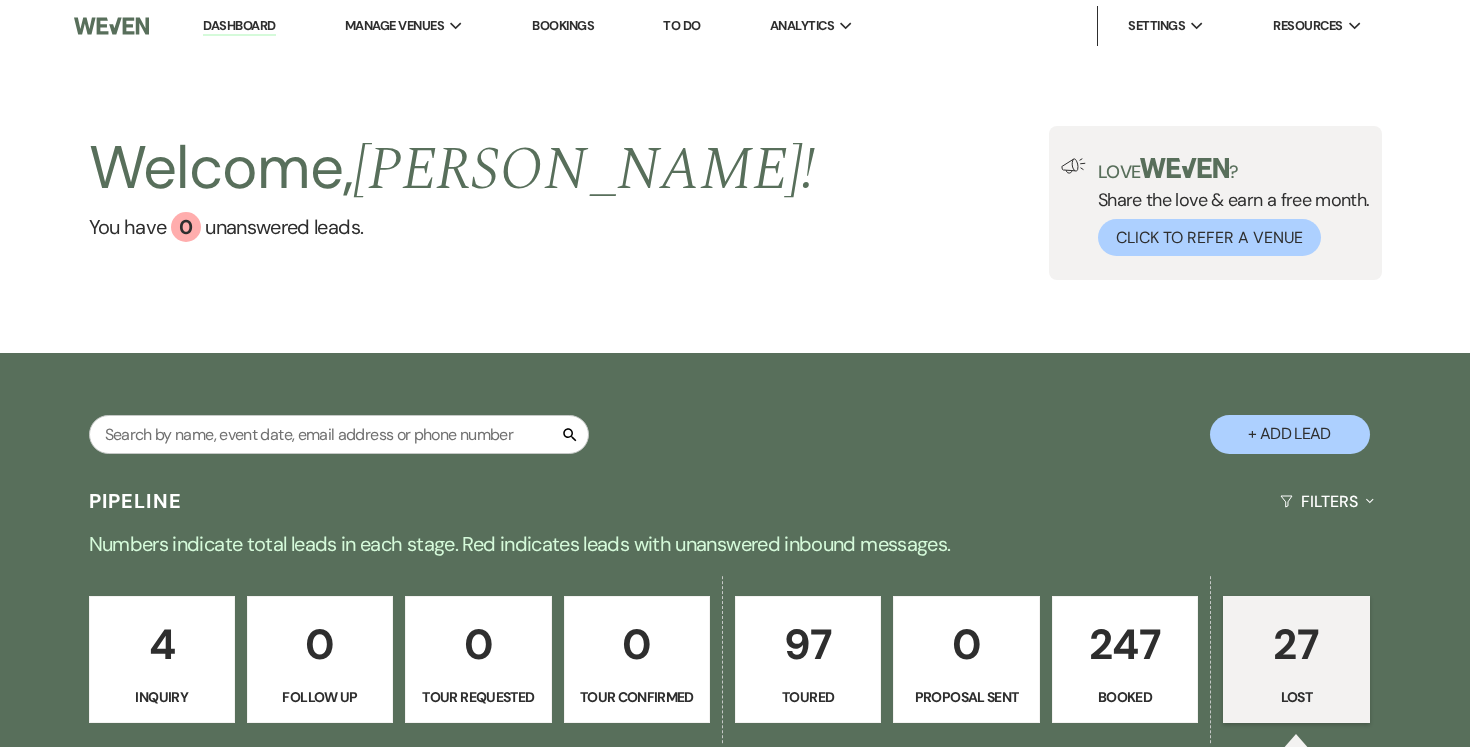 click on "97" at bounding box center (808, 644) 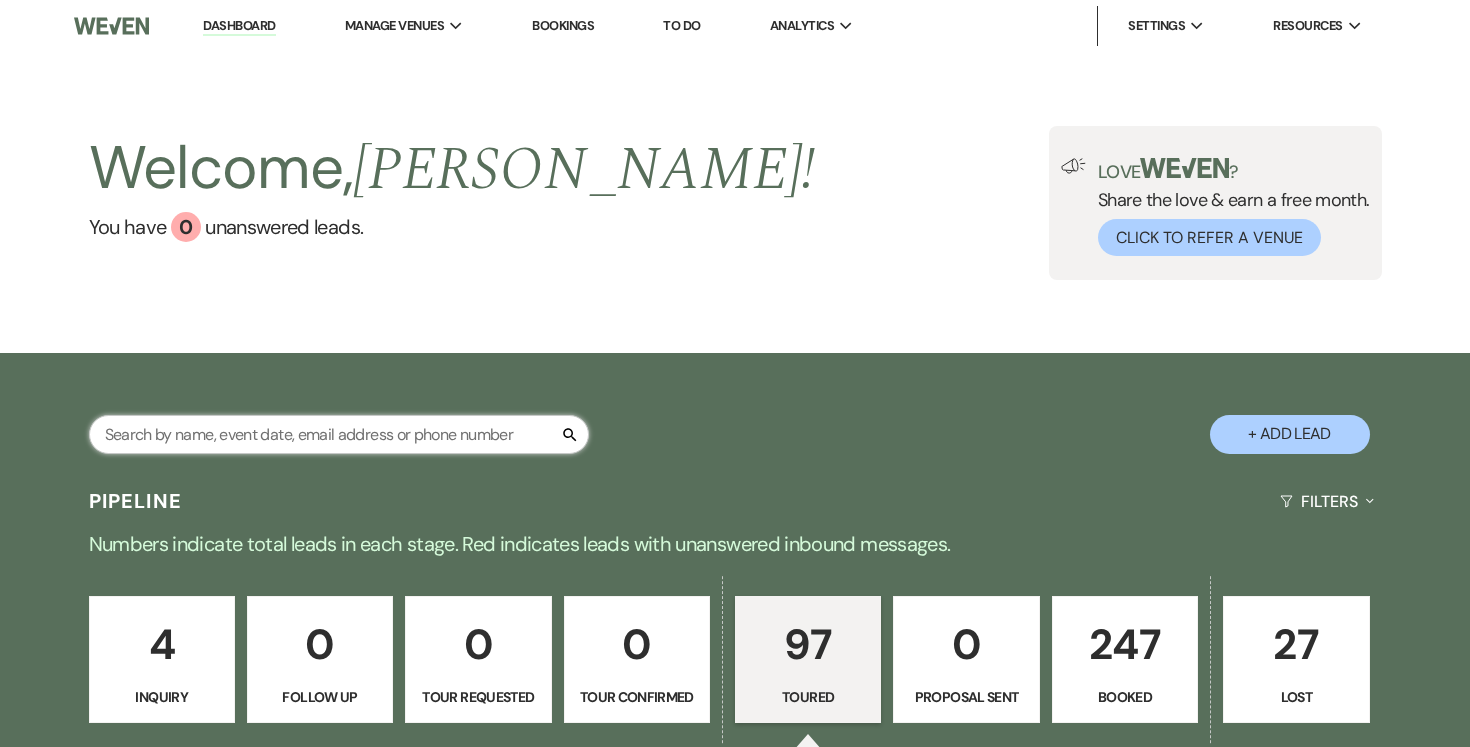 click at bounding box center [339, 434] 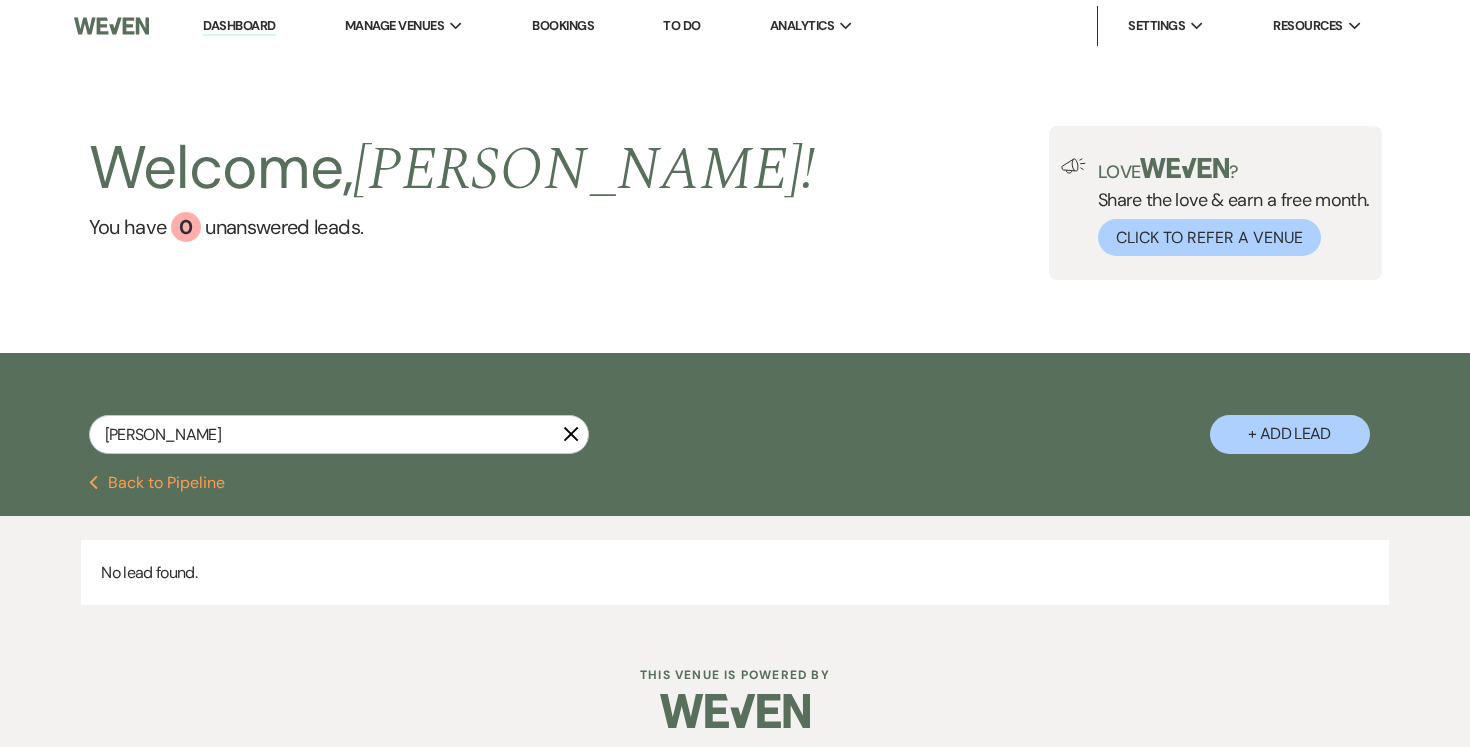 click on "X" 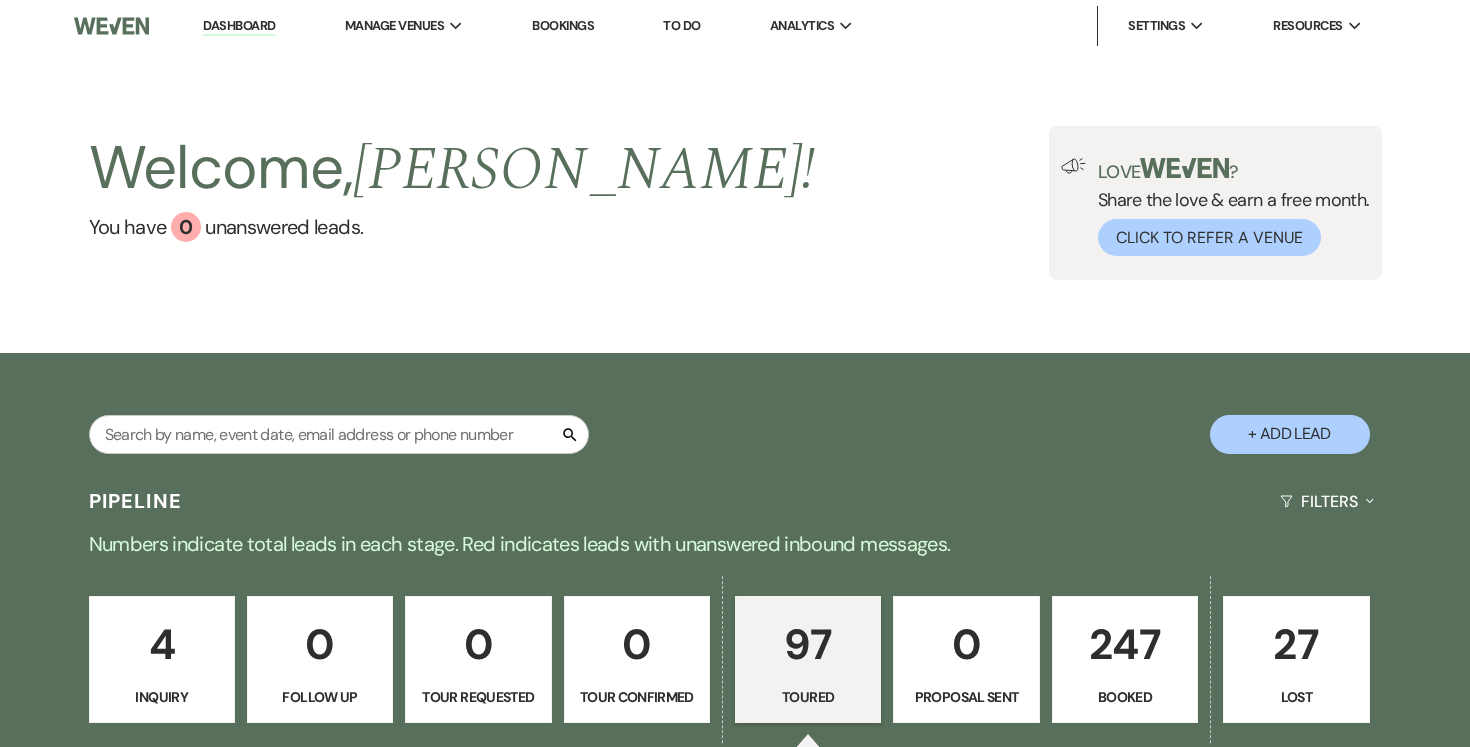 click on "+ Add Lead" at bounding box center (1290, 434) 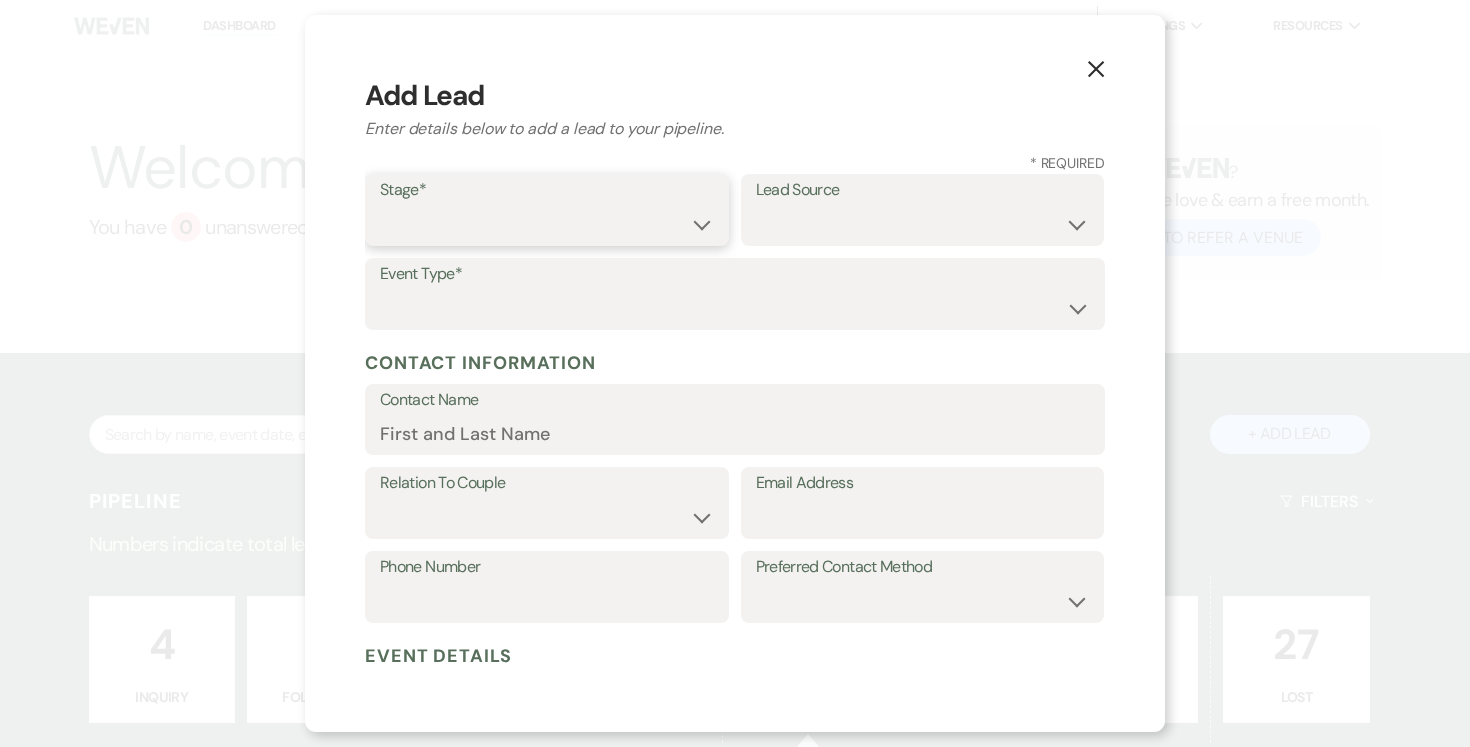 click on "Inquiry Follow Up Tour Requested Tour Confirmed Toured Proposal Sent Booked Lost" at bounding box center [547, 224] 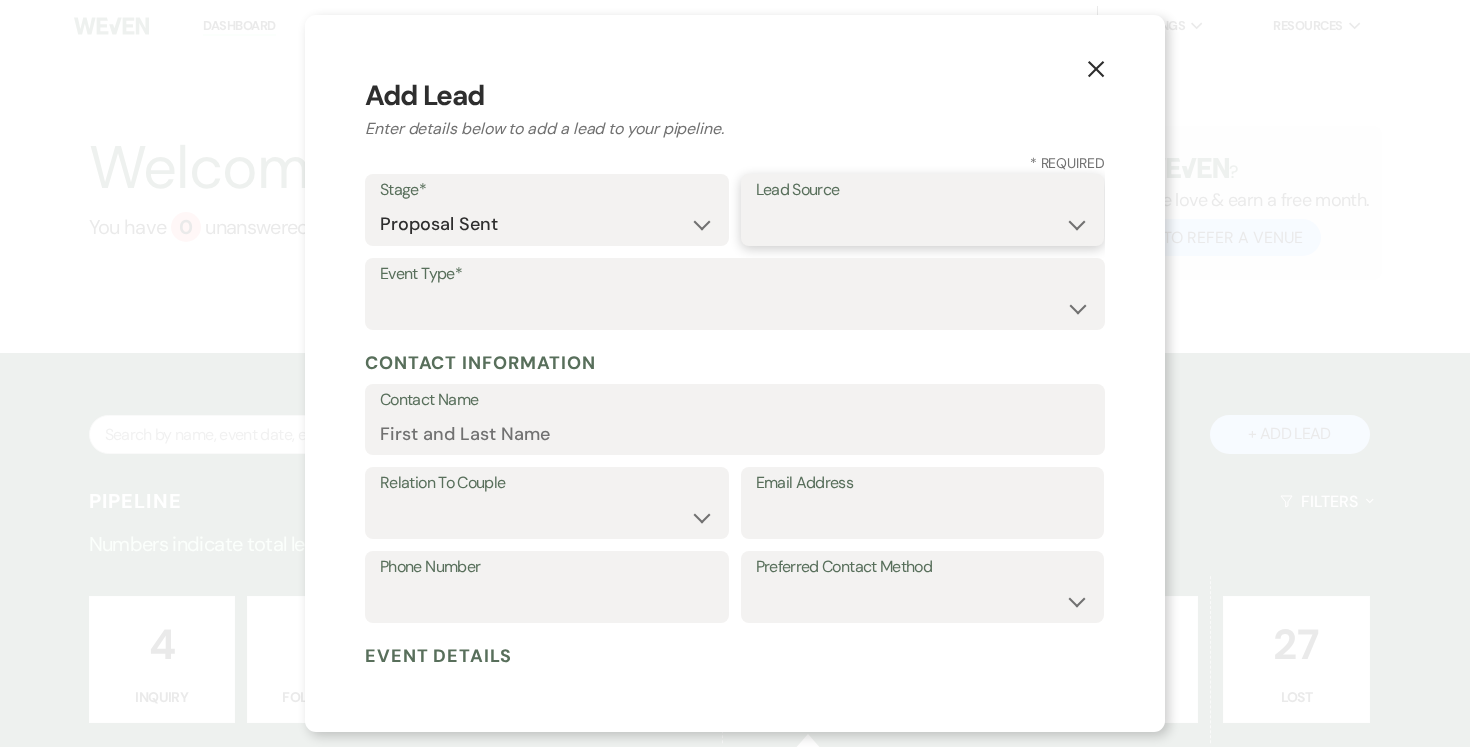 click on "Weven Venue Website Instagram Facebook Pinterest Google The Knot Wedding Wire Here Comes the Guide Wedding Spot Eventective Zola The Venue Report PartySlate VRBO / Homeaway Airbnb Wedding Show TikTok X / Twitter Phone Call Walk-in Vendor Referral Advertising Personal Referral Local Referral Other" at bounding box center [923, 224] 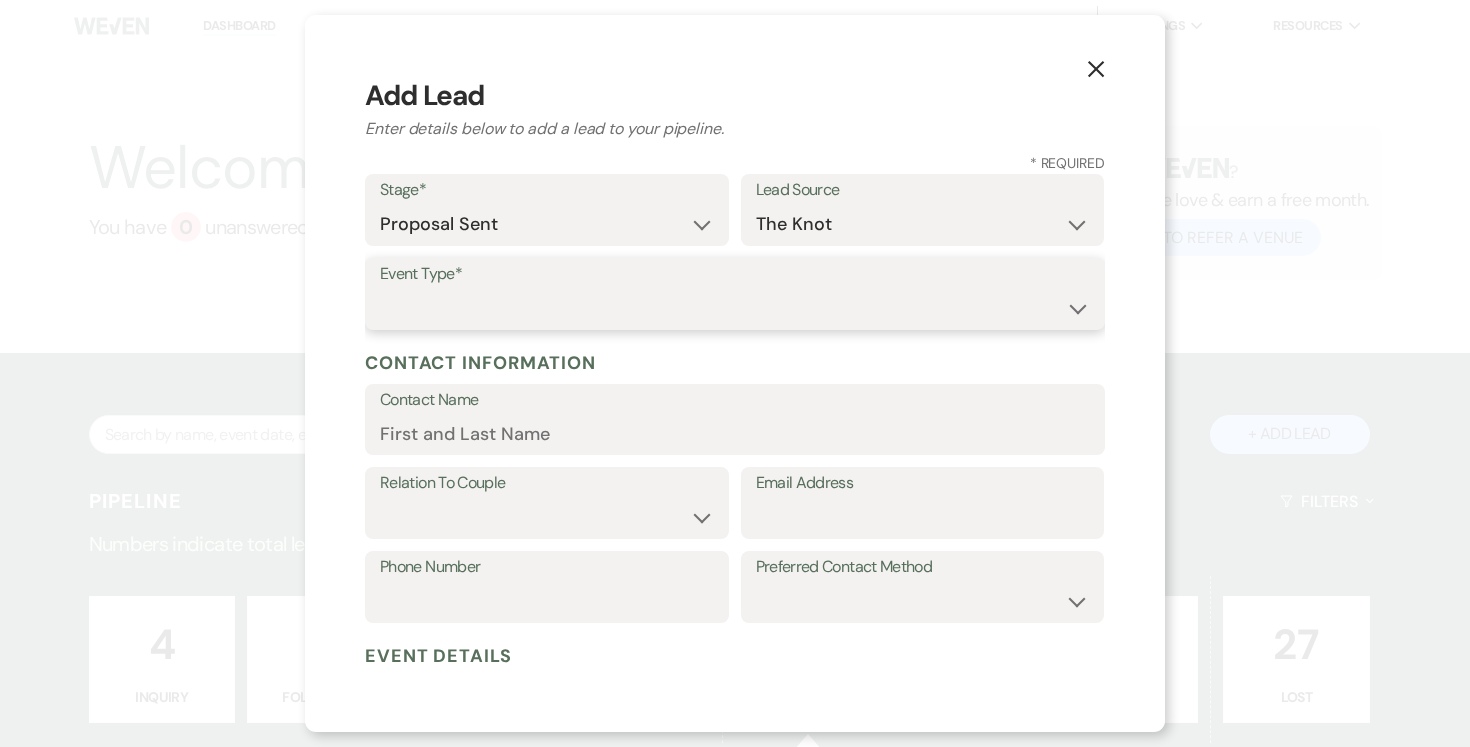 click on "Wedding Anniversary Party Baby Shower Bachelorette / Bachelor Party Birthday Party Bridal Shower Brunch Community Event Concert Corporate Event Elopement End of Life Celebration Engagement Party Fundraiser Graduation Party Micro Wedding Prom Quinceañera Rehearsal Dinner Religious Event Retreat Other" at bounding box center (735, 308) 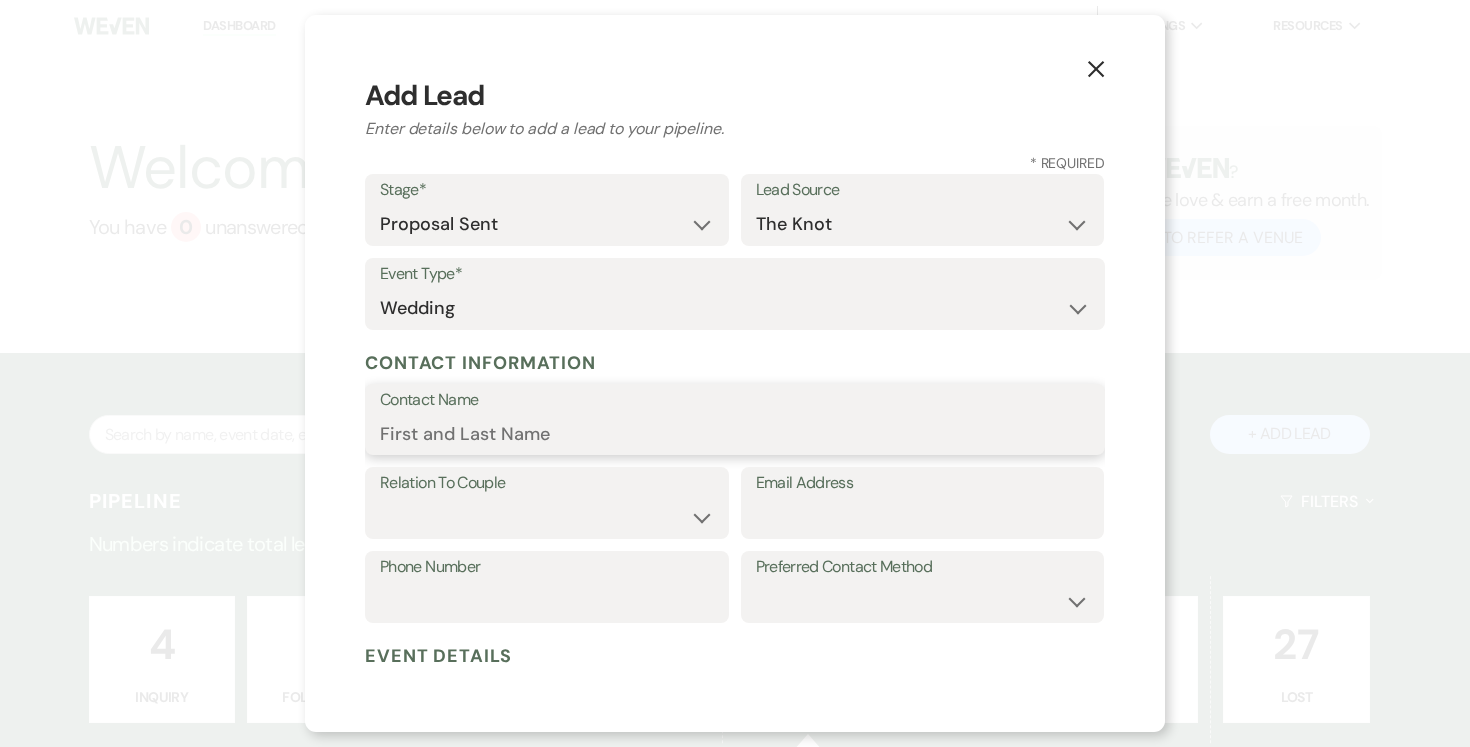 click on "Contact Name" at bounding box center [735, 433] 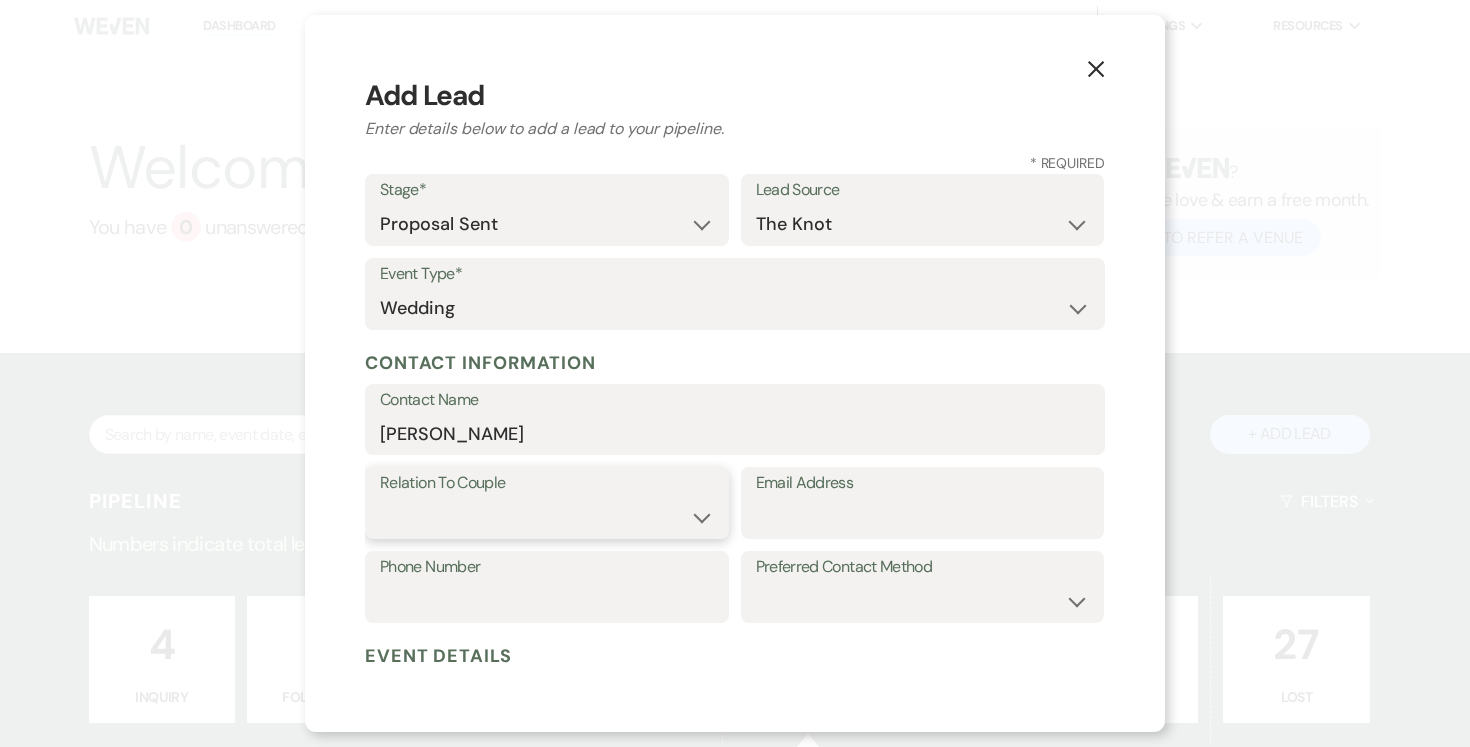 click on "Couple Planner Parent of Couple Family Member Friend Other" at bounding box center (547, 517) 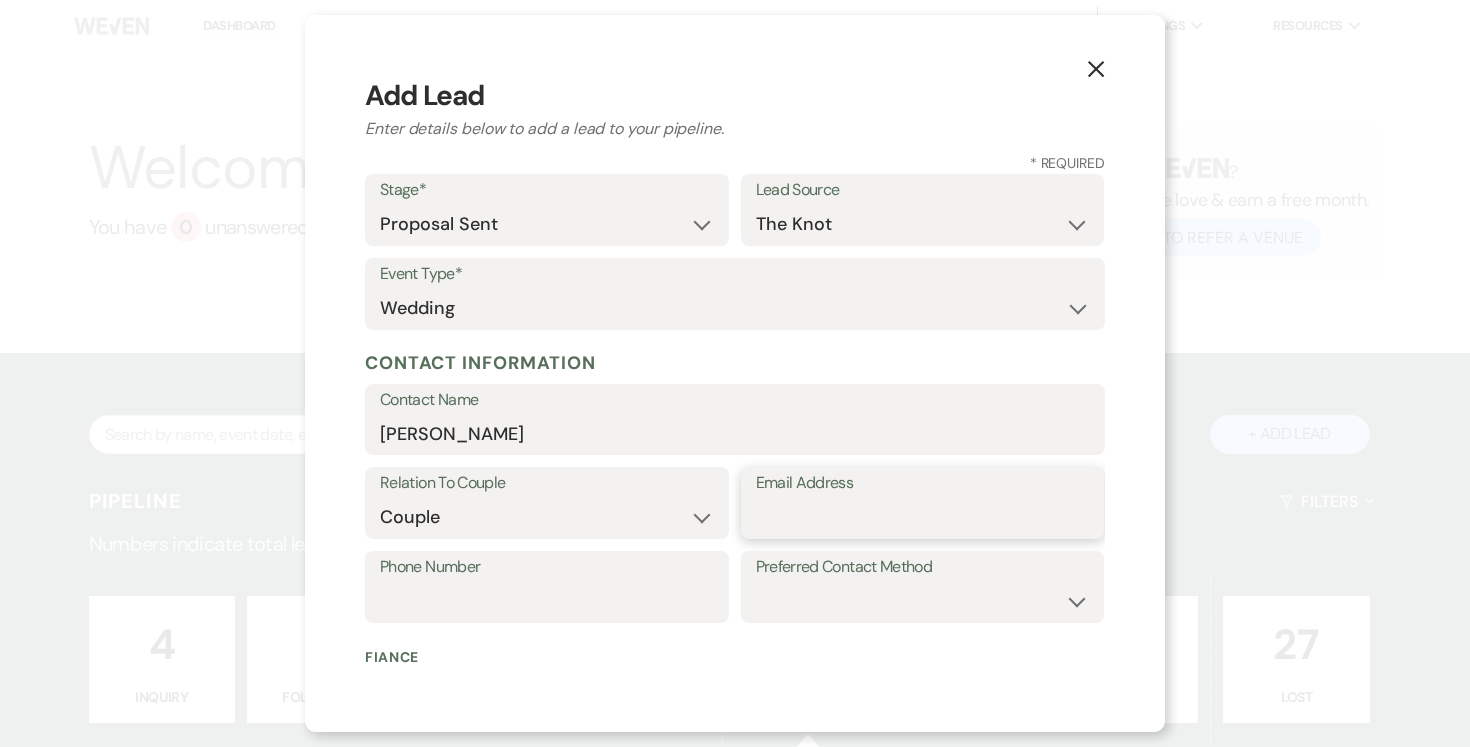 click on "Email Address" at bounding box center (923, 517) 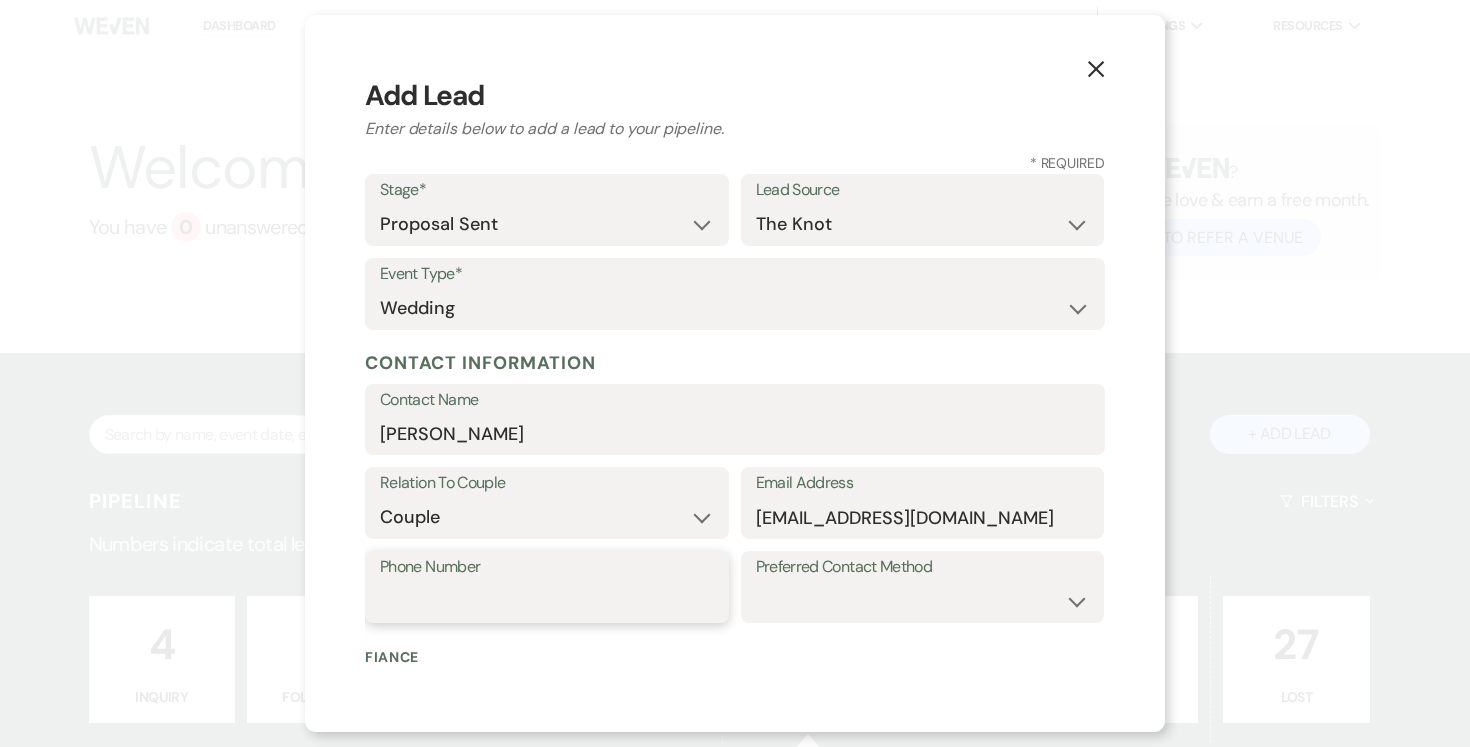 click on "Phone Number" at bounding box center [547, 601] 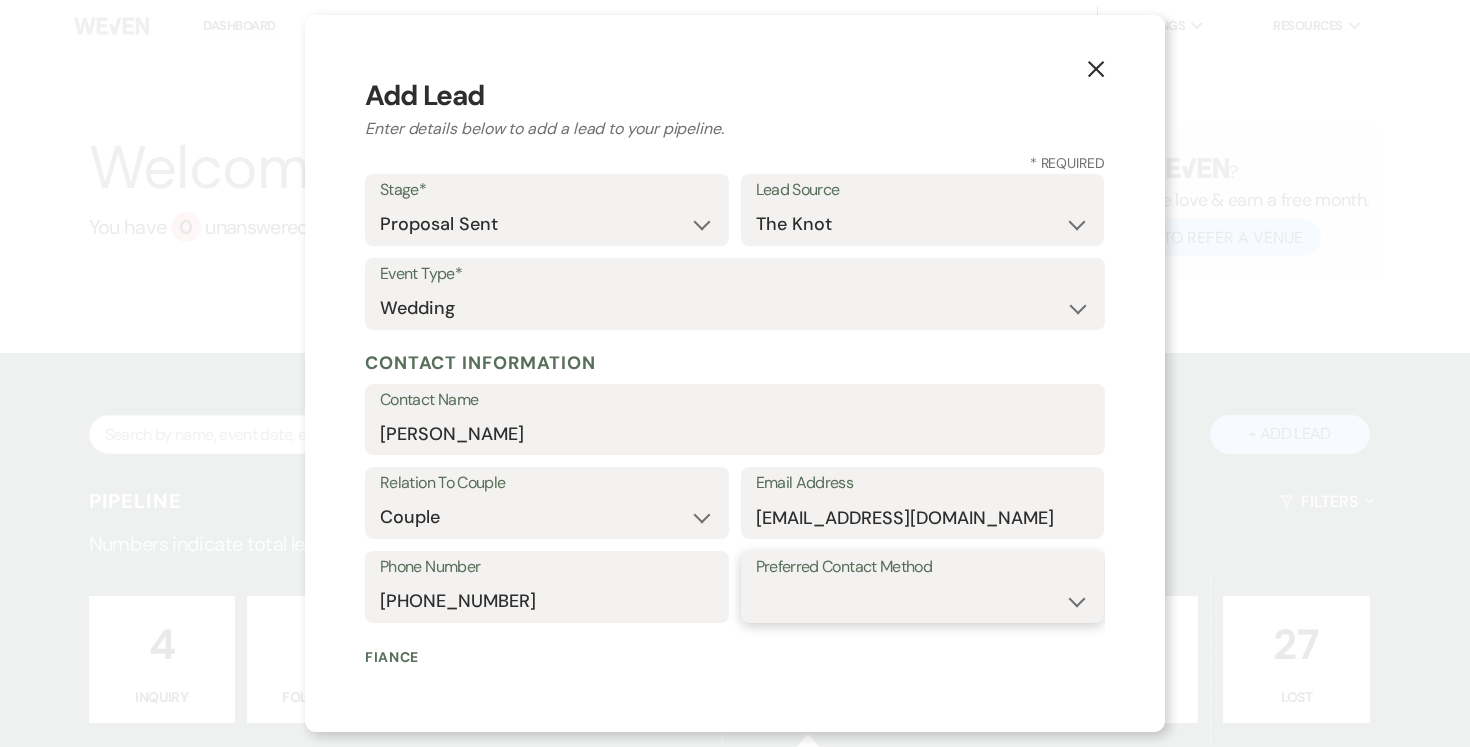 click on "Email Phone Text" at bounding box center [923, 601] 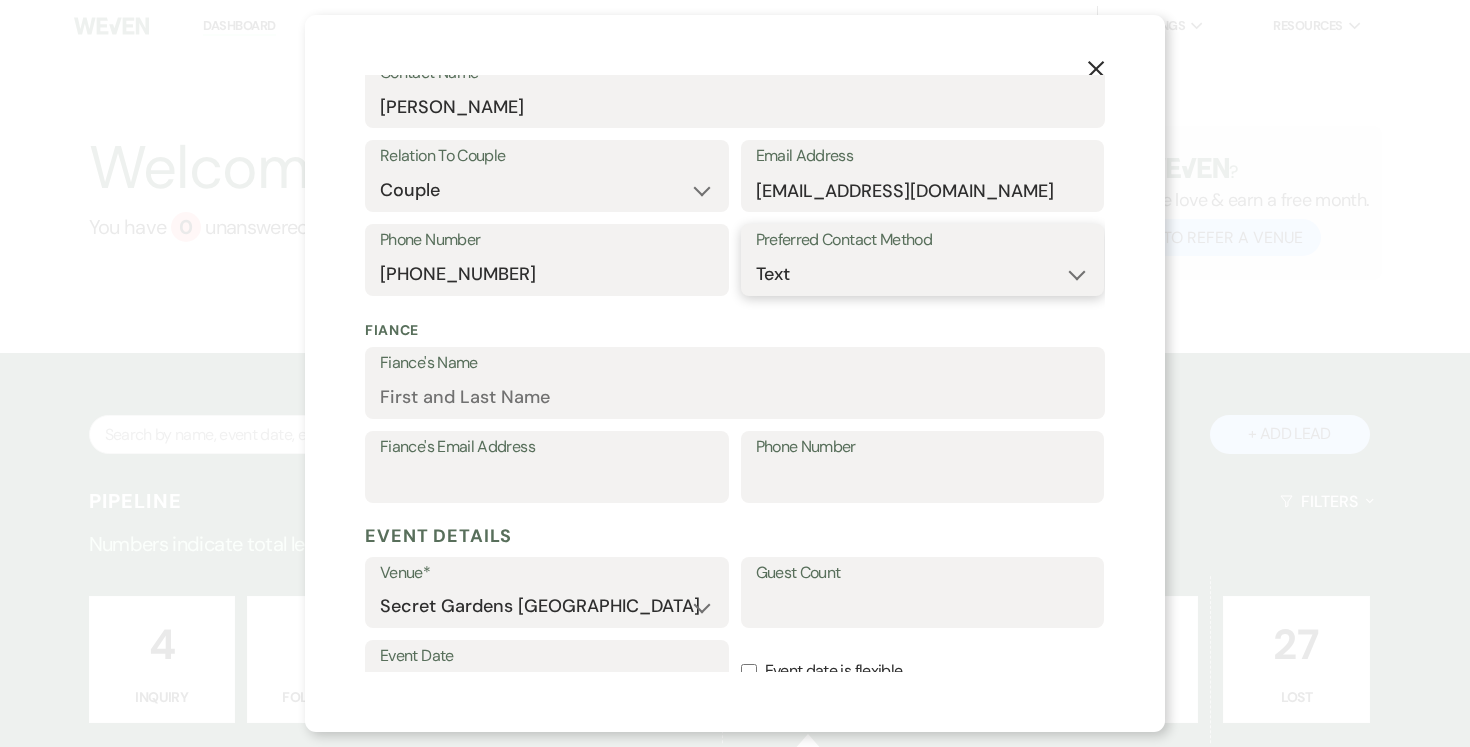 scroll, scrollTop: 352, scrollLeft: 0, axis: vertical 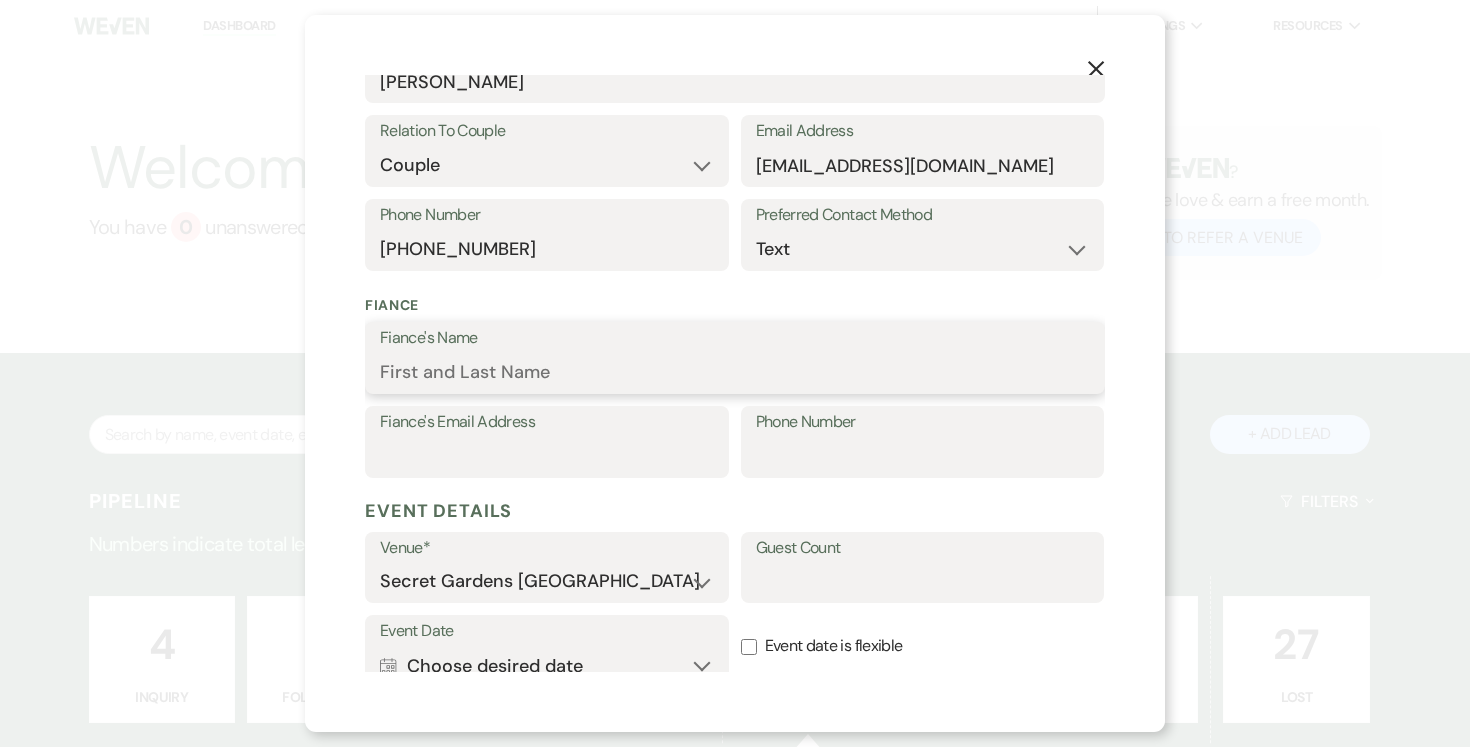 click on "Fiance's Name" at bounding box center [735, 372] 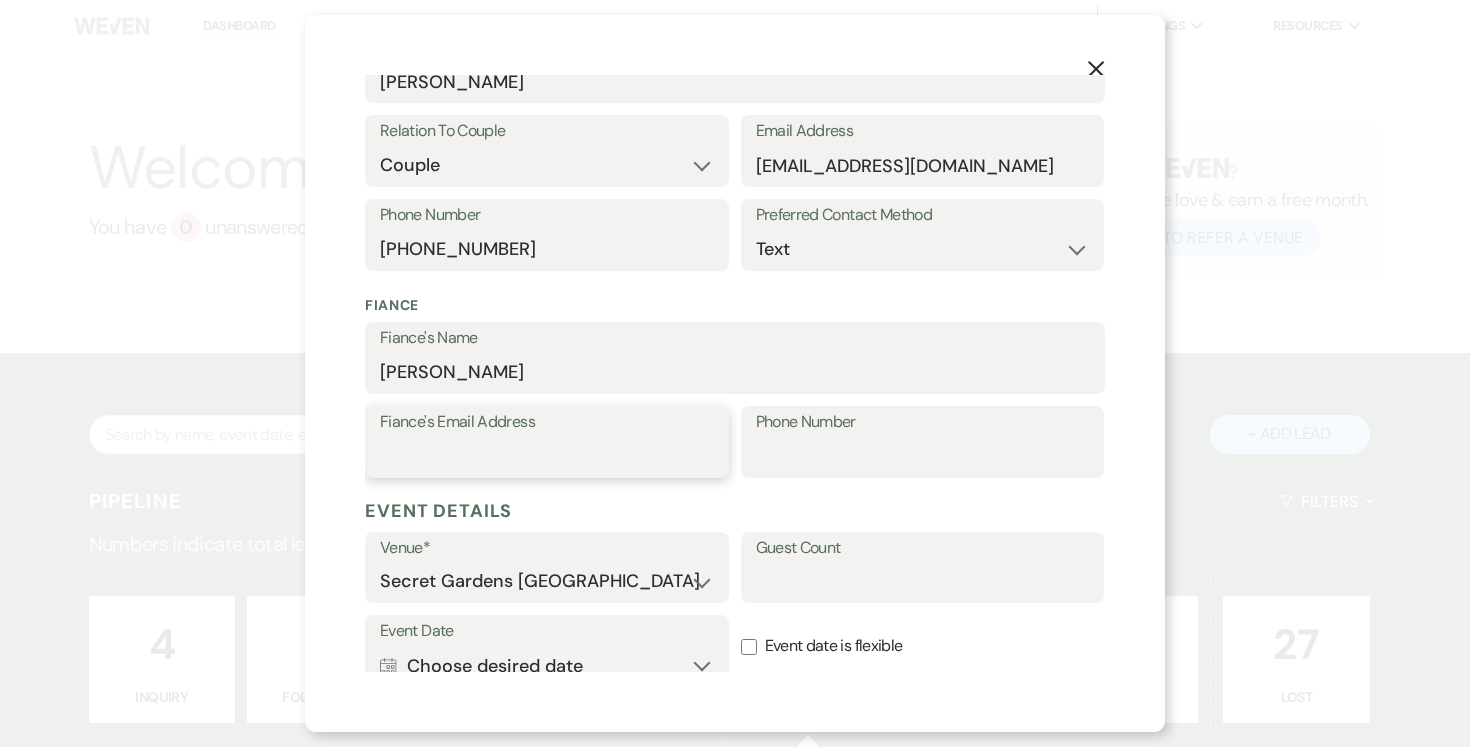 click on "Fiance's Email Address" at bounding box center [547, 456] 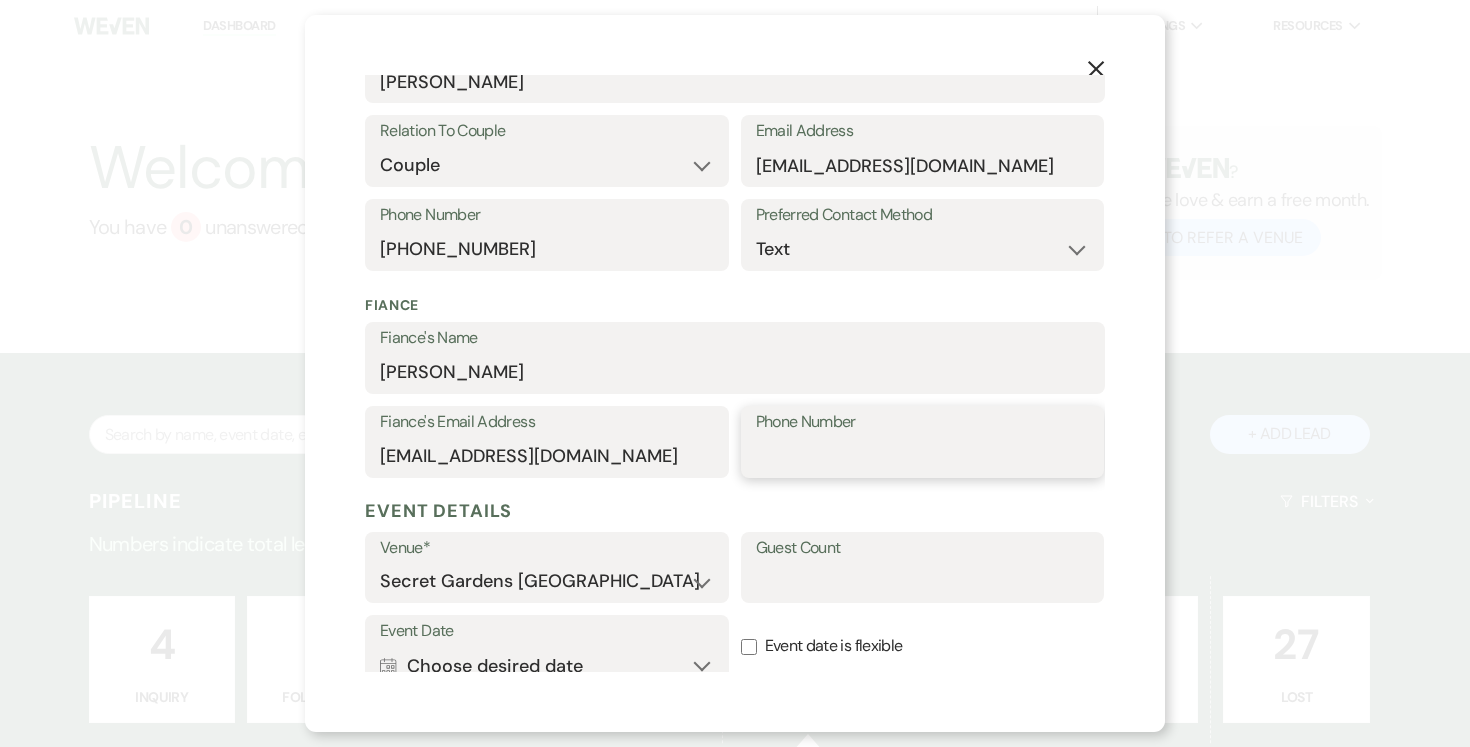 click on "Phone Number" at bounding box center [923, 456] 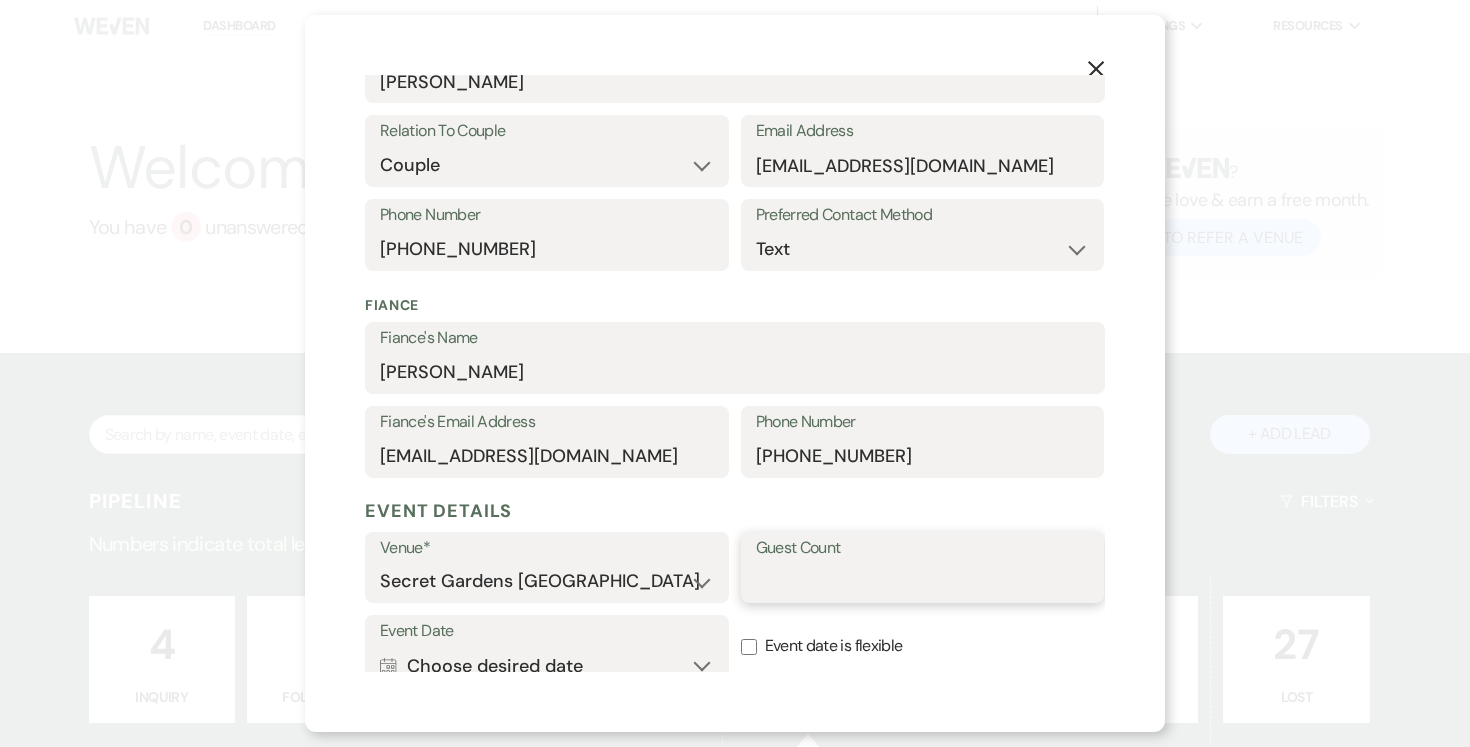 click on "Guest Count" at bounding box center [923, 581] 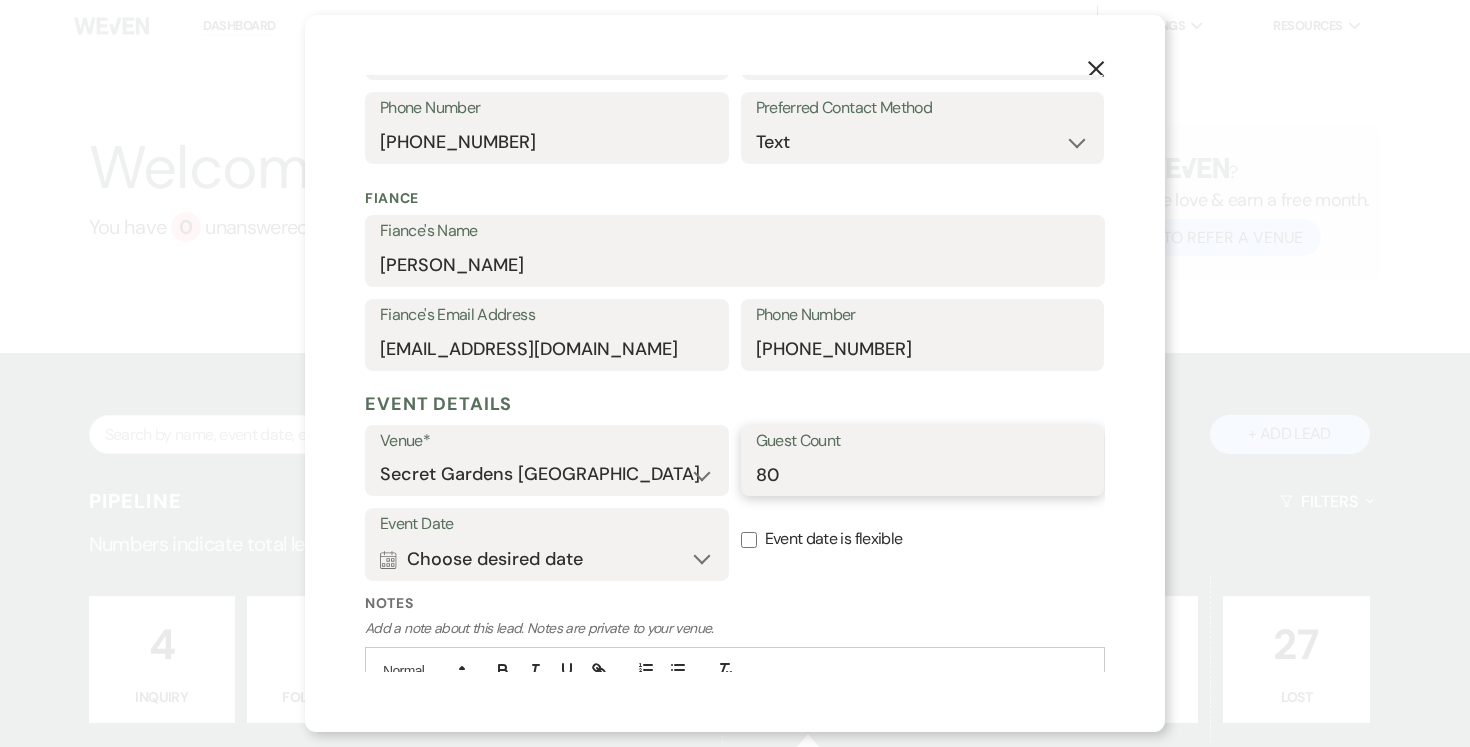 scroll, scrollTop: 515, scrollLeft: 0, axis: vertical 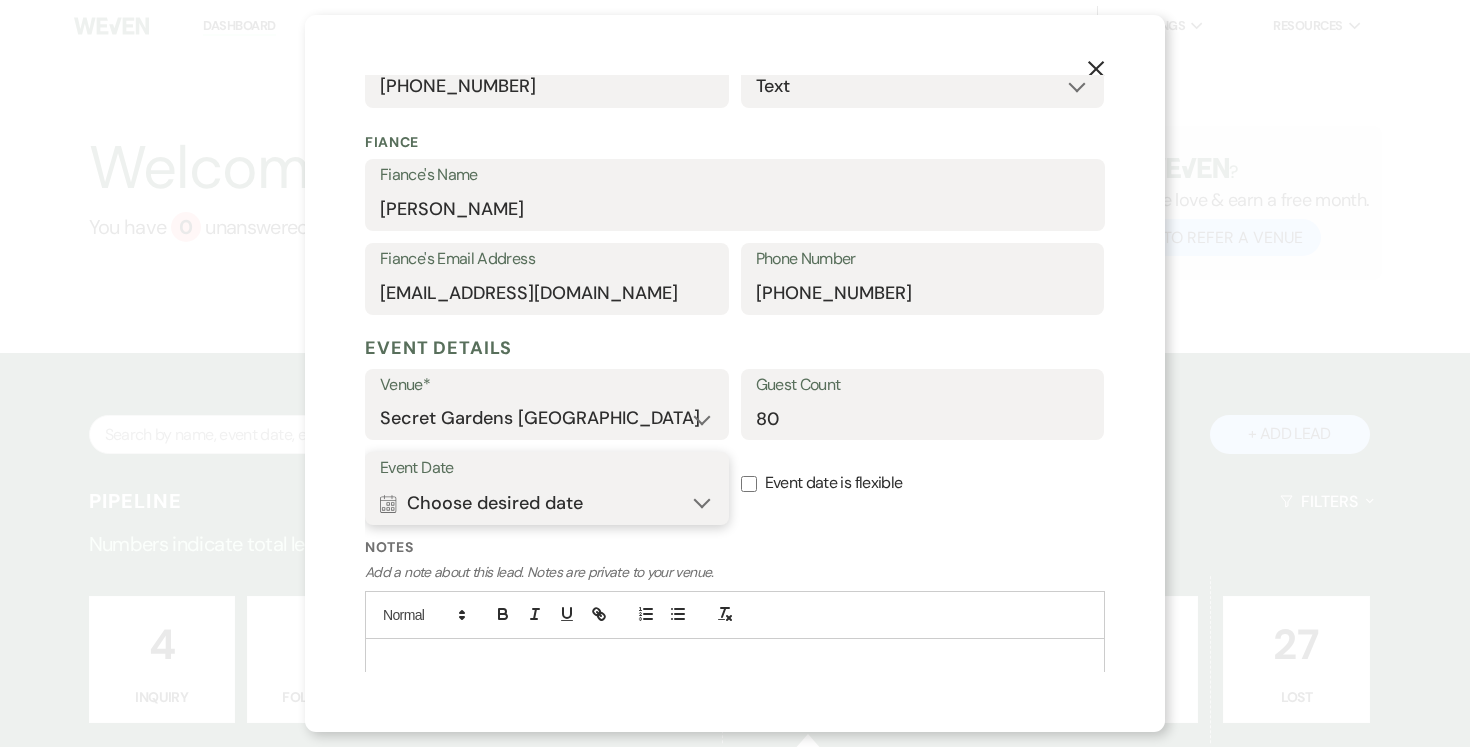 click on "Calendar Choose desired date Expand" at bounding box center (547, 503) 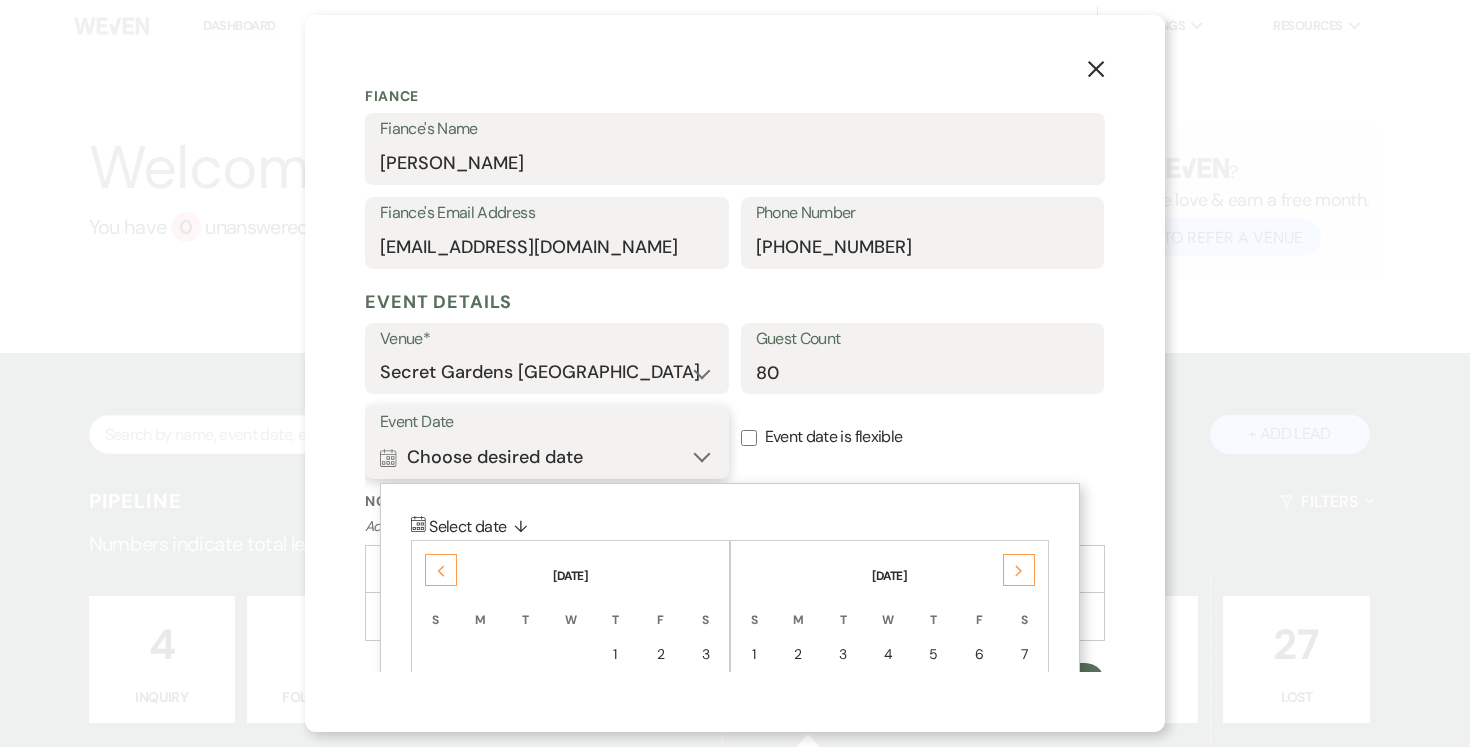scroll, scrollTop: 590, scrollLeft: 0, axis: vertical 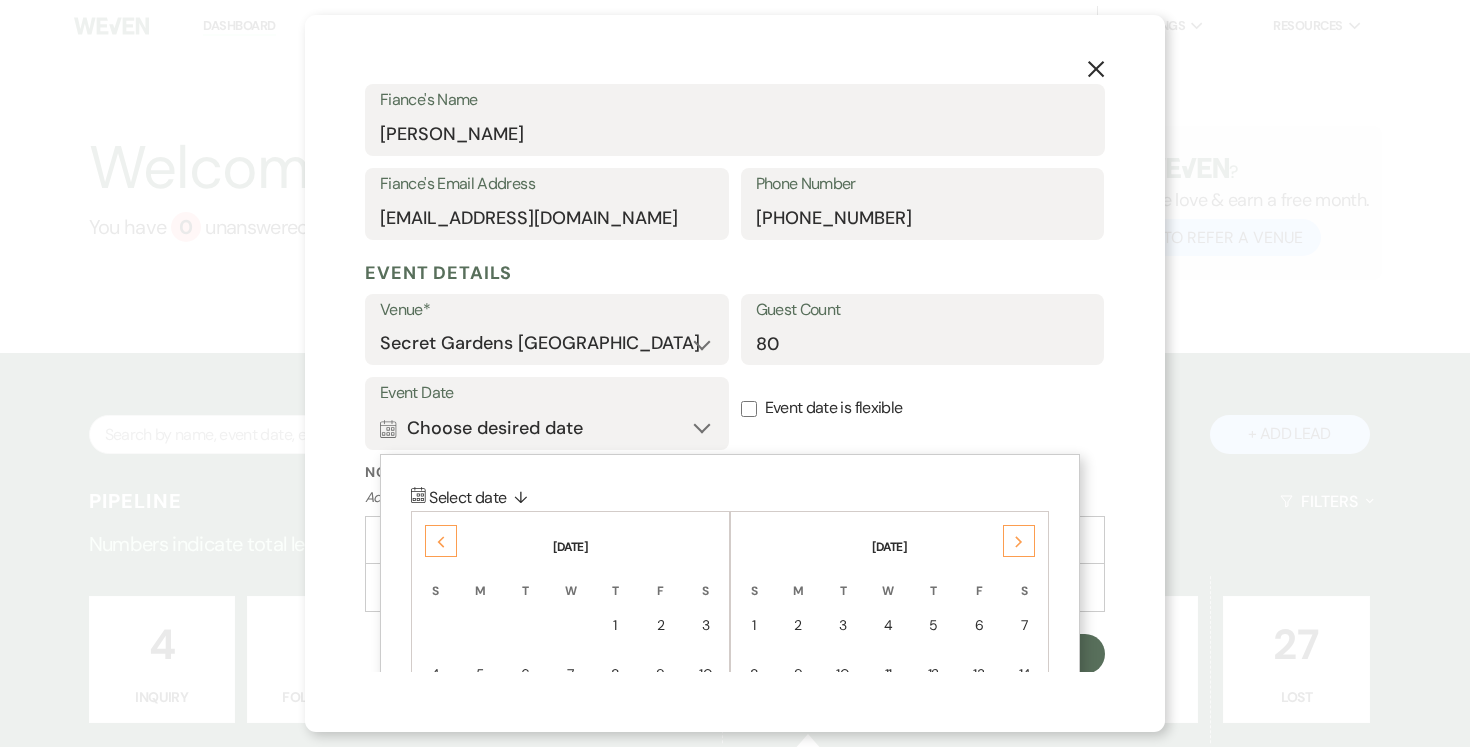 click on "Previous" at bounding box center (441, 541) 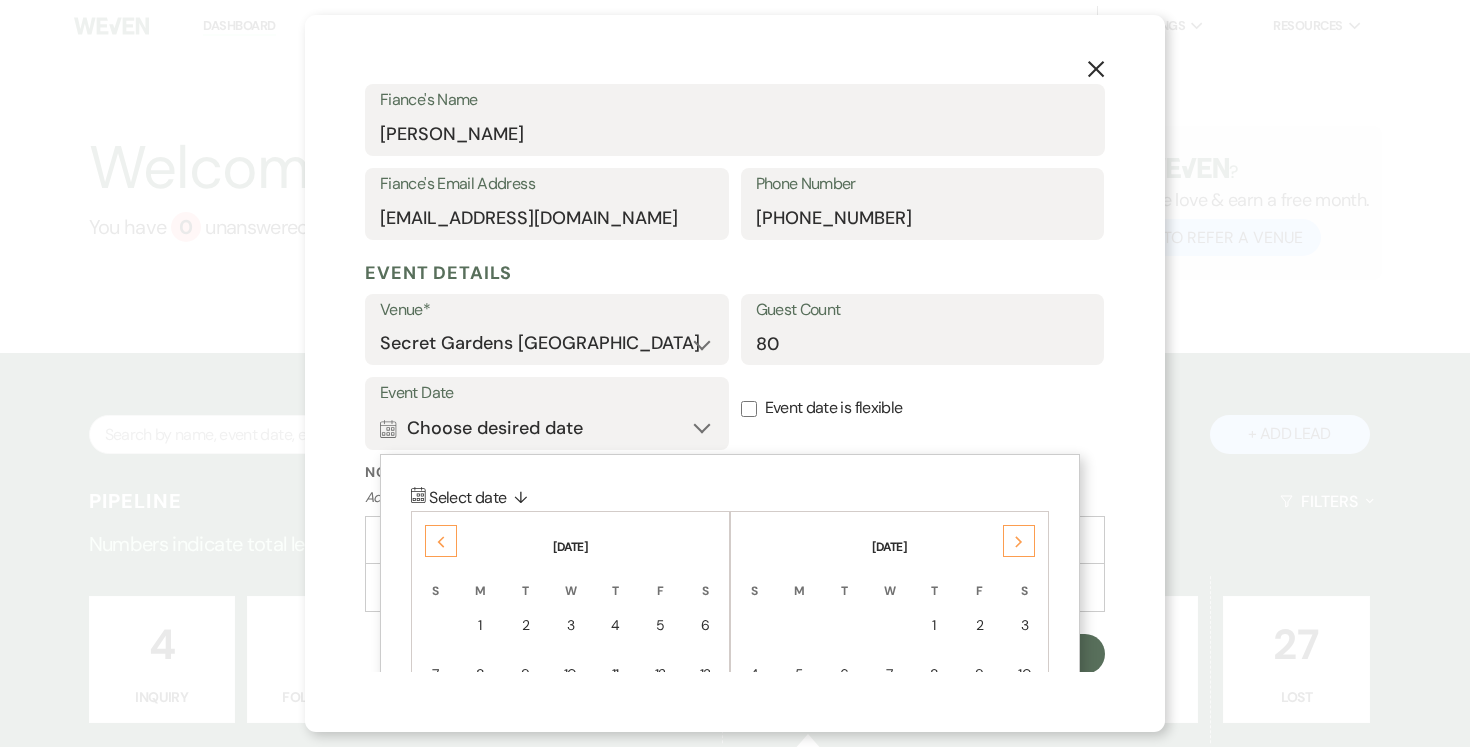 click on "Previous" at bounding box center (441, 541) 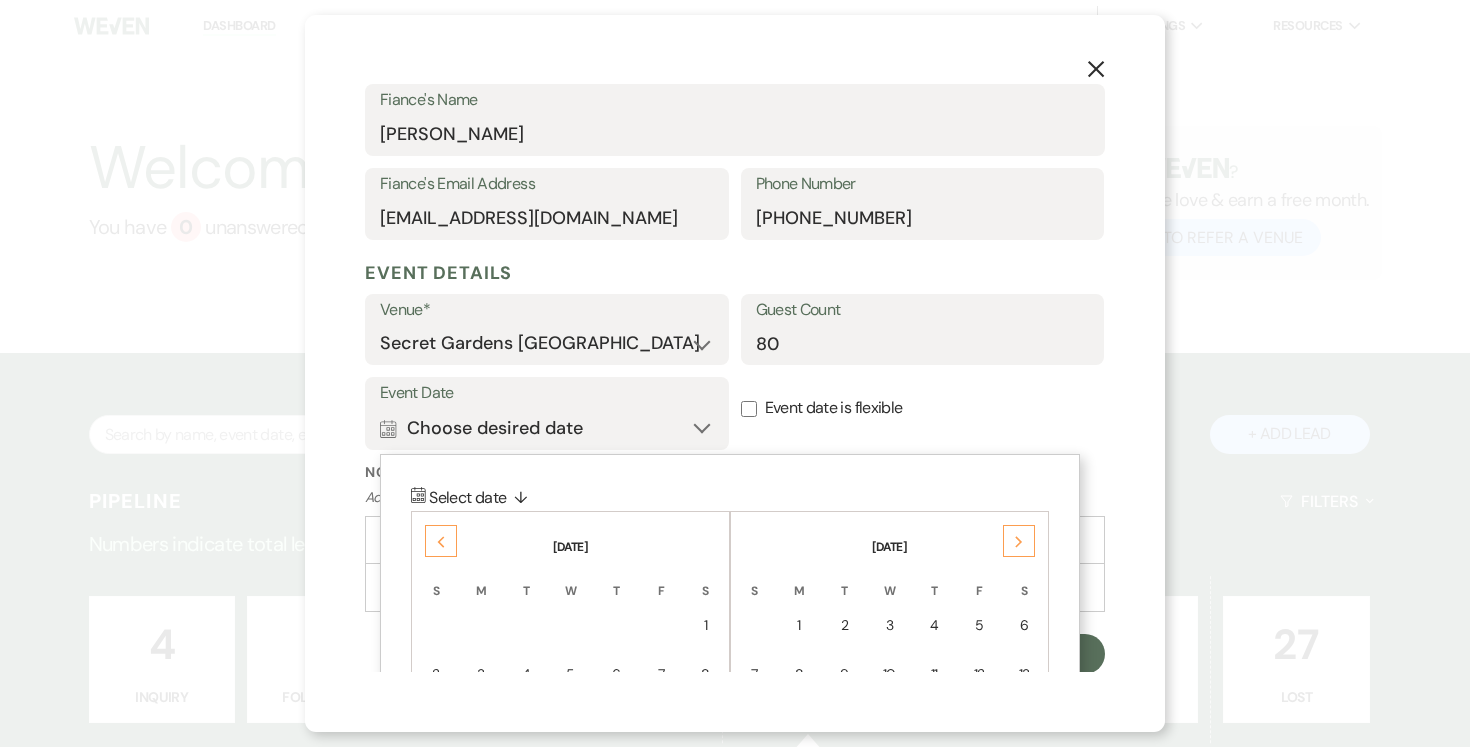 click on "Previous" at bounding box center [441, 541] 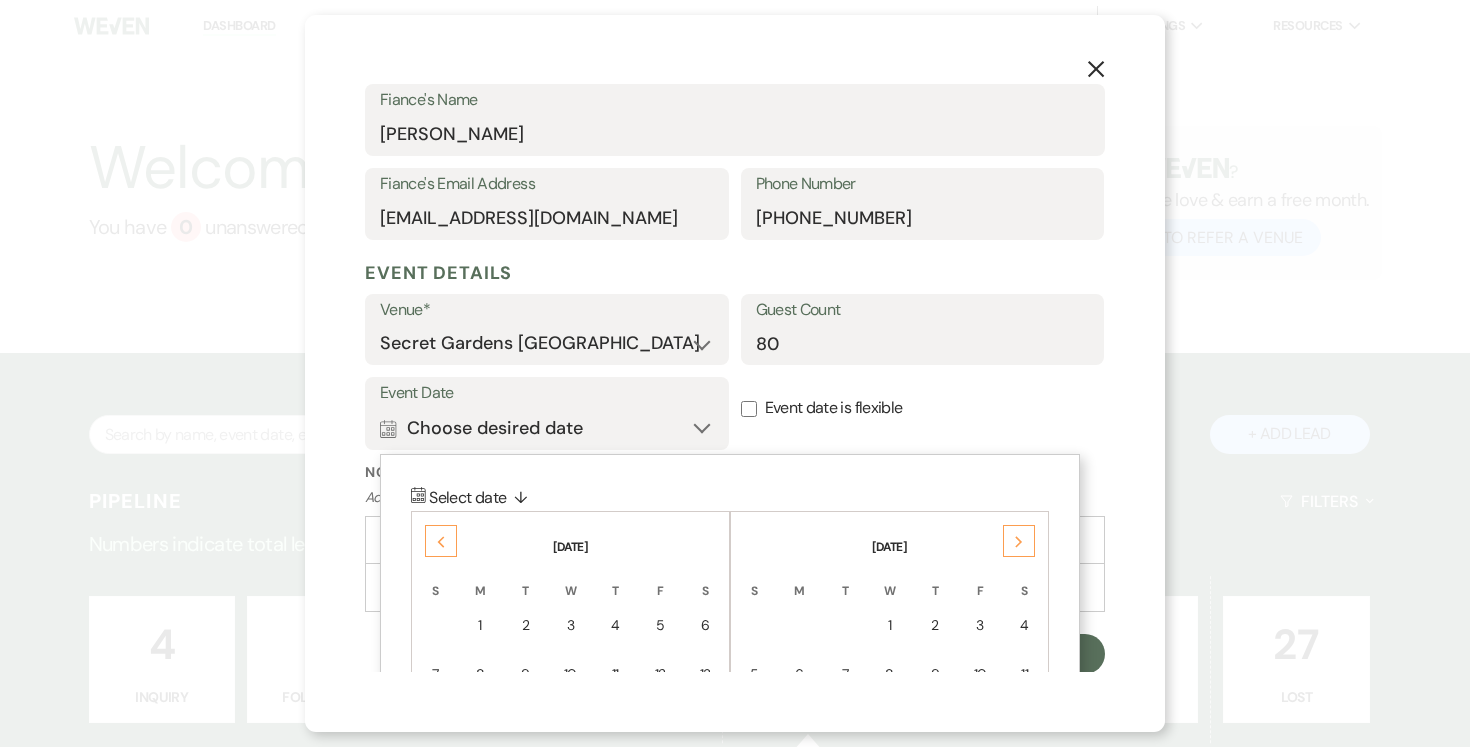 click on "Previous" at bounding box center [441, 541] 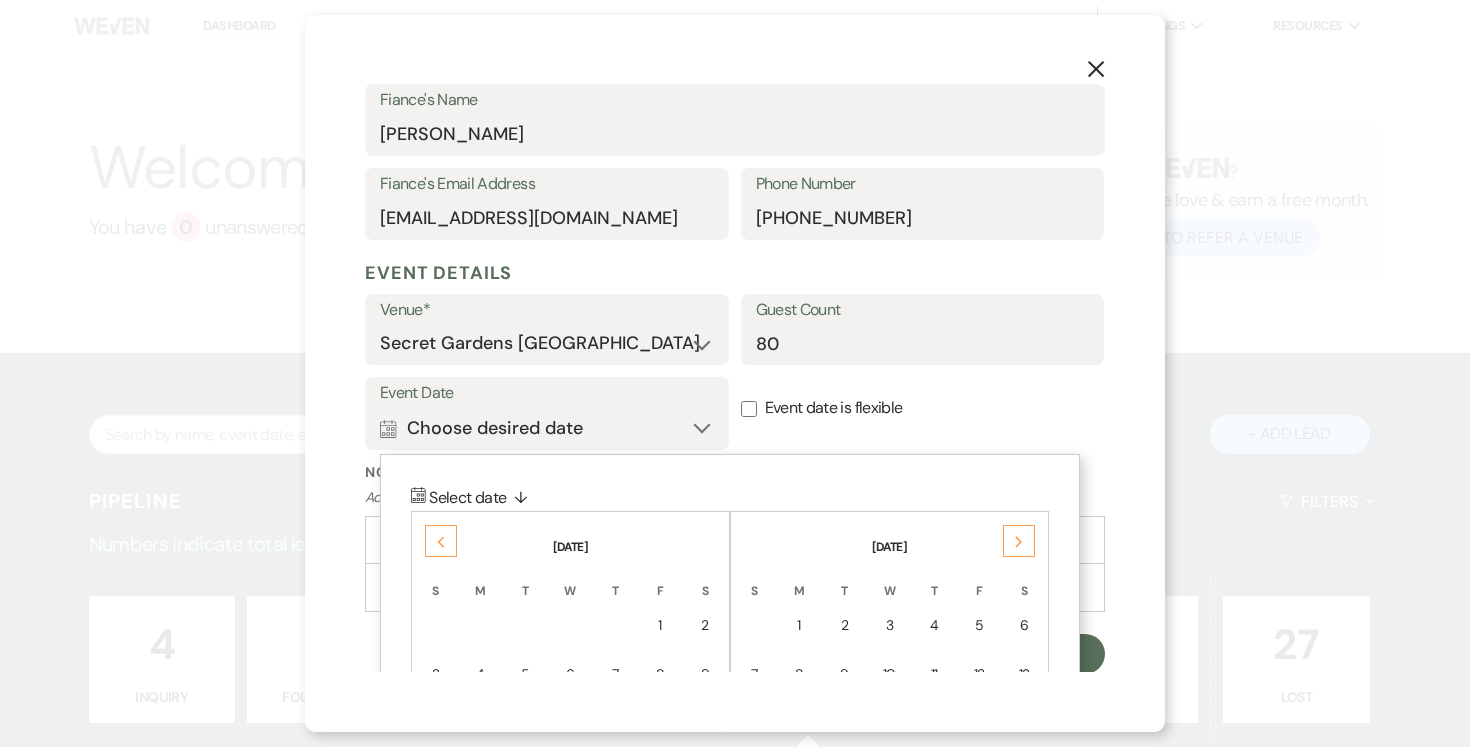click on "Next" 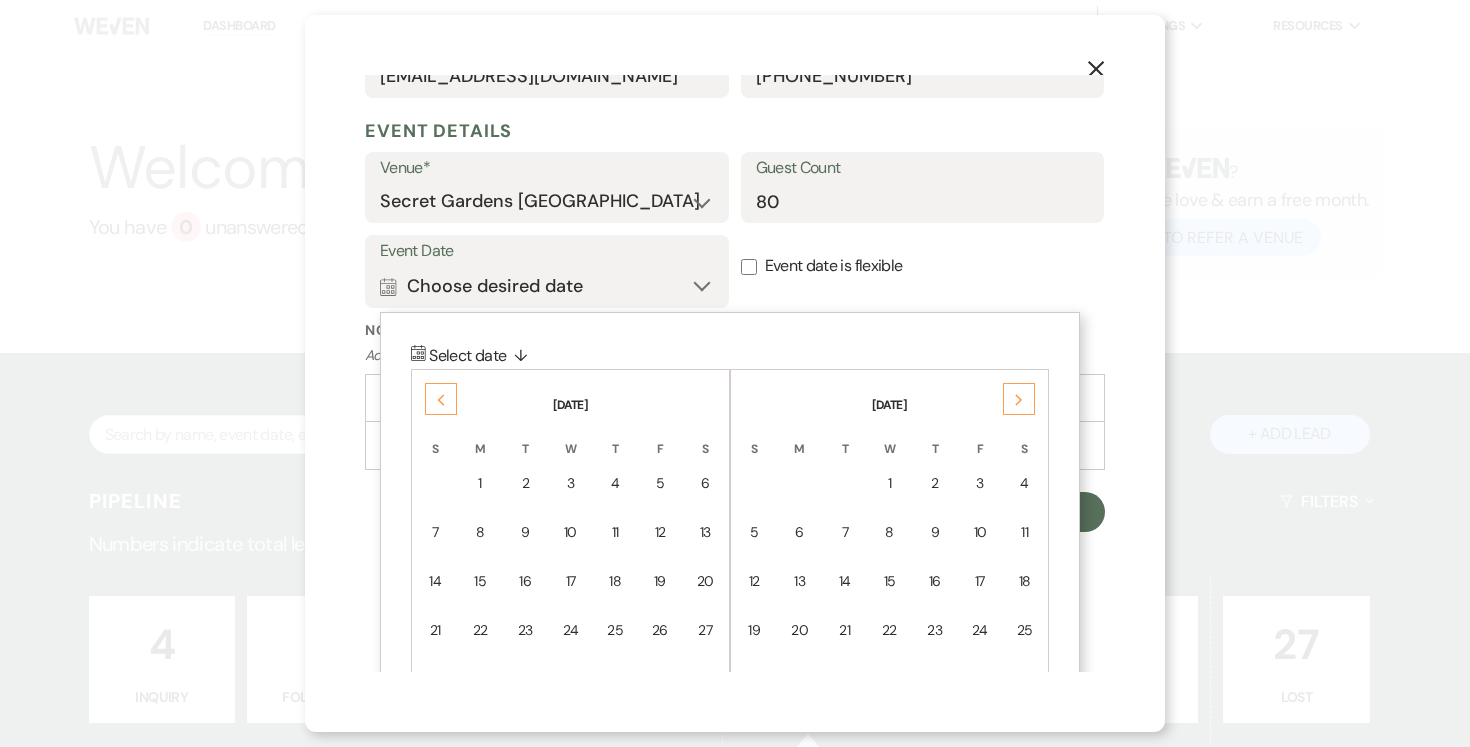 scroll, scrollTop: 846, scrollLeft: 0, axis: vertical 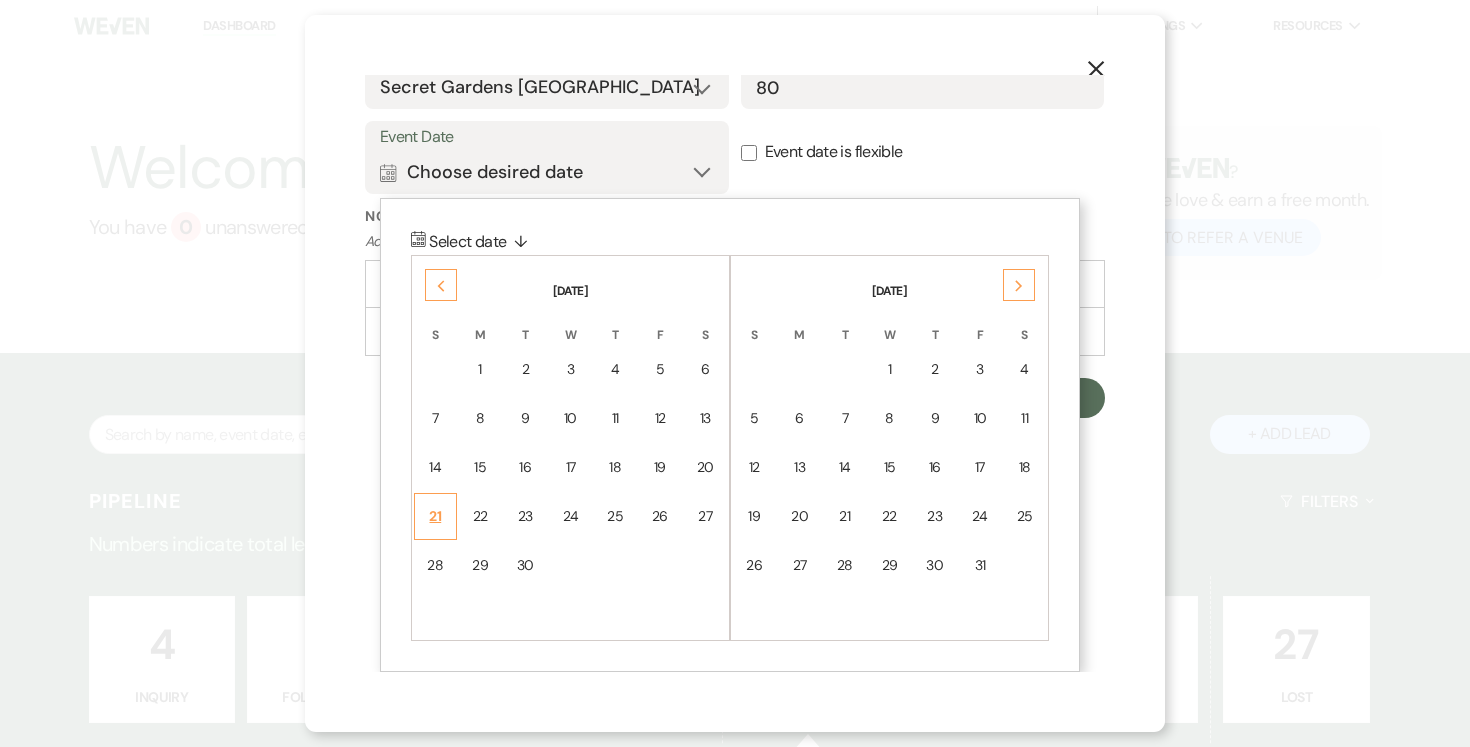 click on "21" at bounding box center [435, 516] 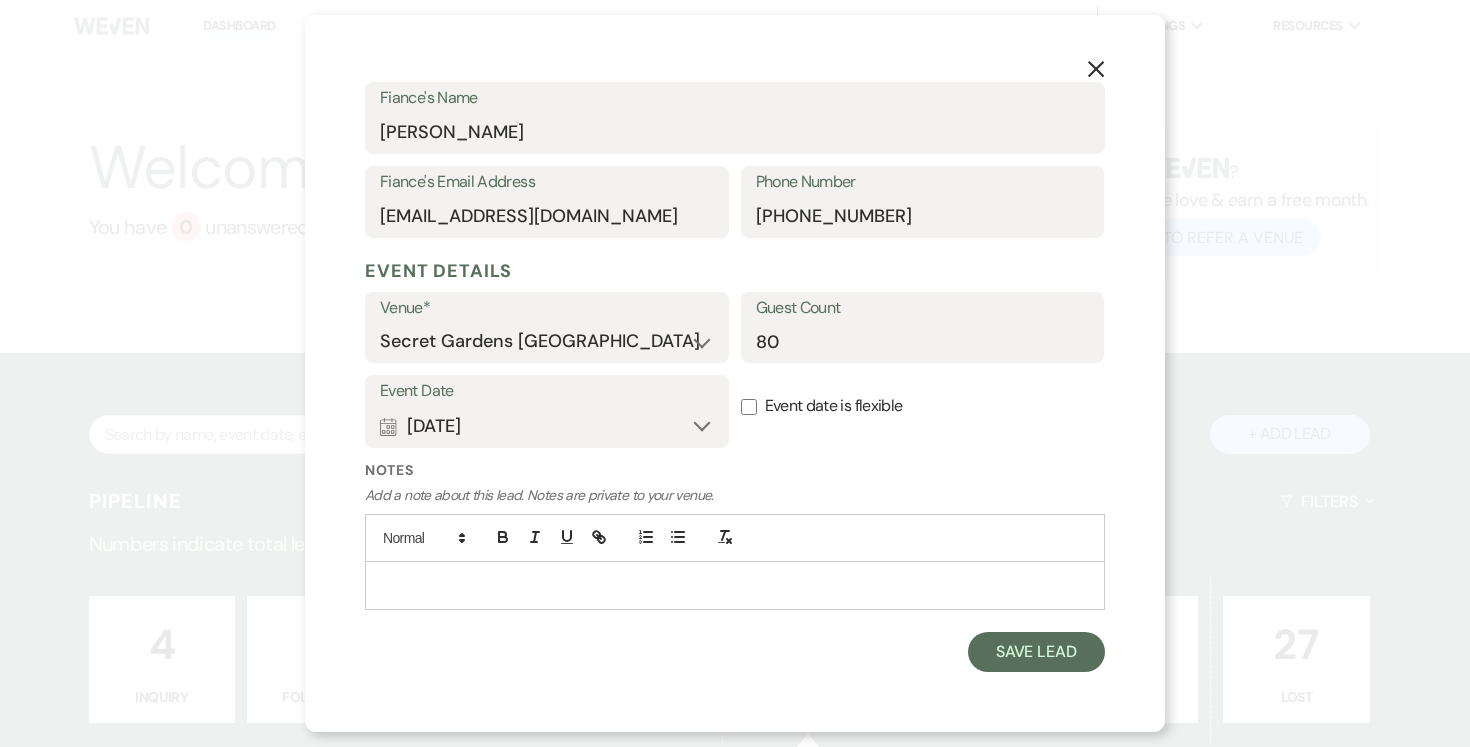 scroll, scrollTop: 590, scrollLeft: 0, axis: vertical 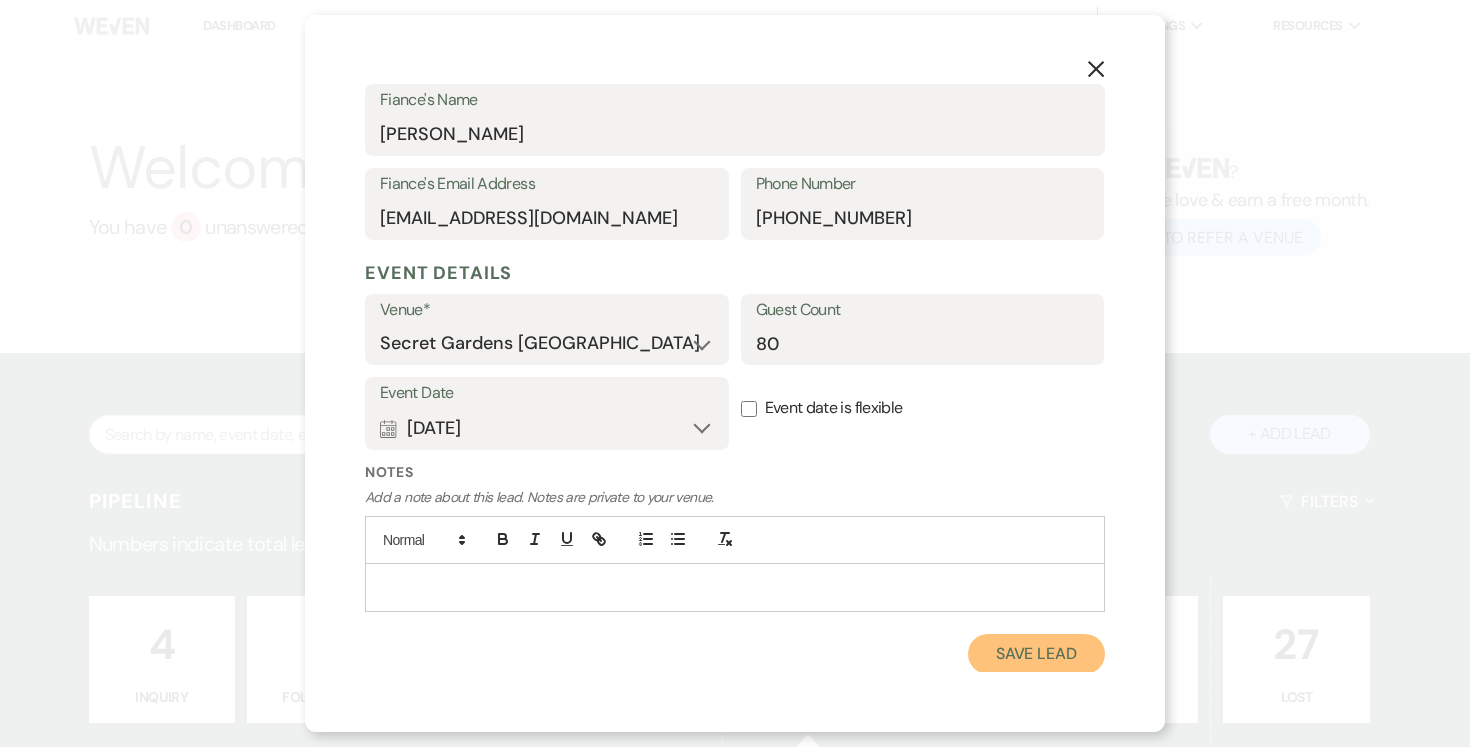 click on "Save Lead" at bounding box center [1036, 654] 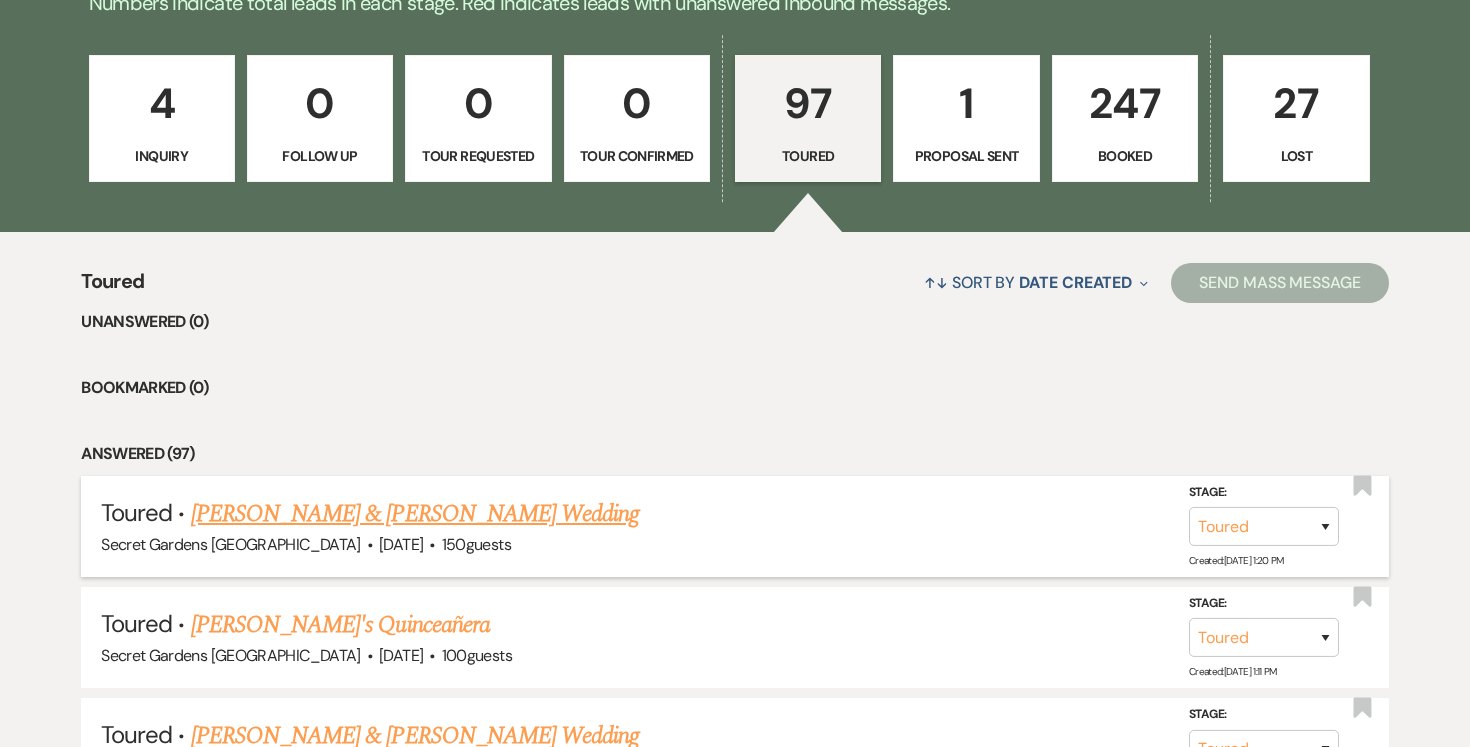 scroll, scrollTop: 518, scrollLeft: 0, axis: vertical 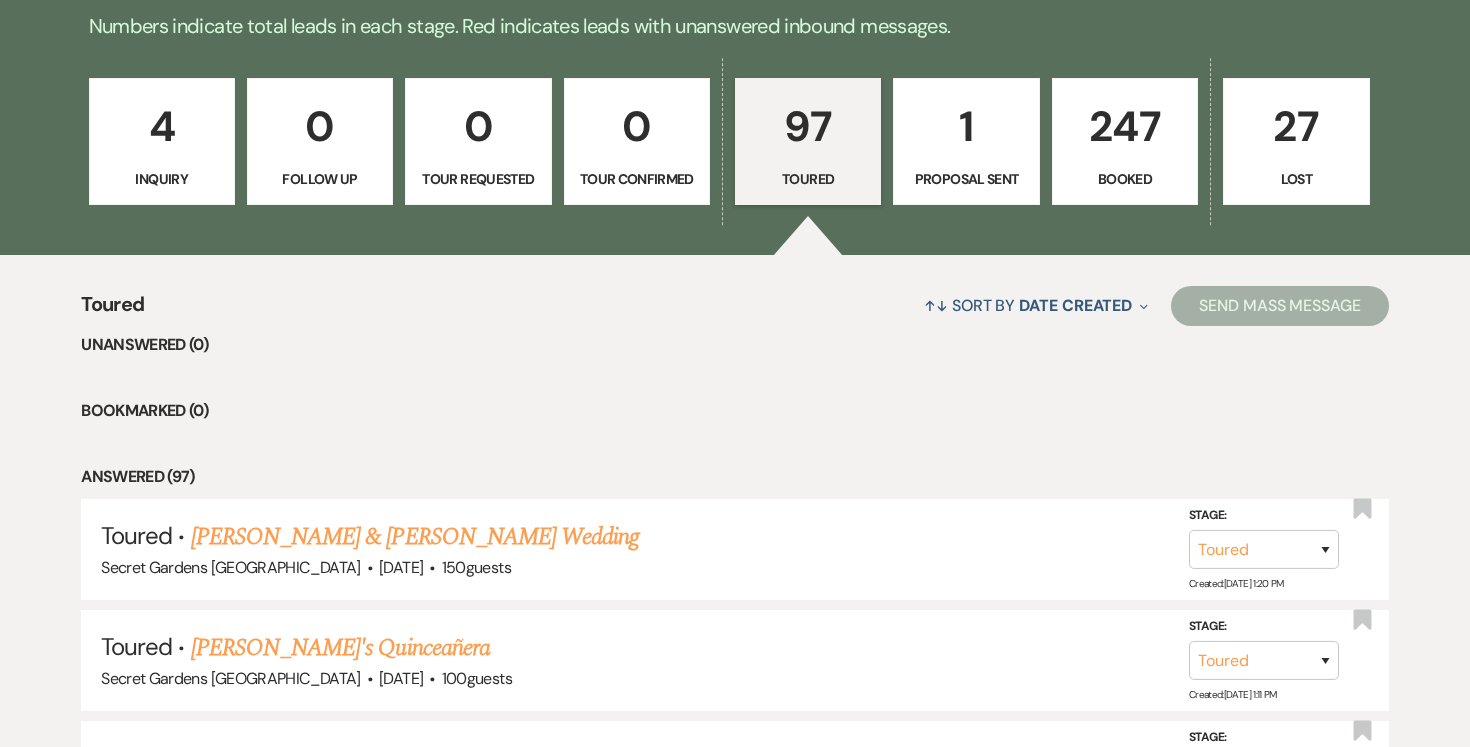 click on "1" at bounding box center (966, 126) 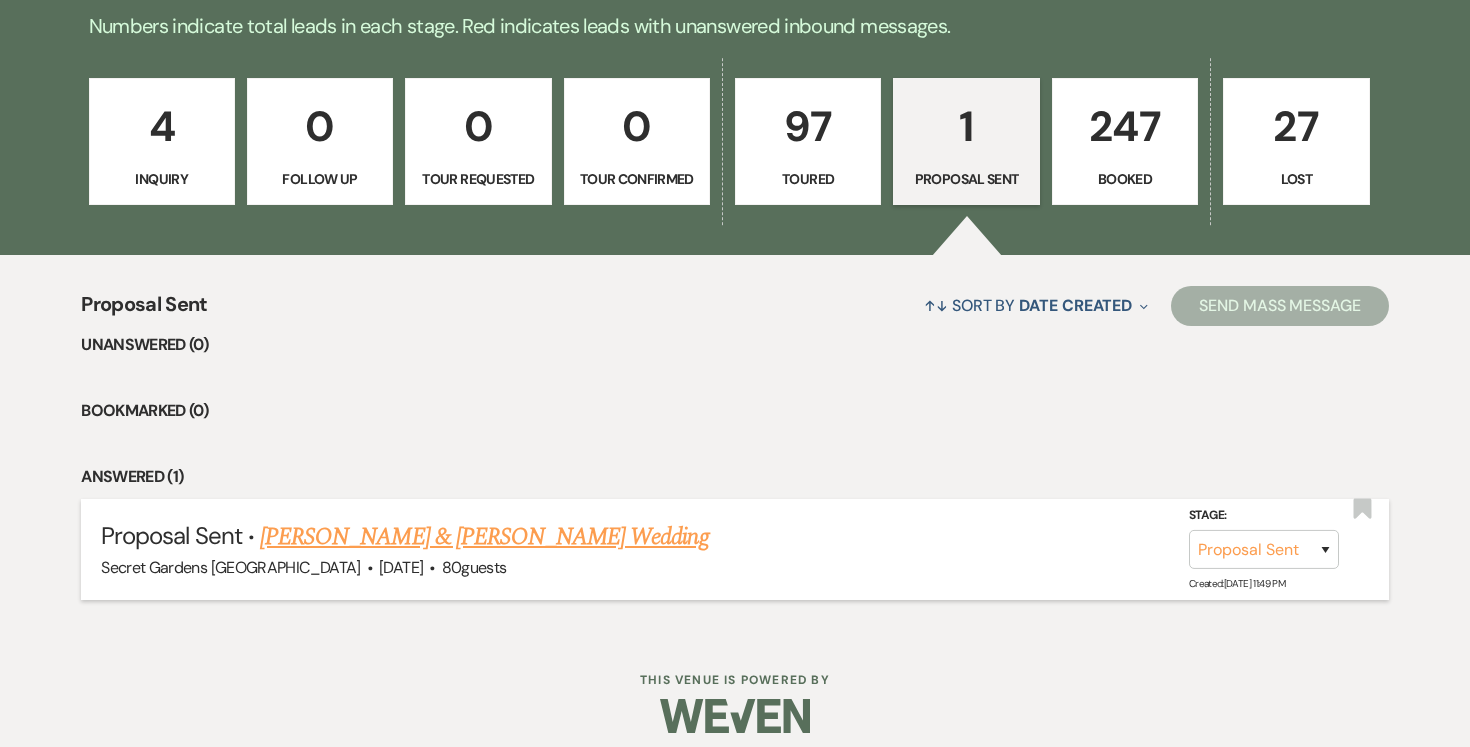 click on "[PERSON_NAME] & [PERSON_NAME] Wedding" at bounding box center [484, 537] 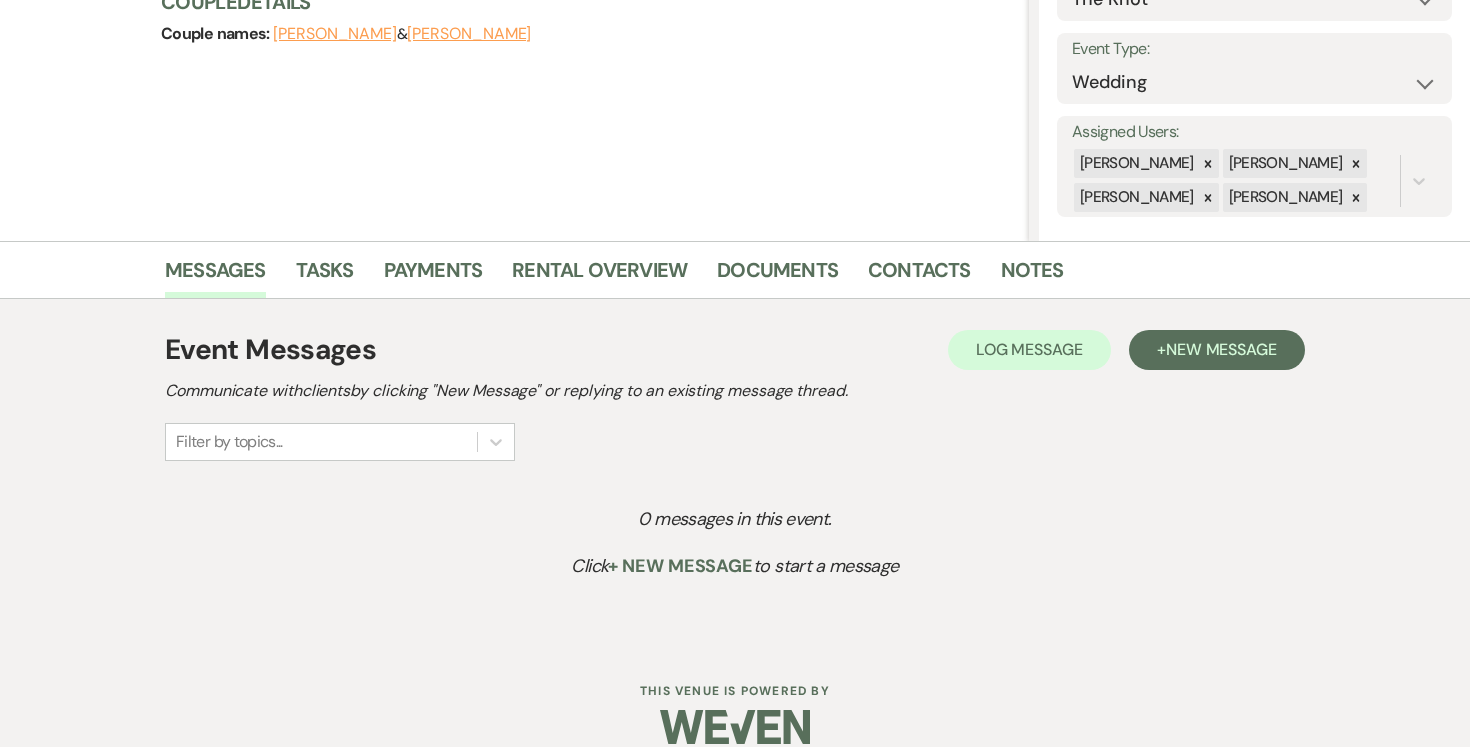 scroll, scrollTop: 288, scrollLeft: 0, axis: vertical 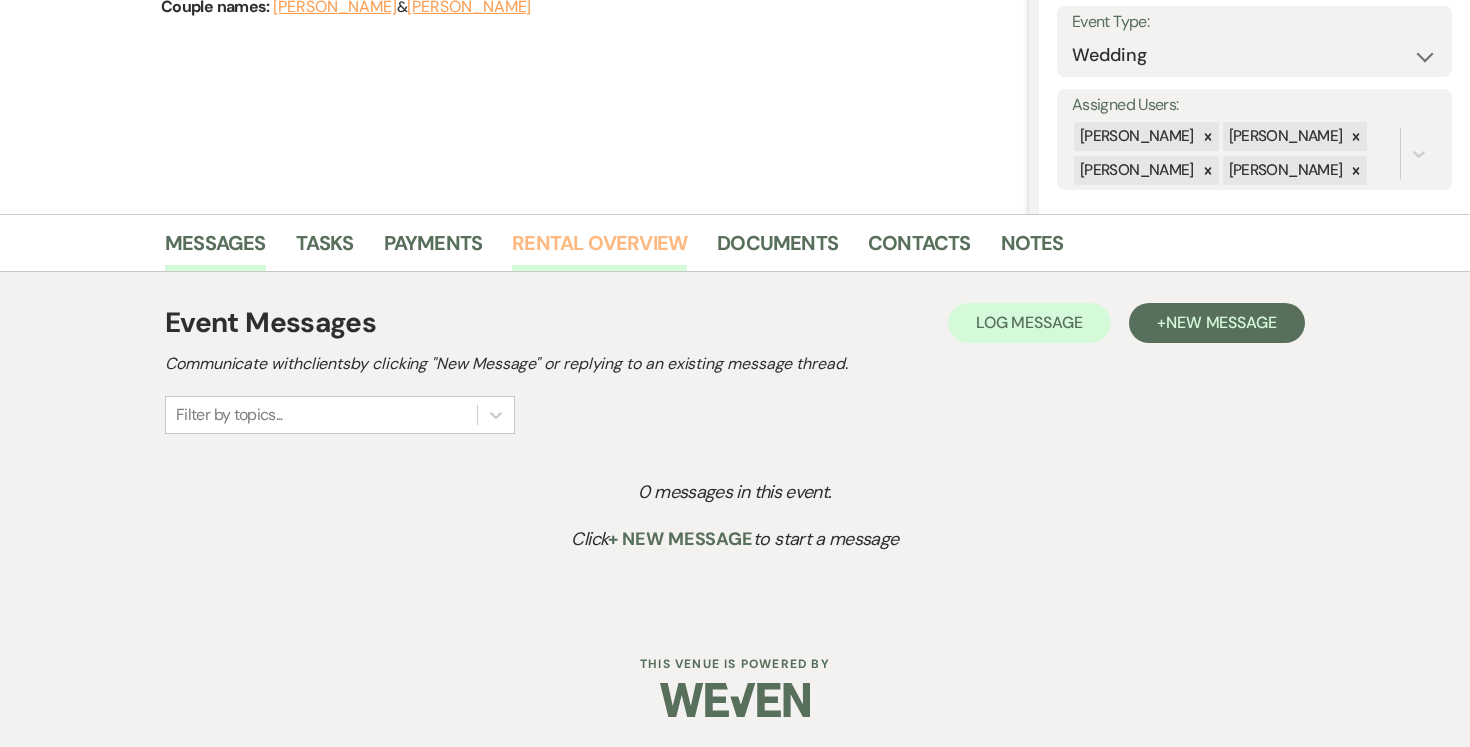 click on "Rental Overview" at bounding box center [599, 249] 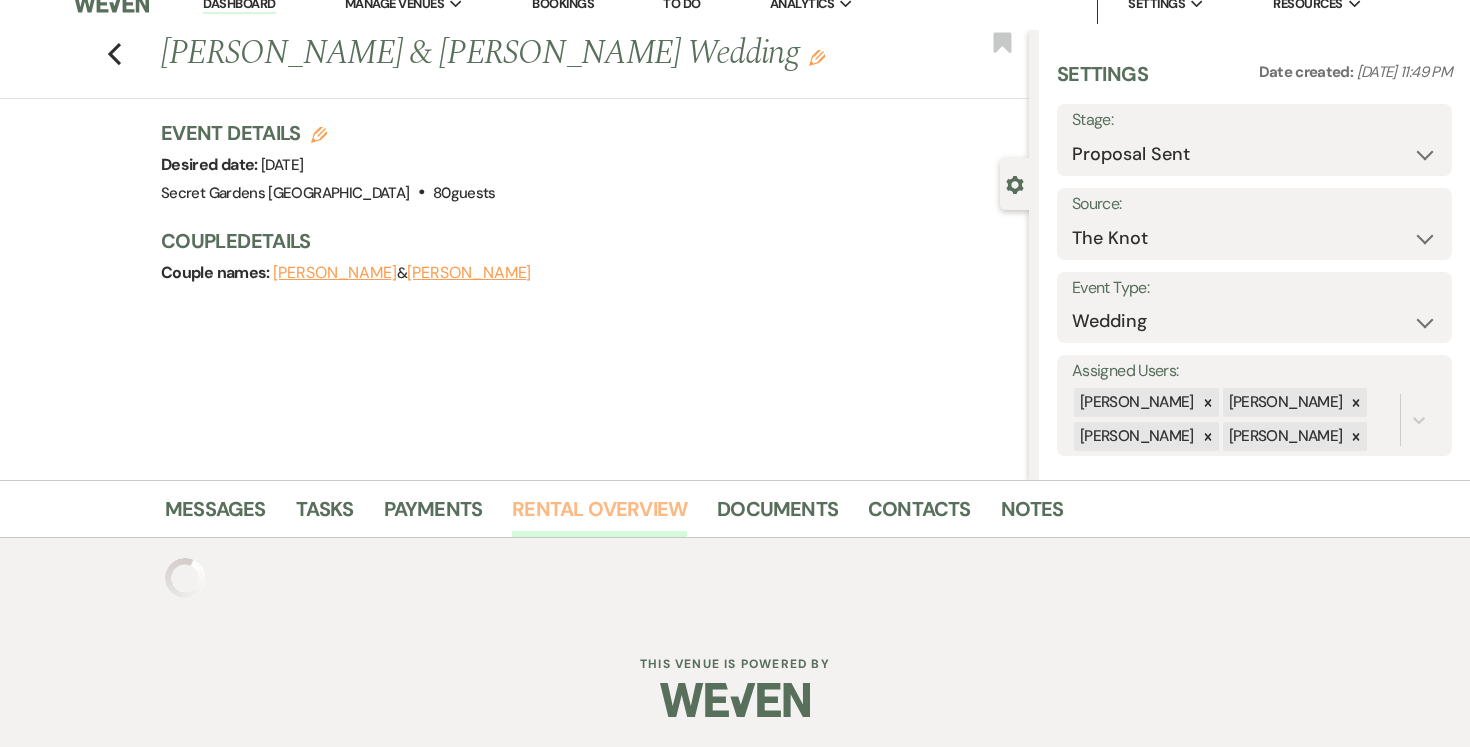 scroll, scrollTop: 181, scrollLeft: 0, axis: vertical 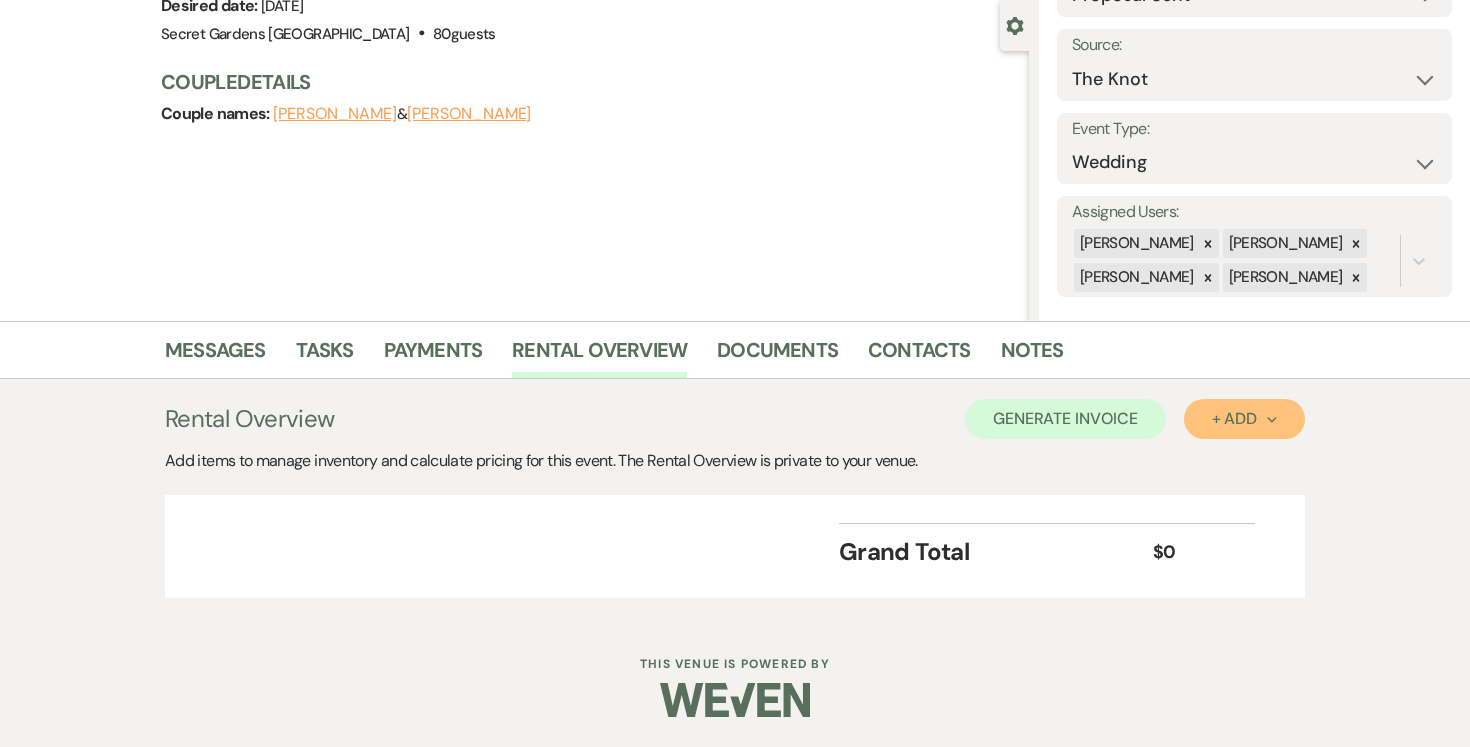click 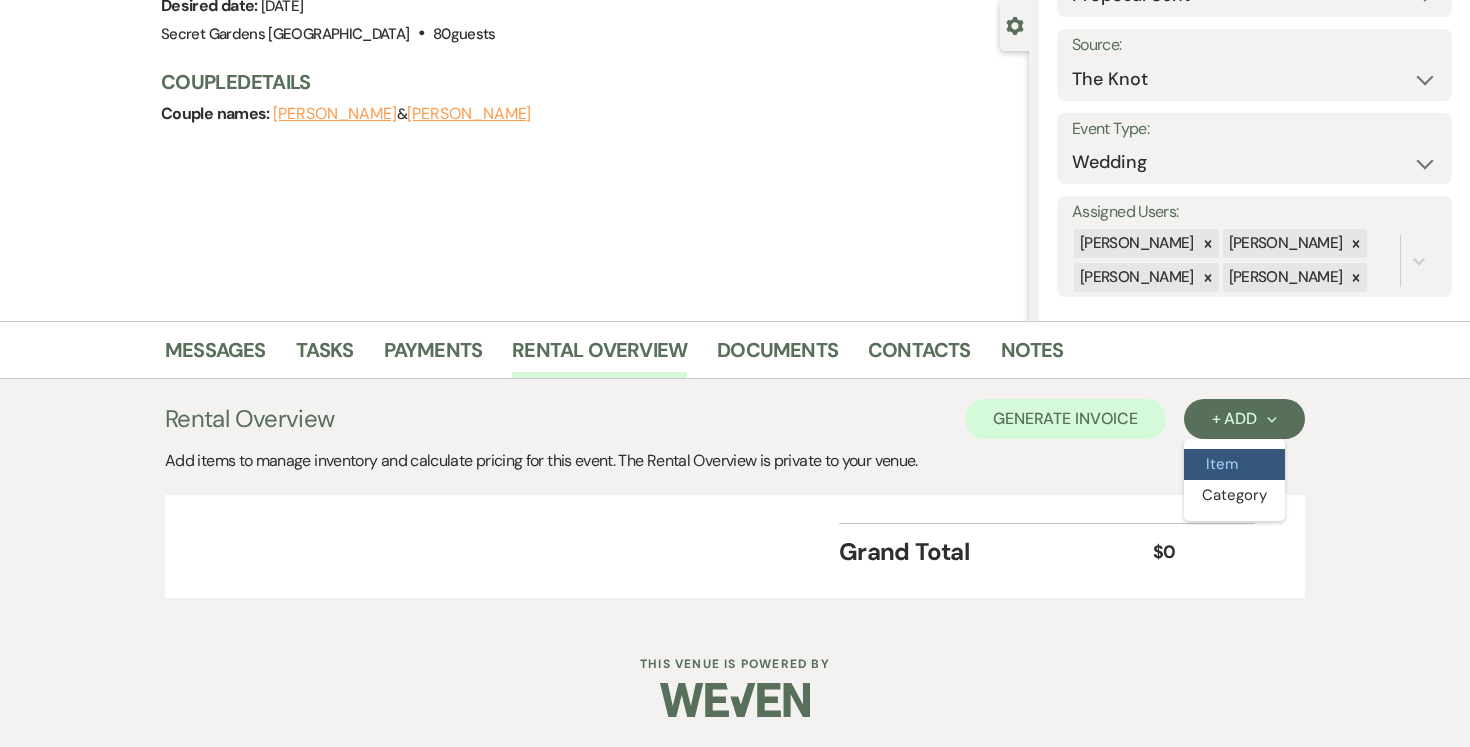 click on "Item" at bounding box center (1234, 464) 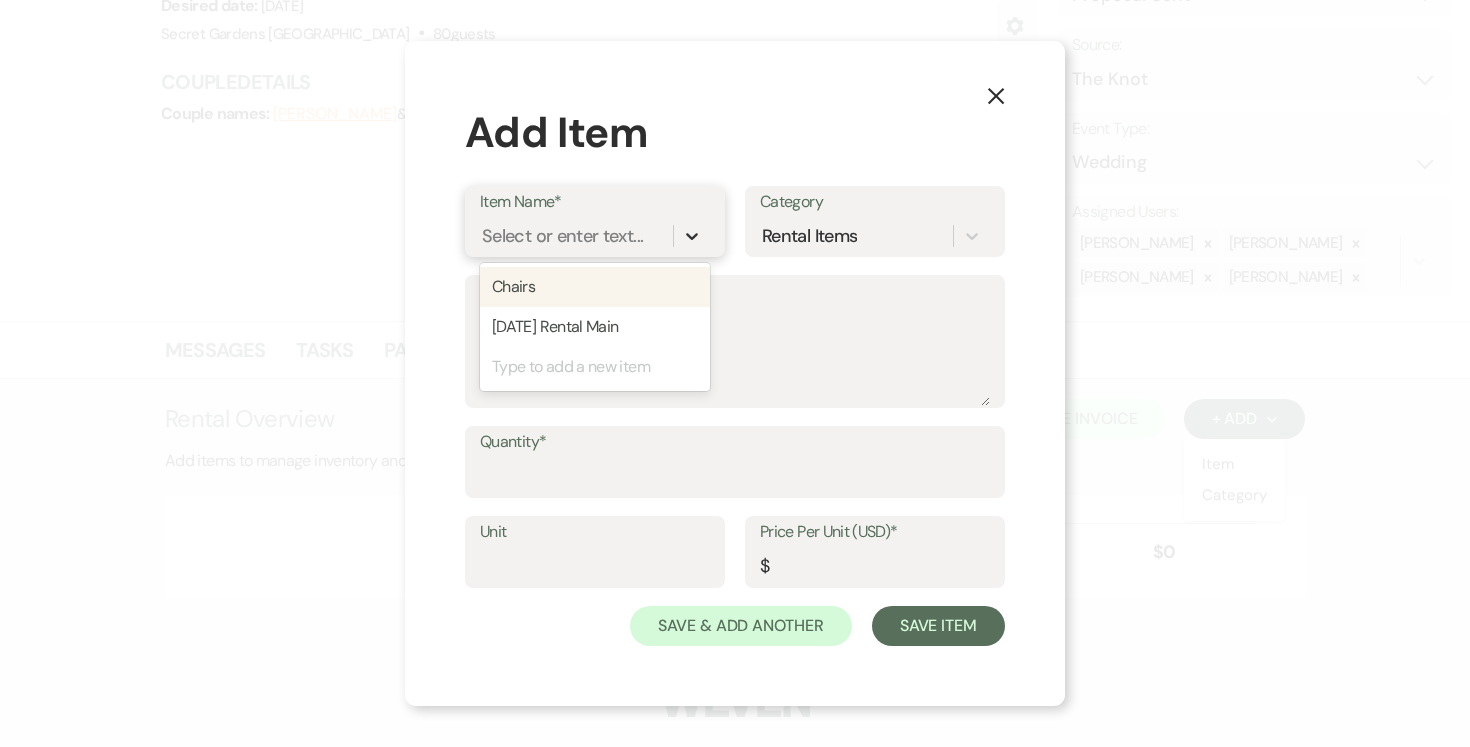 click 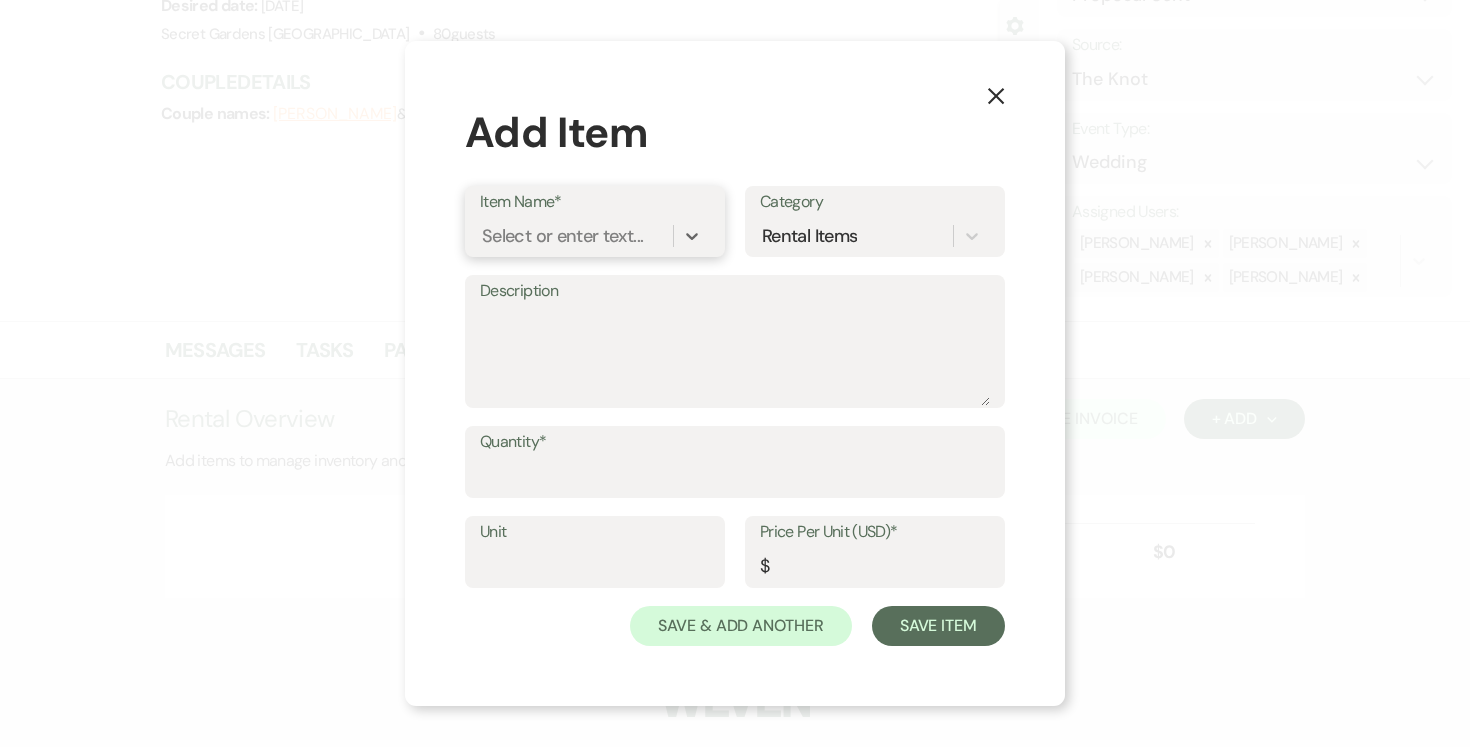 click on "Select or enter text..." at bounding box center (562, 236) 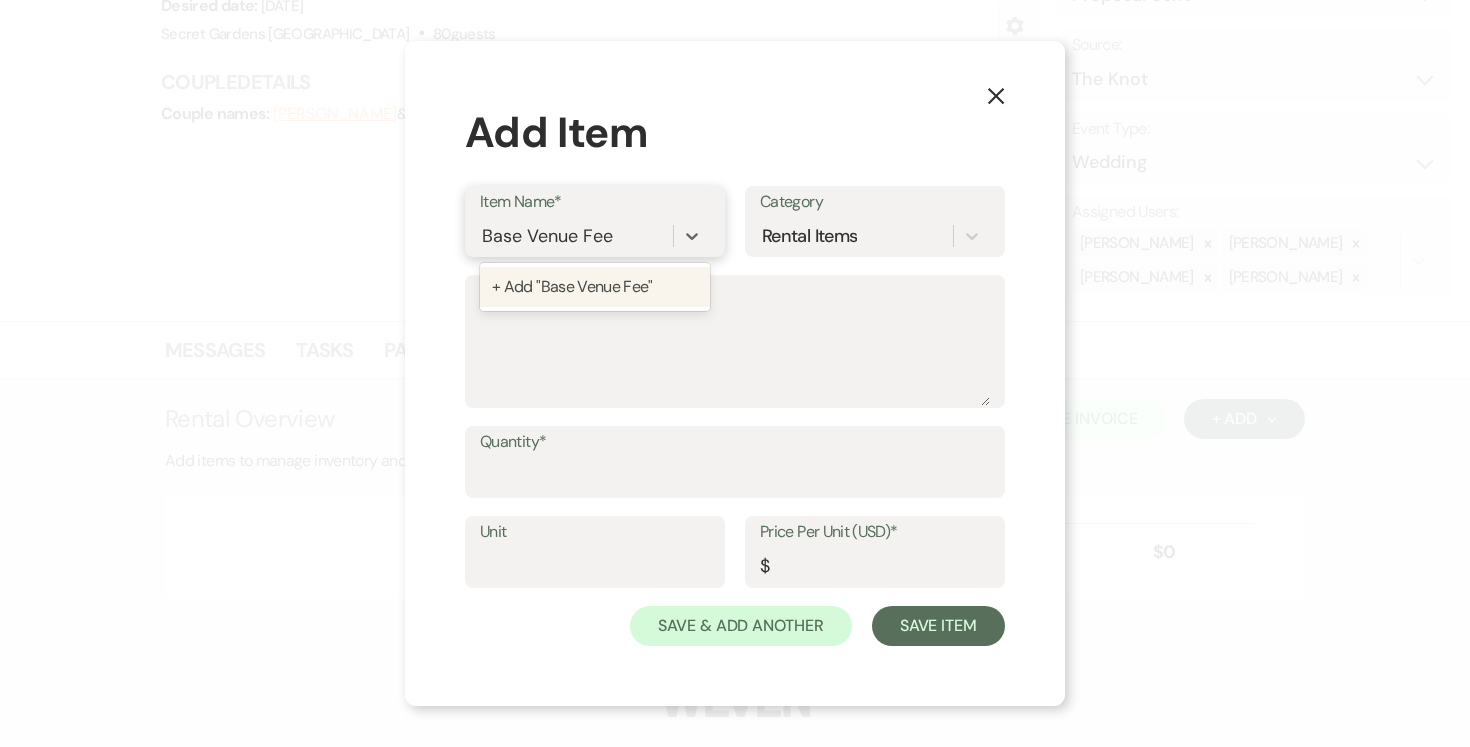 click on "+ Add "Base Venue Fee"" at bounding box center (595, 287) 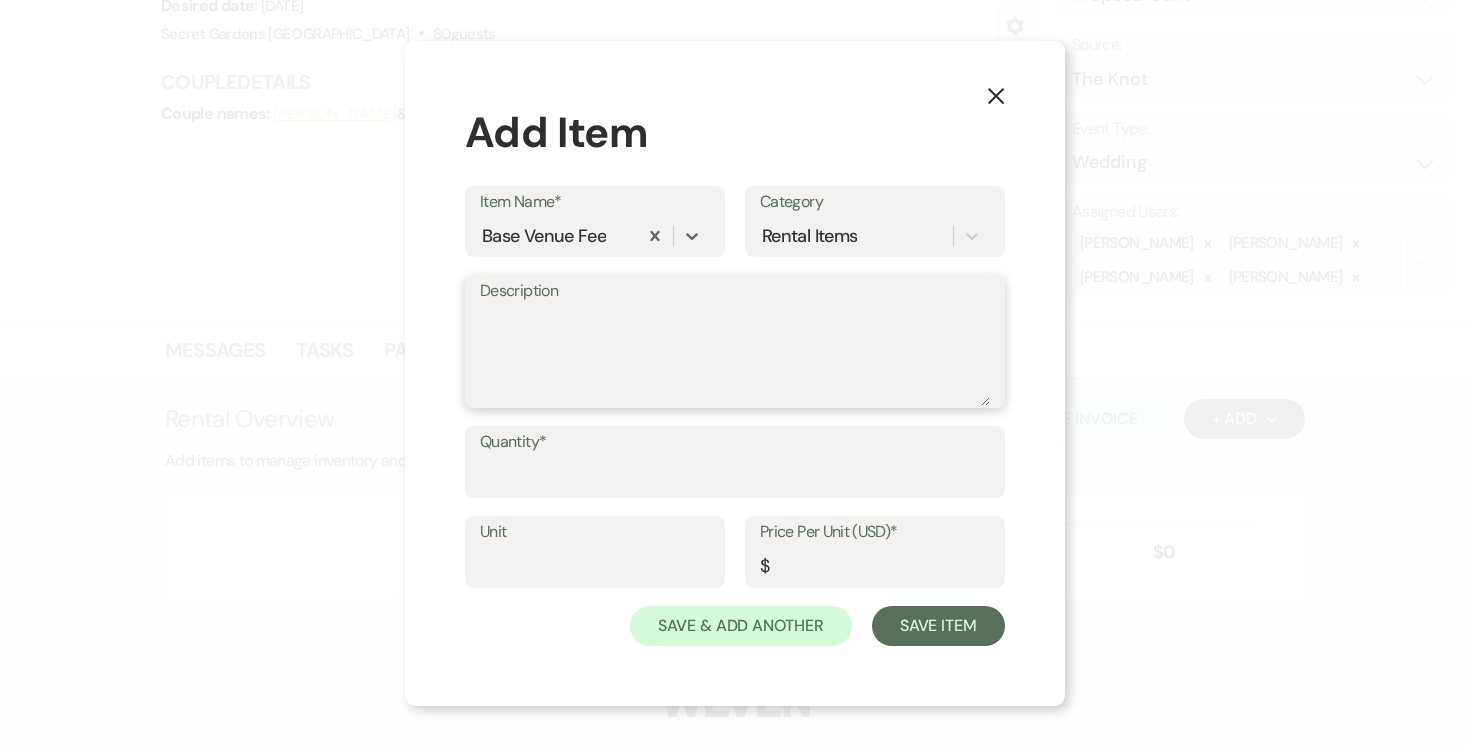 click on "Description" at bounding box center (735, 356) 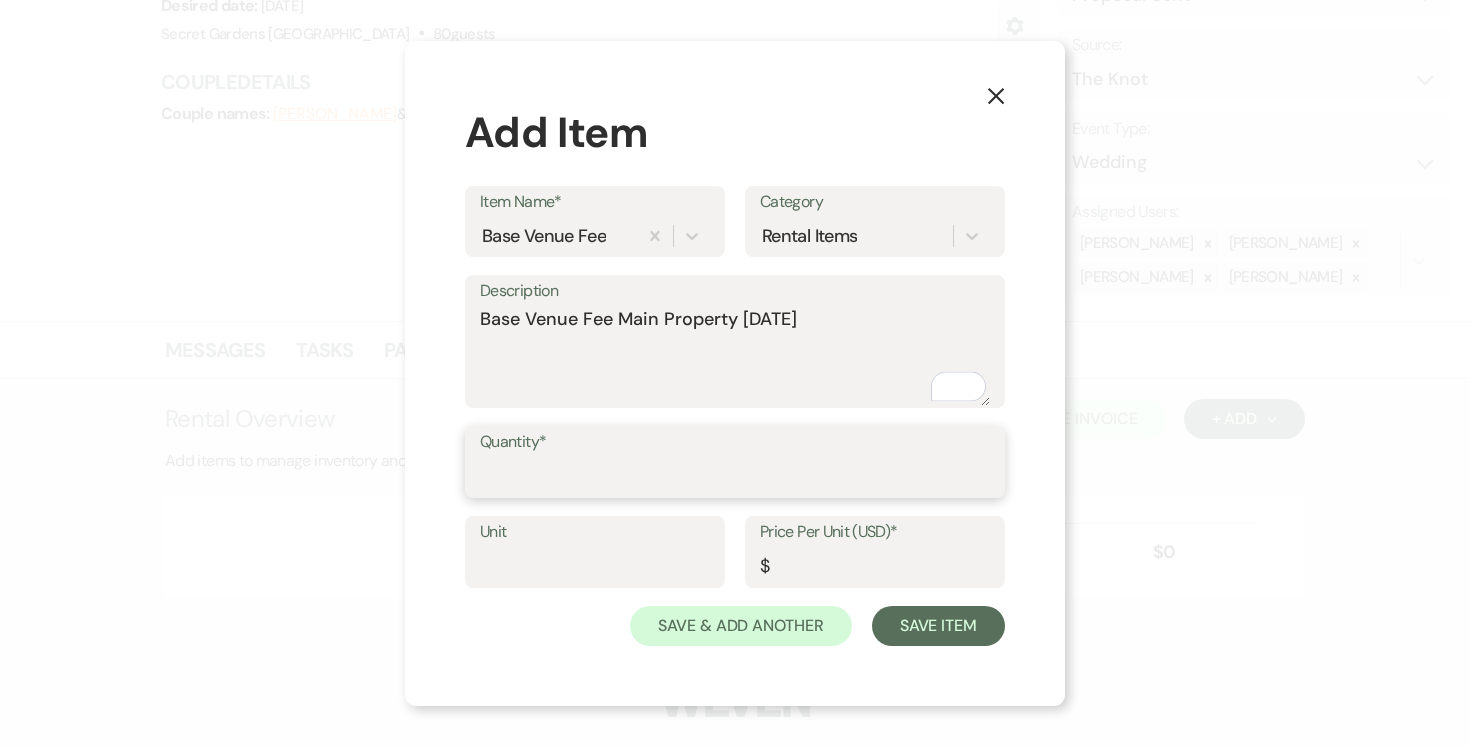 click on "Quantity*" at bounding box center [735, 476] 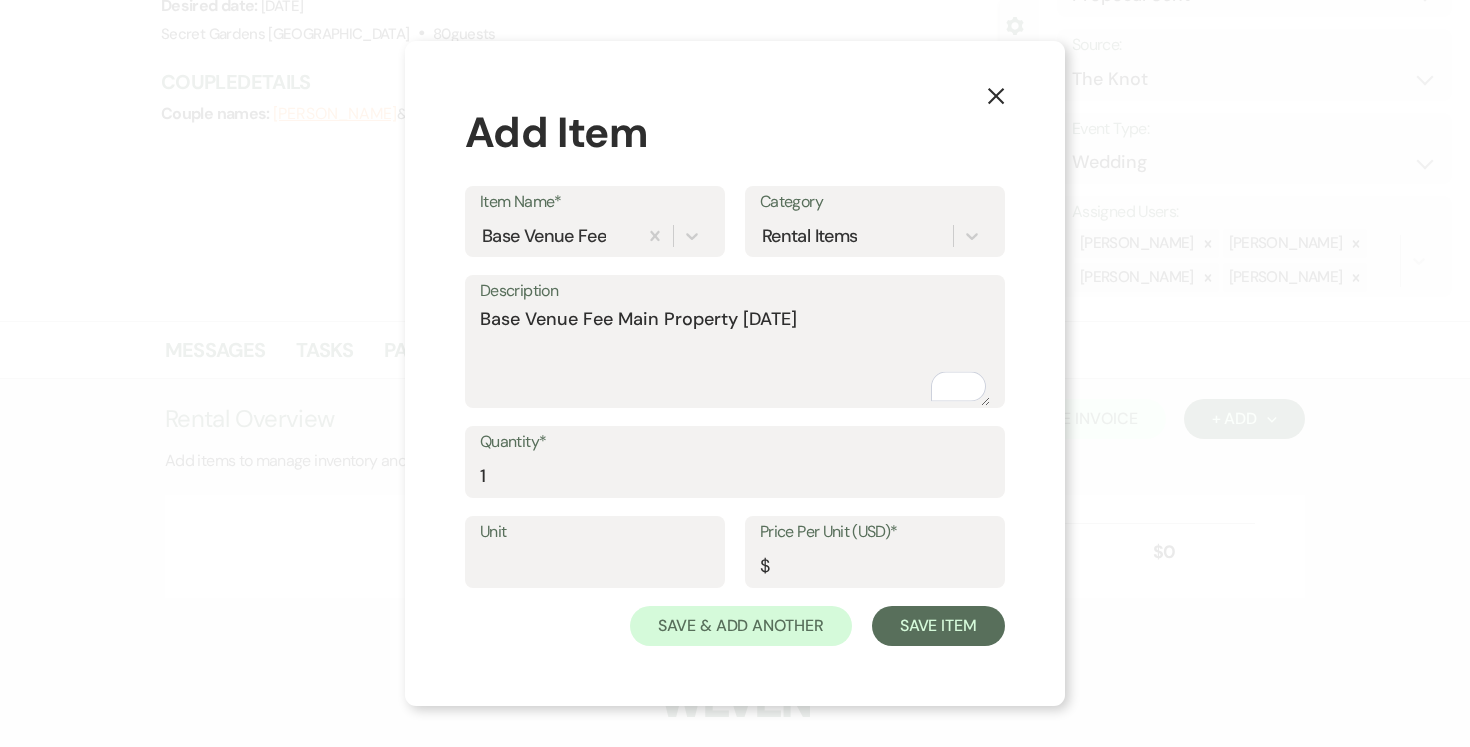 click on "Unit" at bounding box center [595, 552] 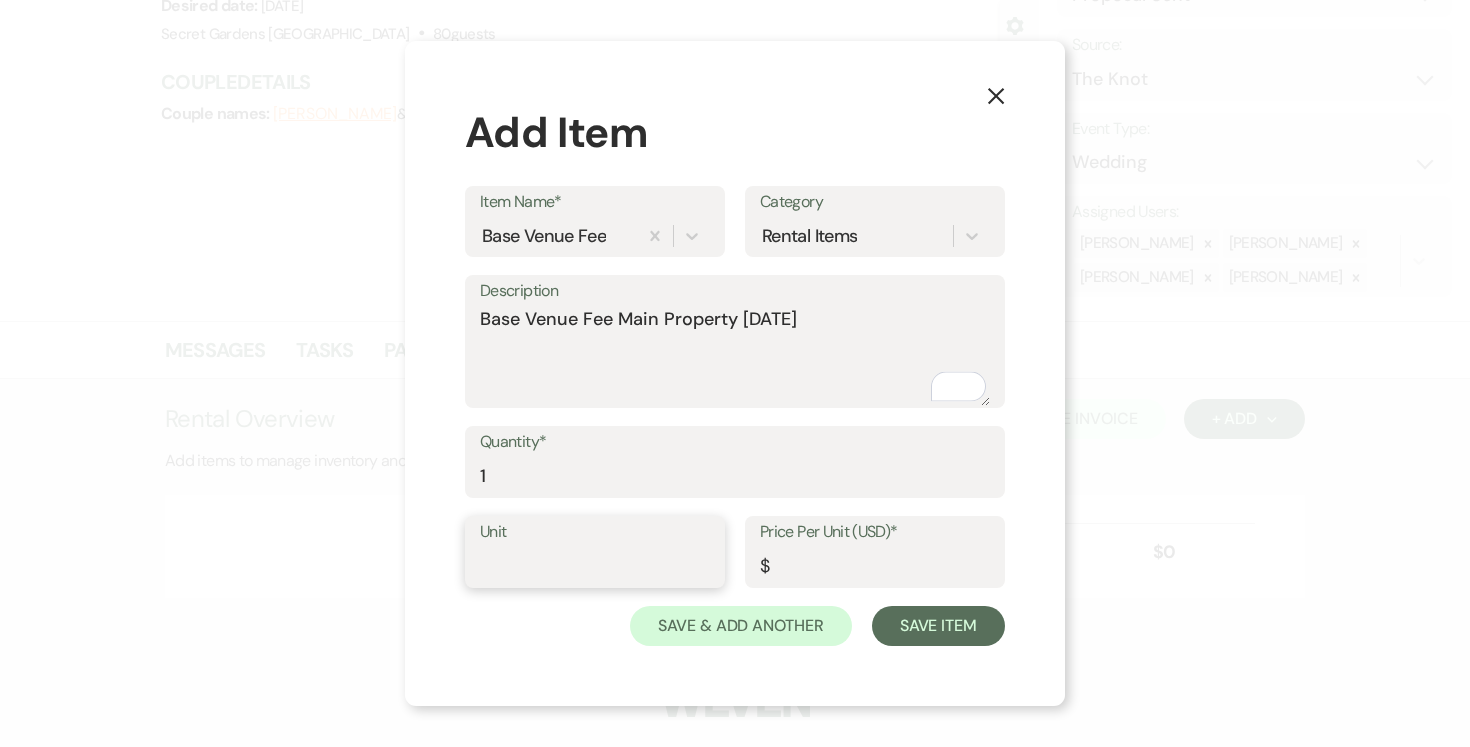 click on "Unit" at bounding box center [595, 566] 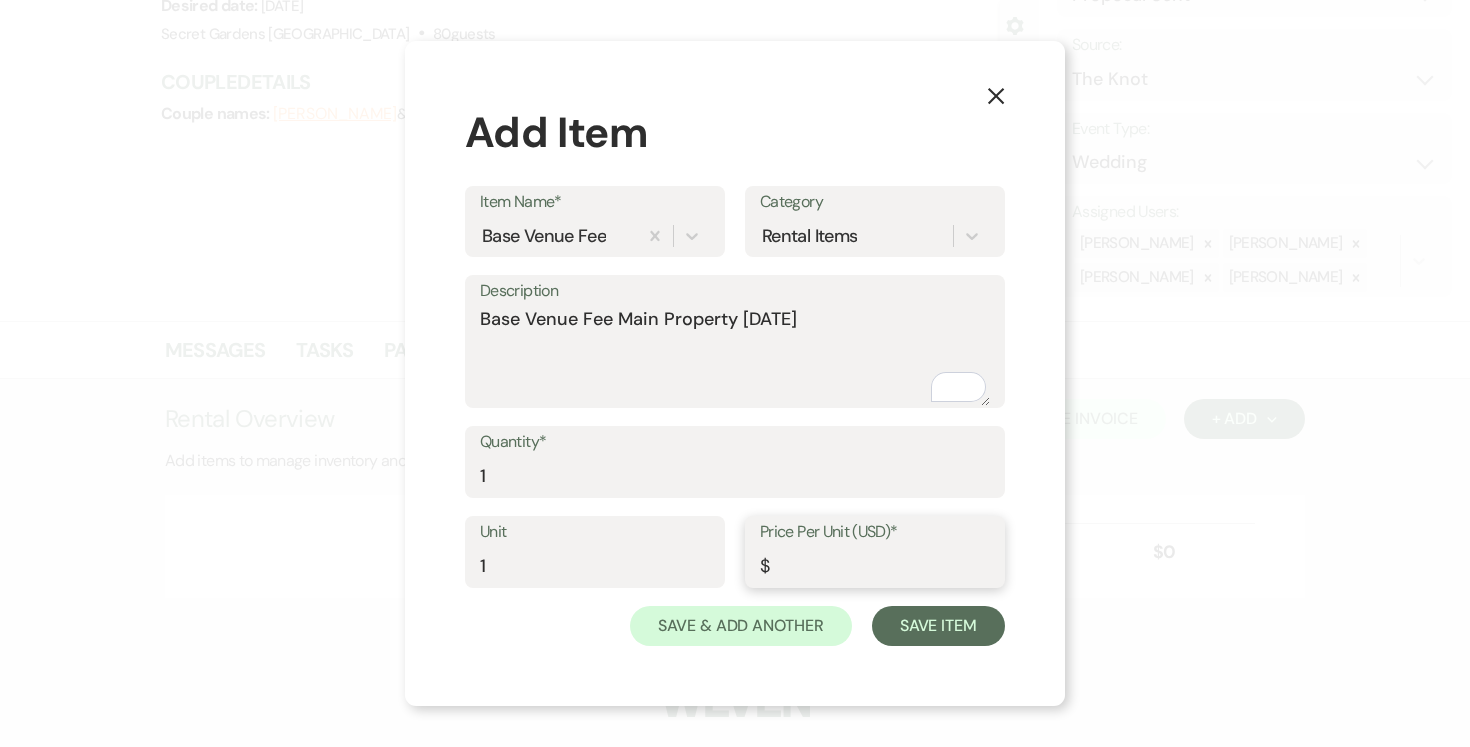 click on "Price Per Unit (USD)*" at bounding box center (875, 566) 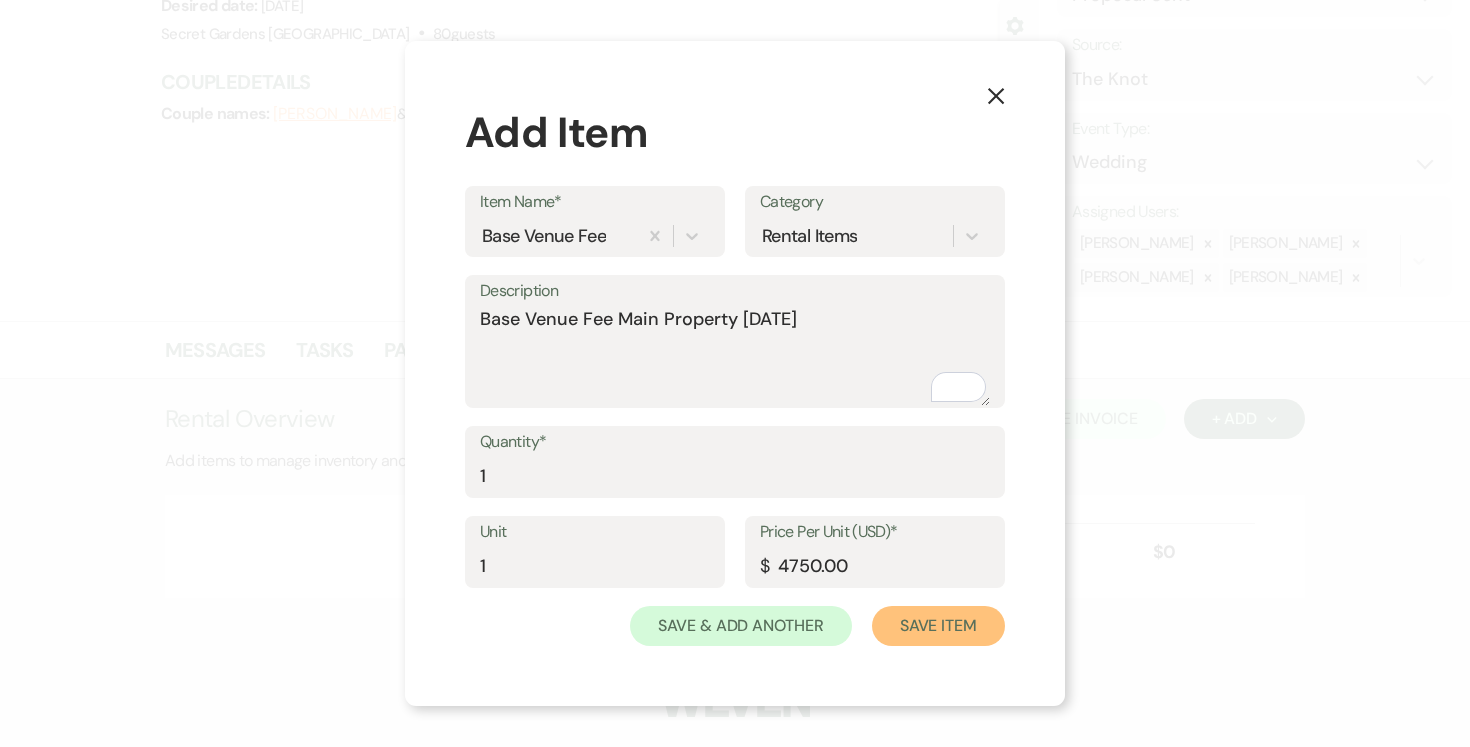 click on "Save Item" at bounding box center (938, 626) 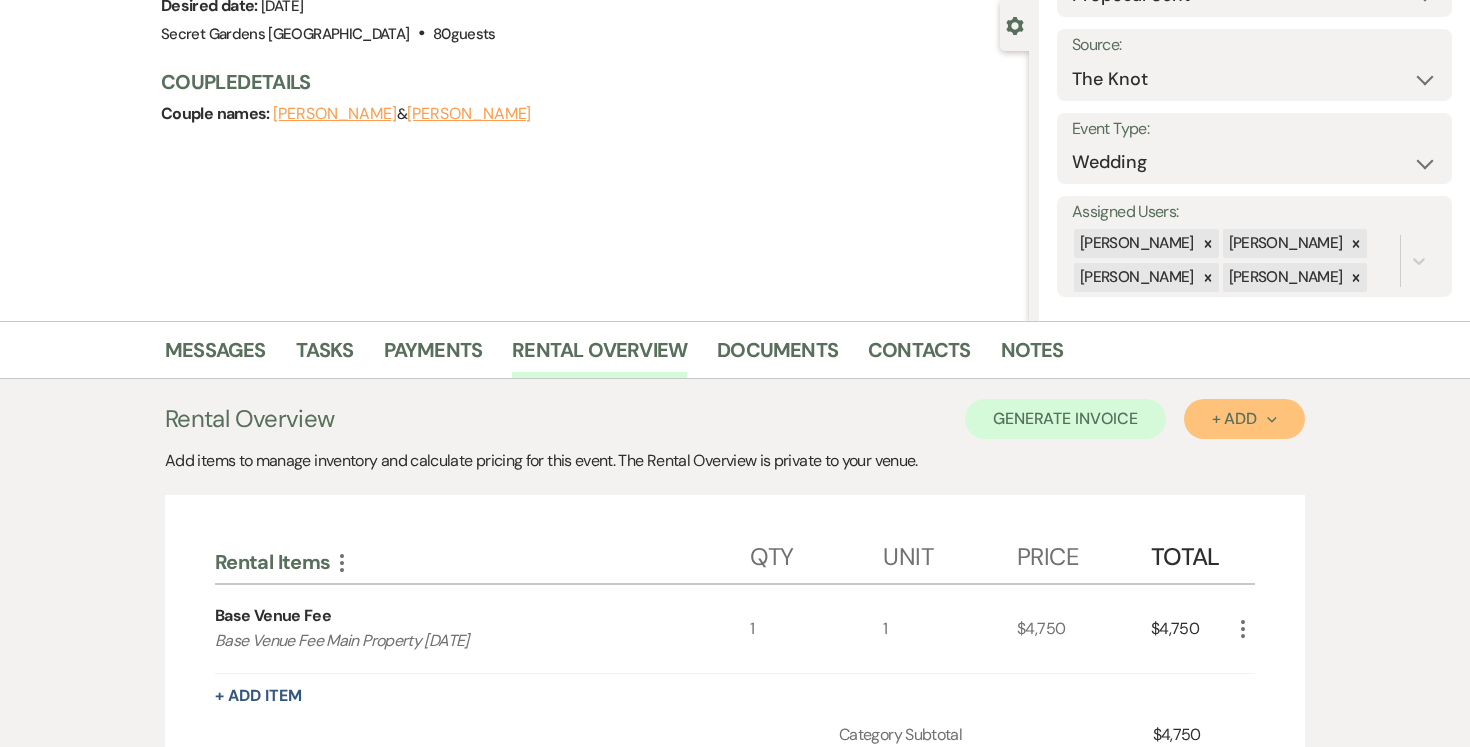 click on "Next" 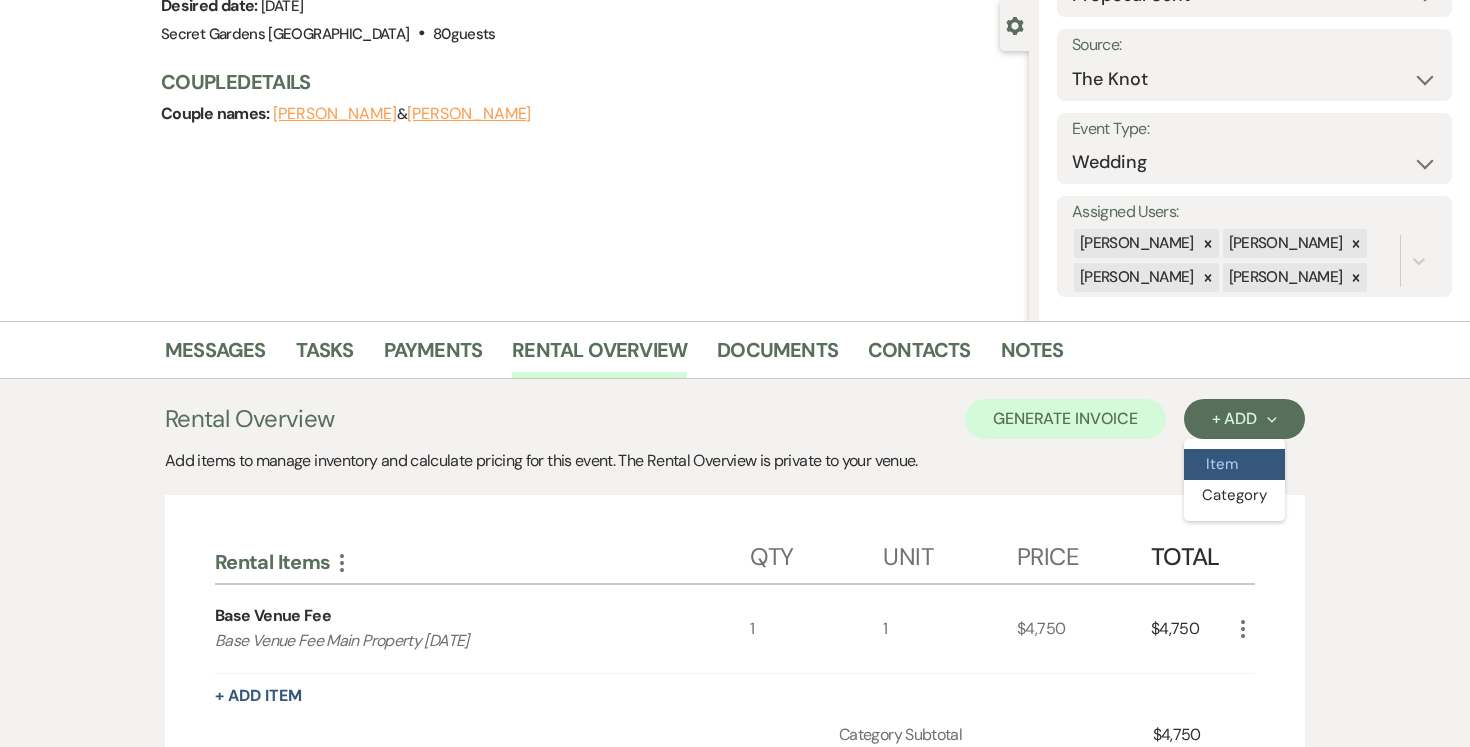 click on "Item" at bounding box center [1234, 464] 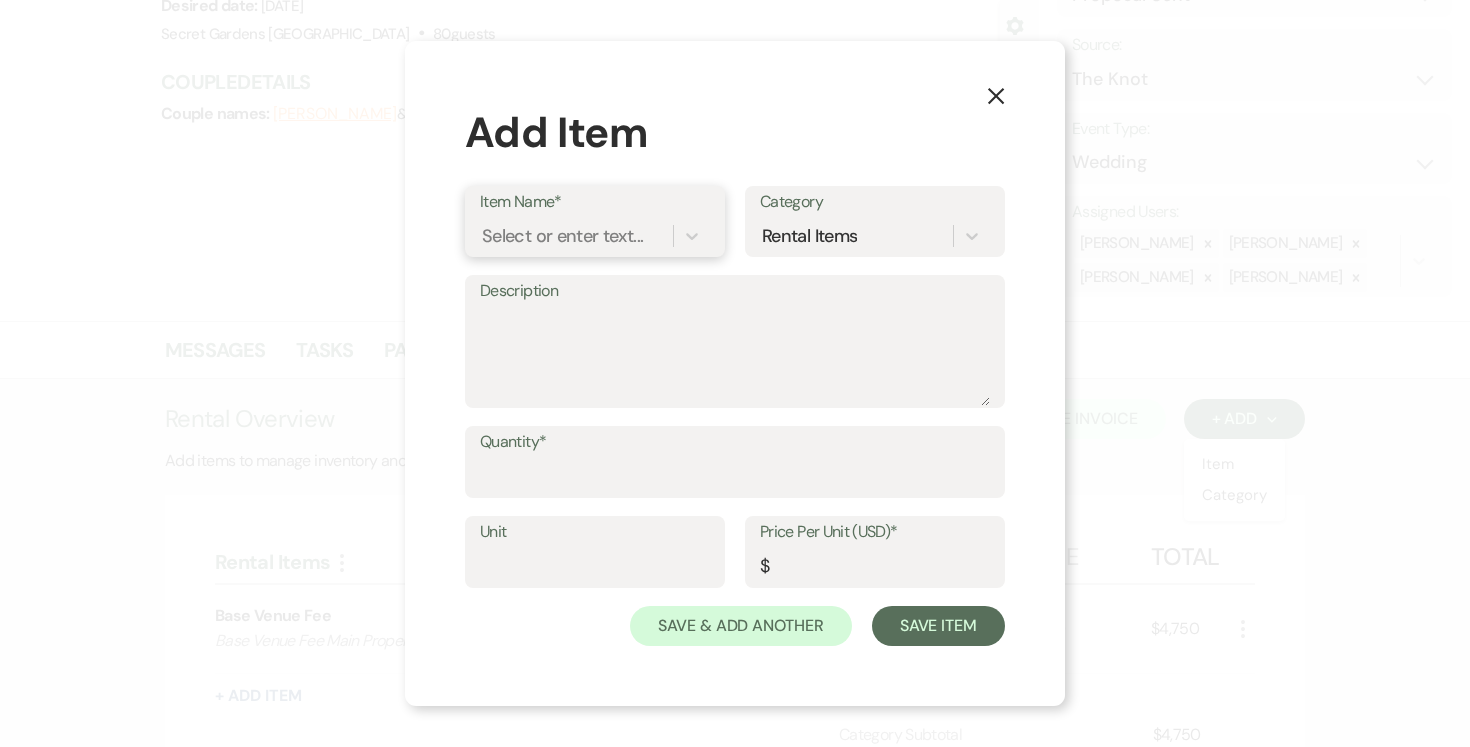 click on "Select or enter text..." at bounding box center [562, 236] 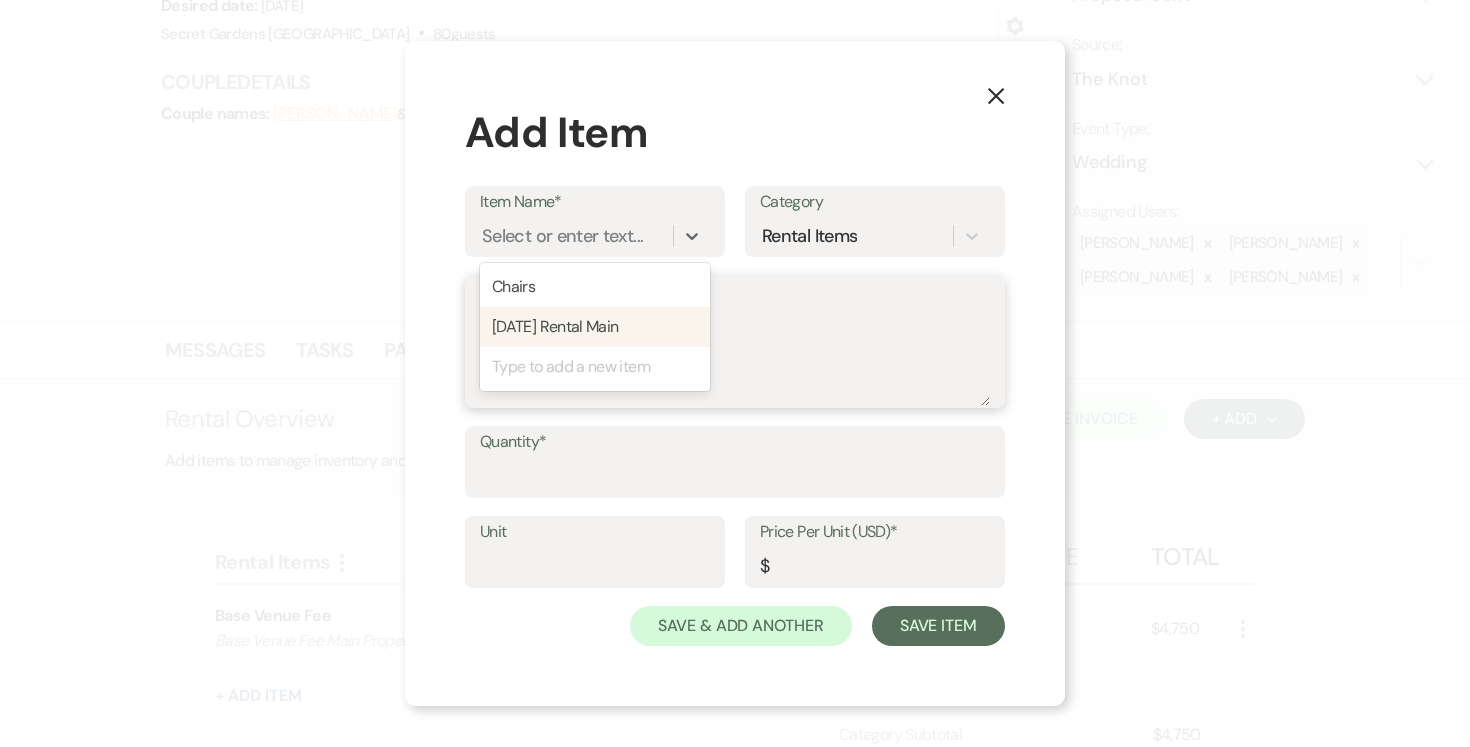 click on "Description" at bounding box center (735, 356) 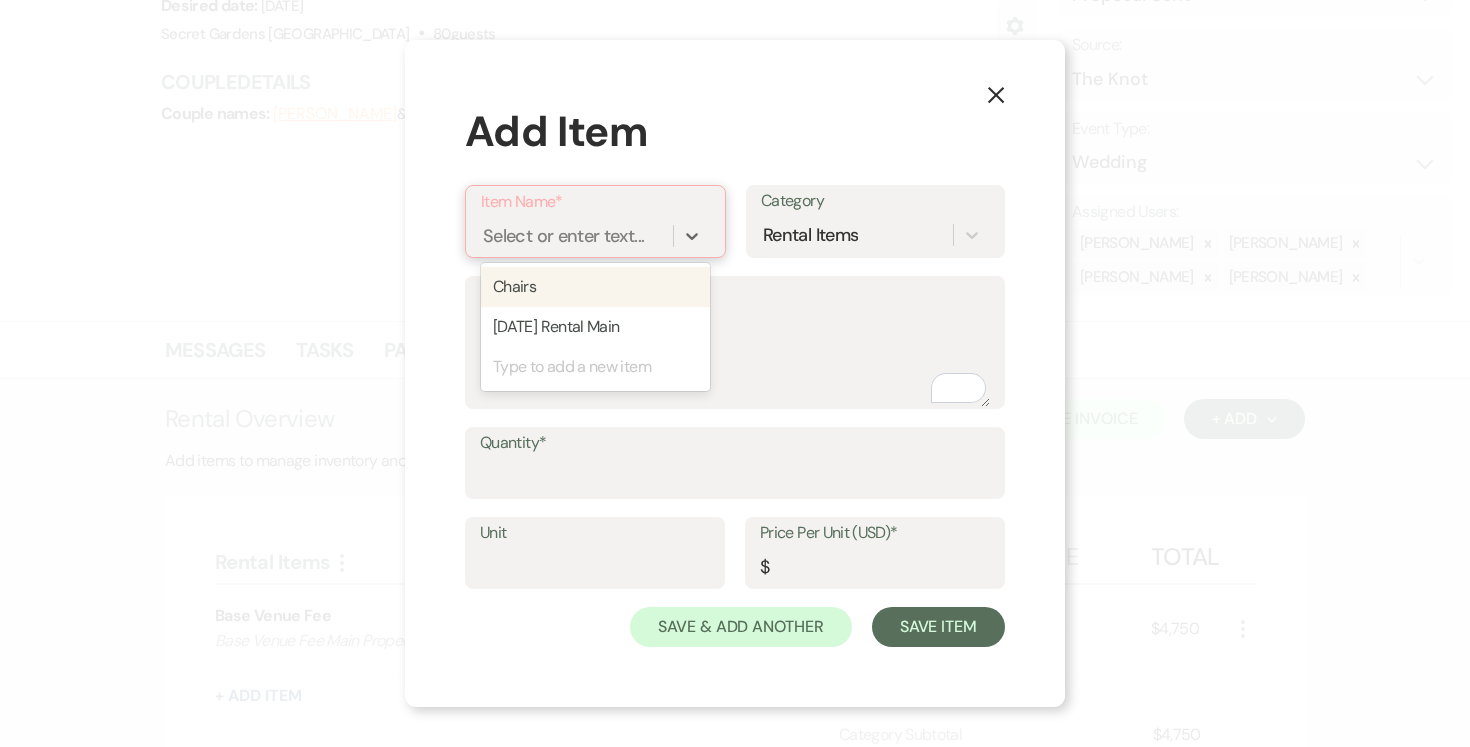 click on "Select or enter text..." at bounding box center (563, 236) 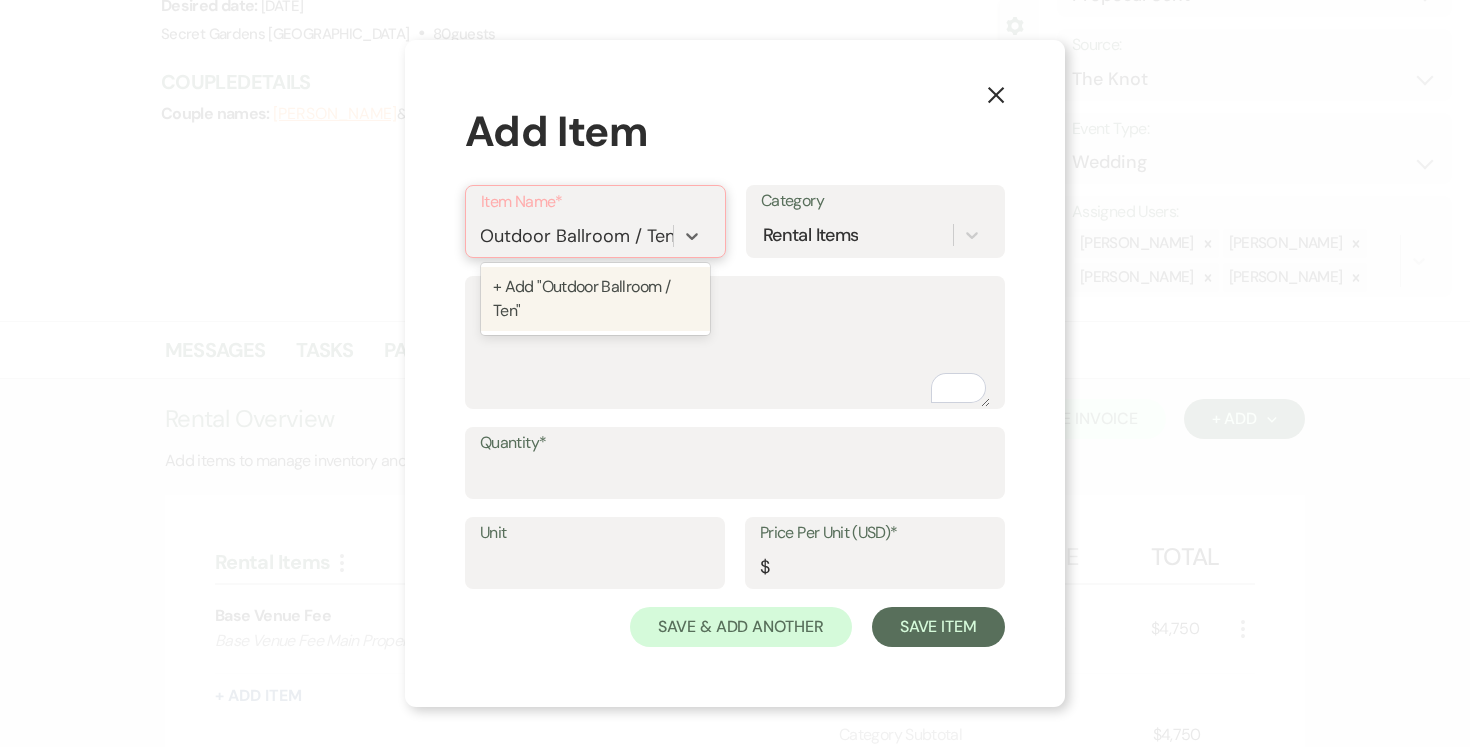 scroll, scrollTop: 0, scrollLeft: 11, axis: horizontal 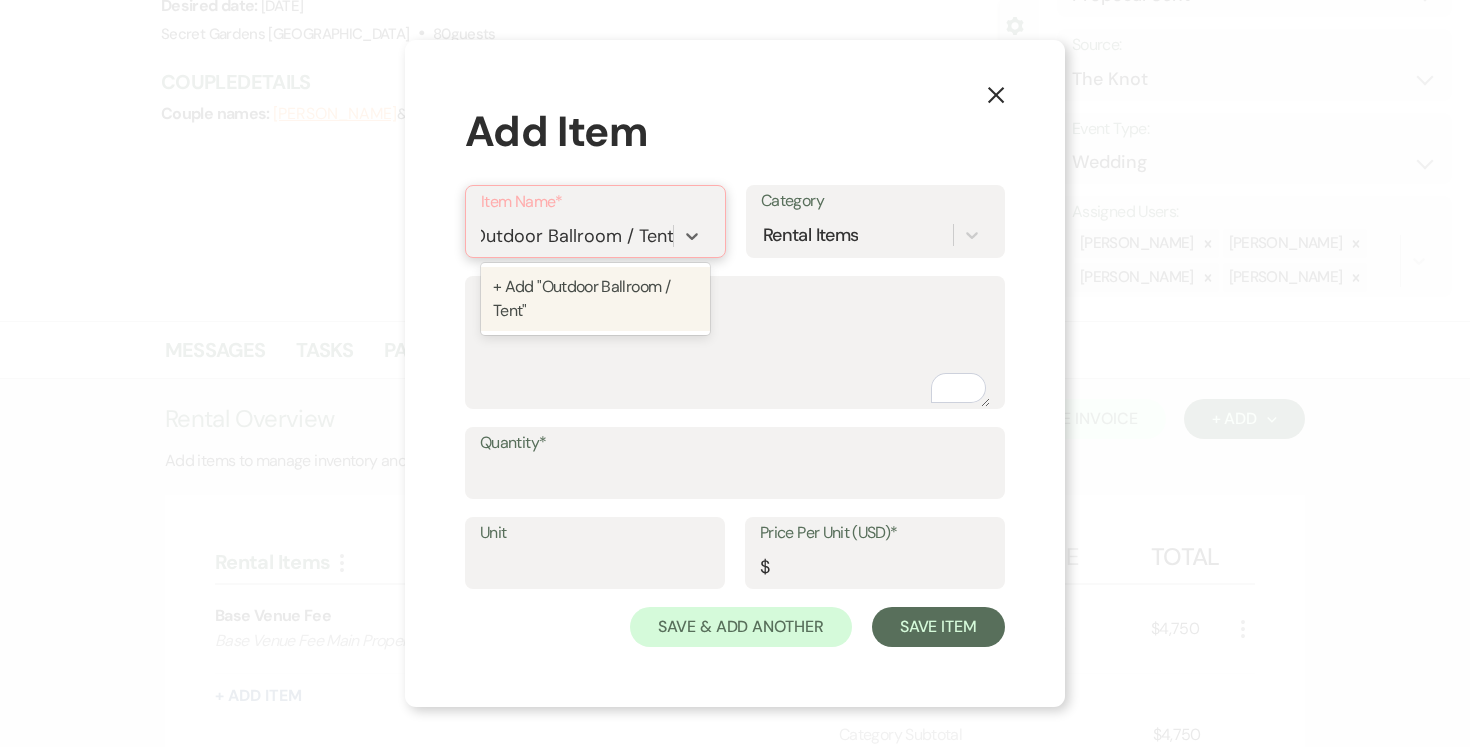 click on "+ Add "Outdoor Ballroom / Tent"" at bounding box center (595, 299) 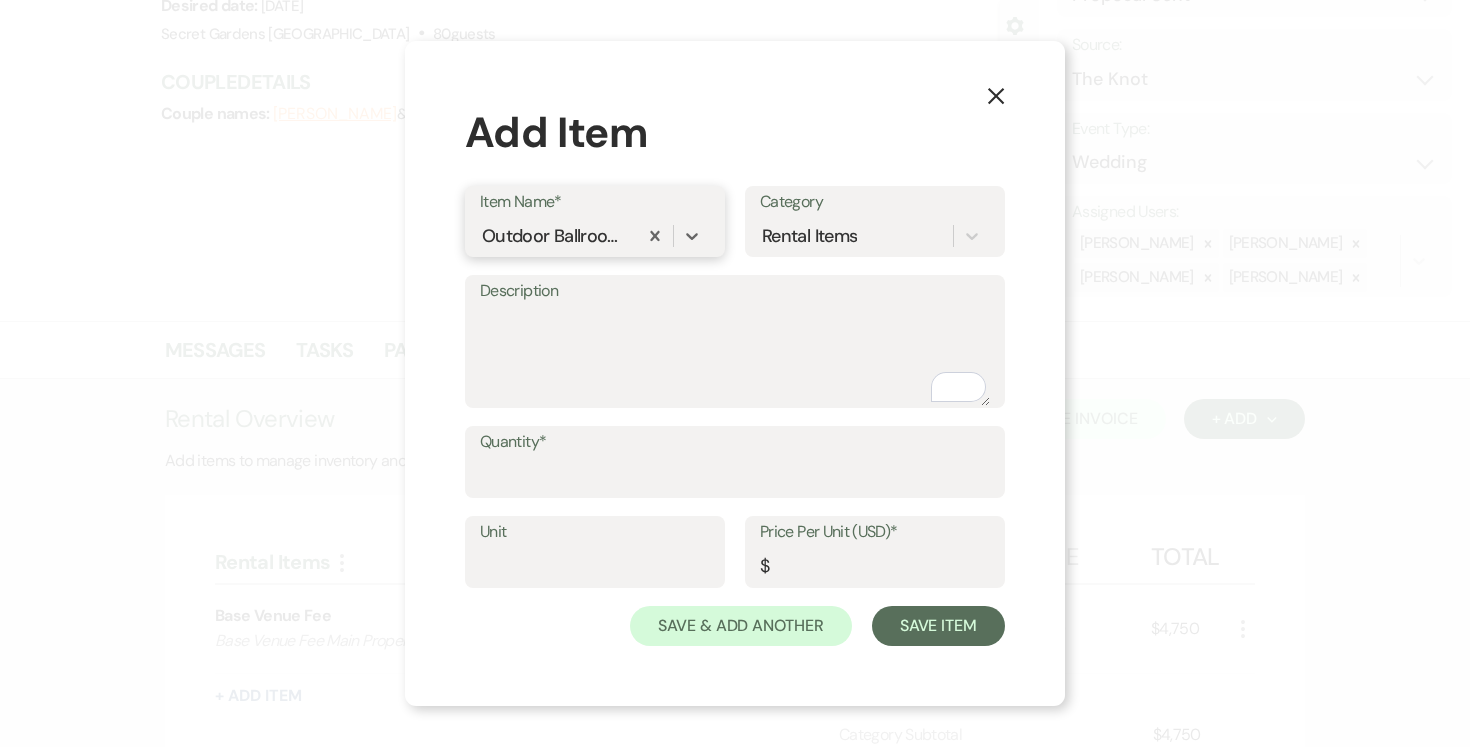 scroll, scrollTop: 0, scrollLeft: 0, axis: both 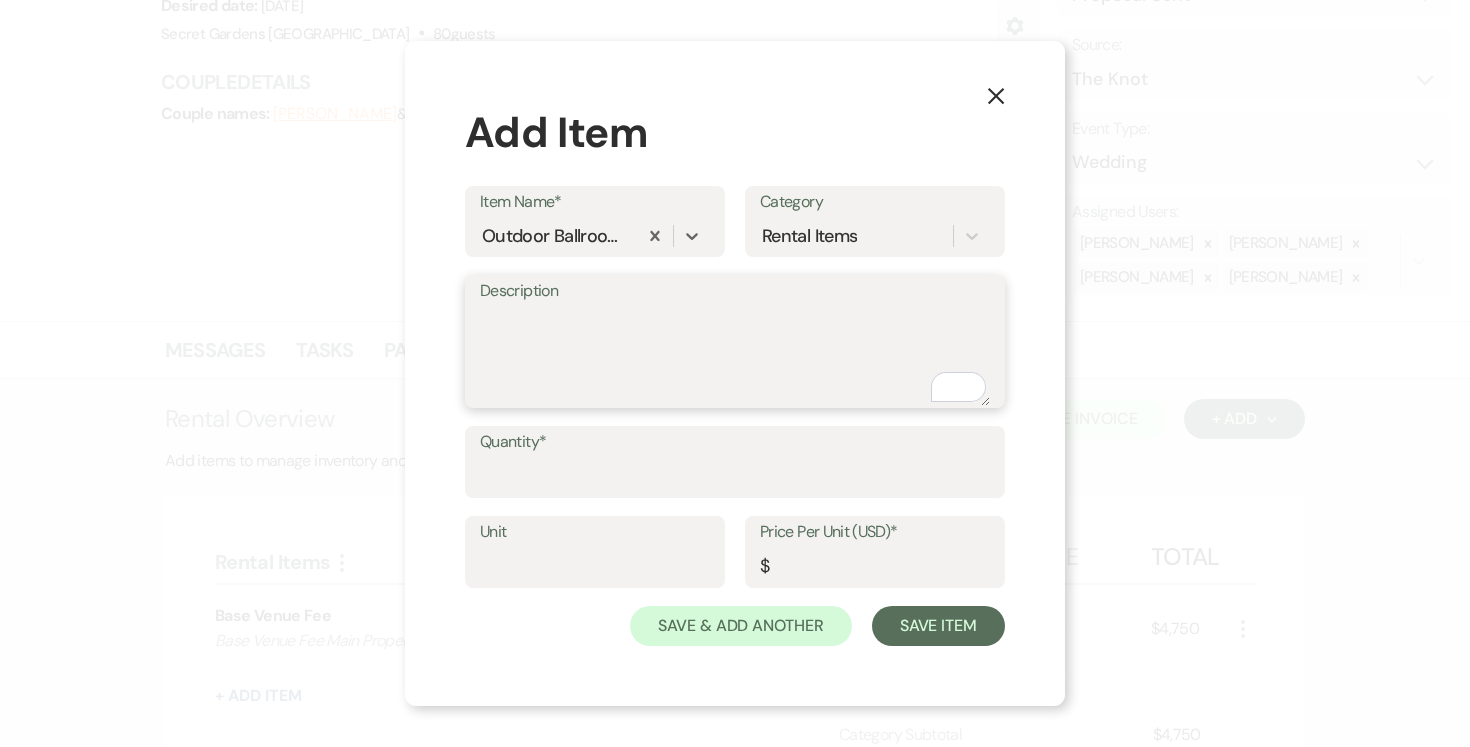 click on "Description" at bounding box center (735, 356) 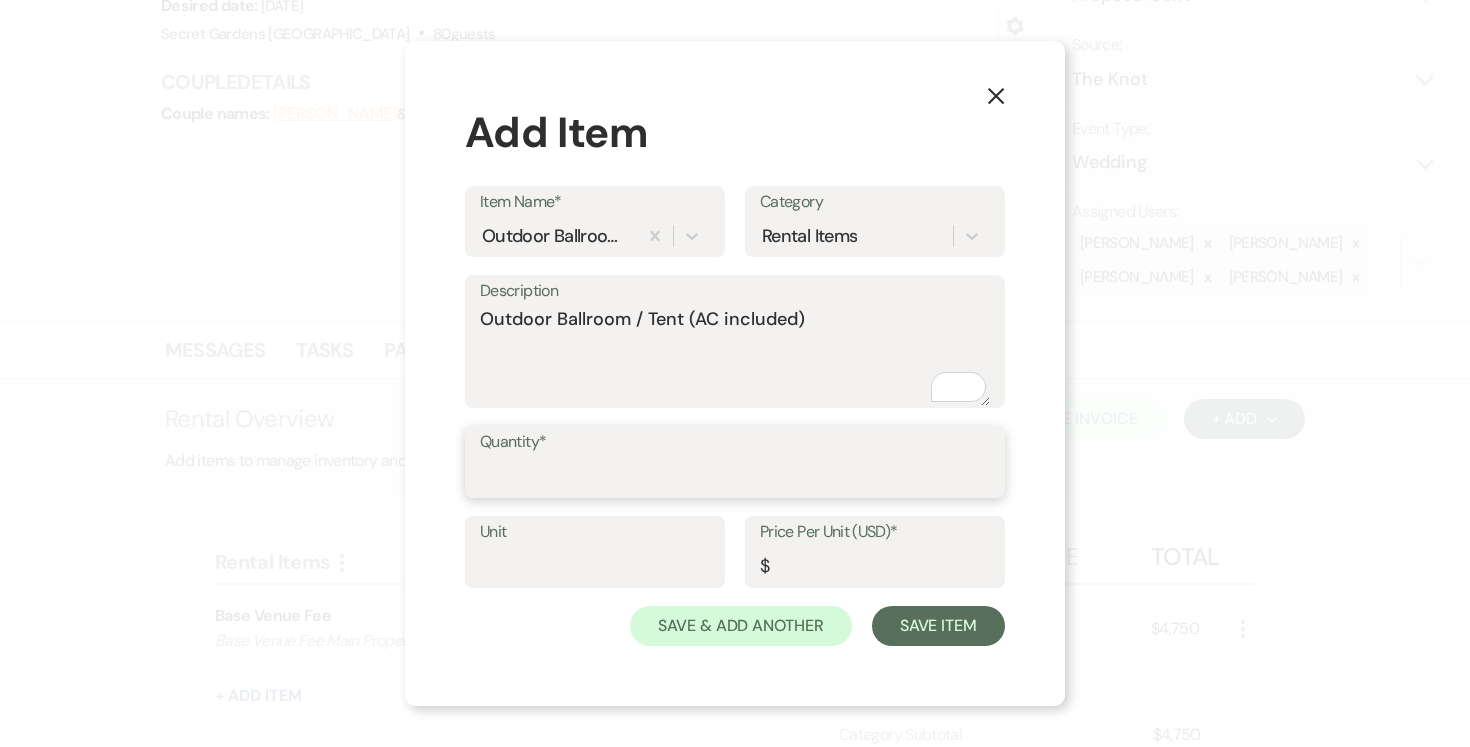 click on "Quantity*" at bounding box center (735, 476) 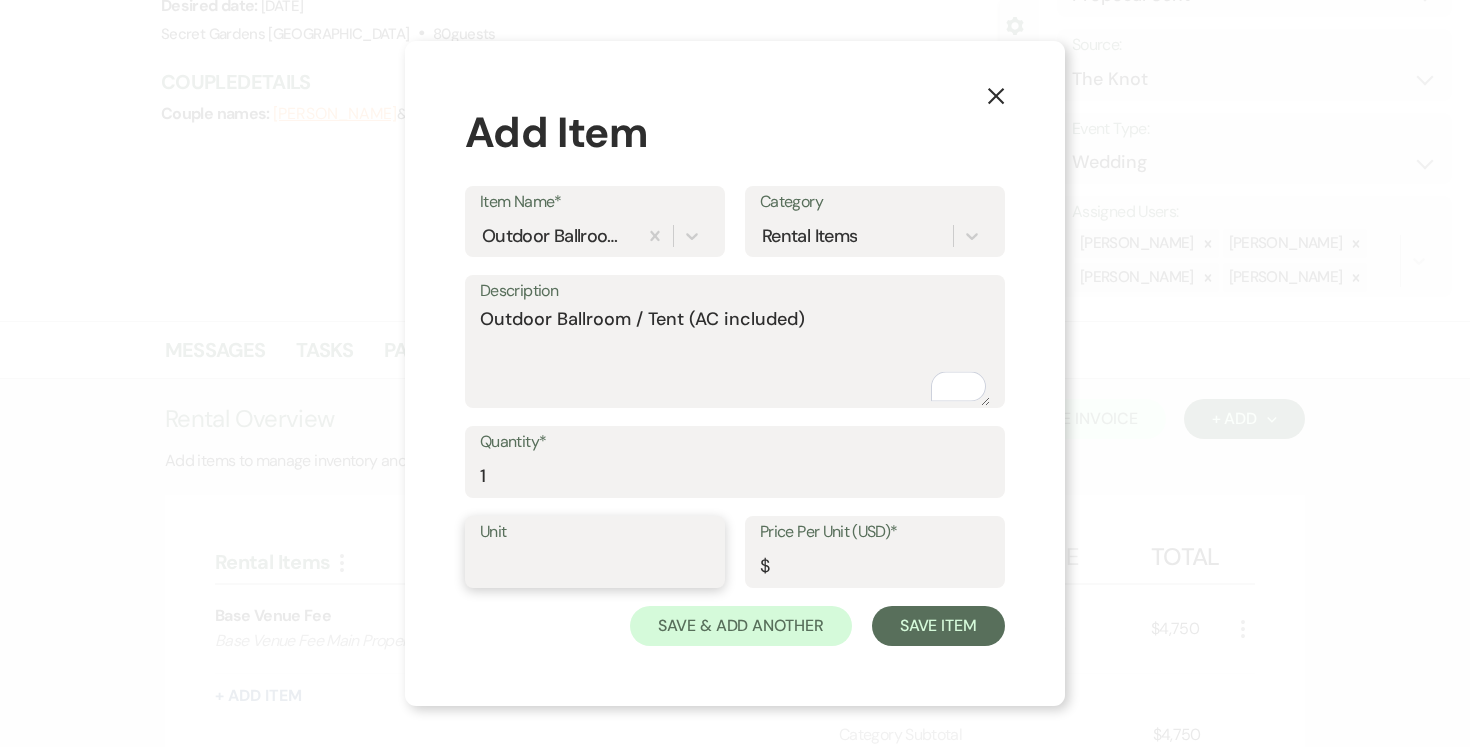 click on "Unit" at bounding box center (595, 566) 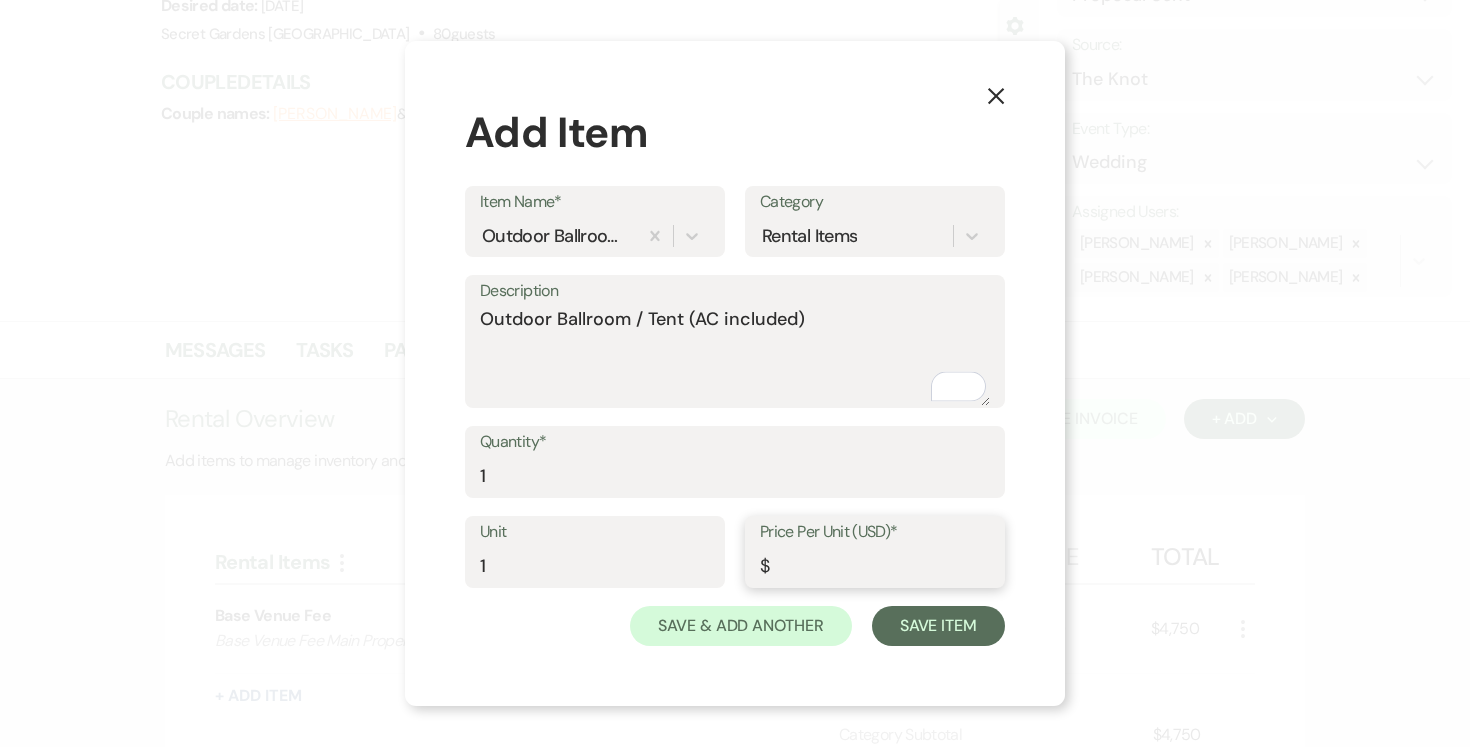 click on "Price Per Unit (USD)*" at bounding box center [875, 566] 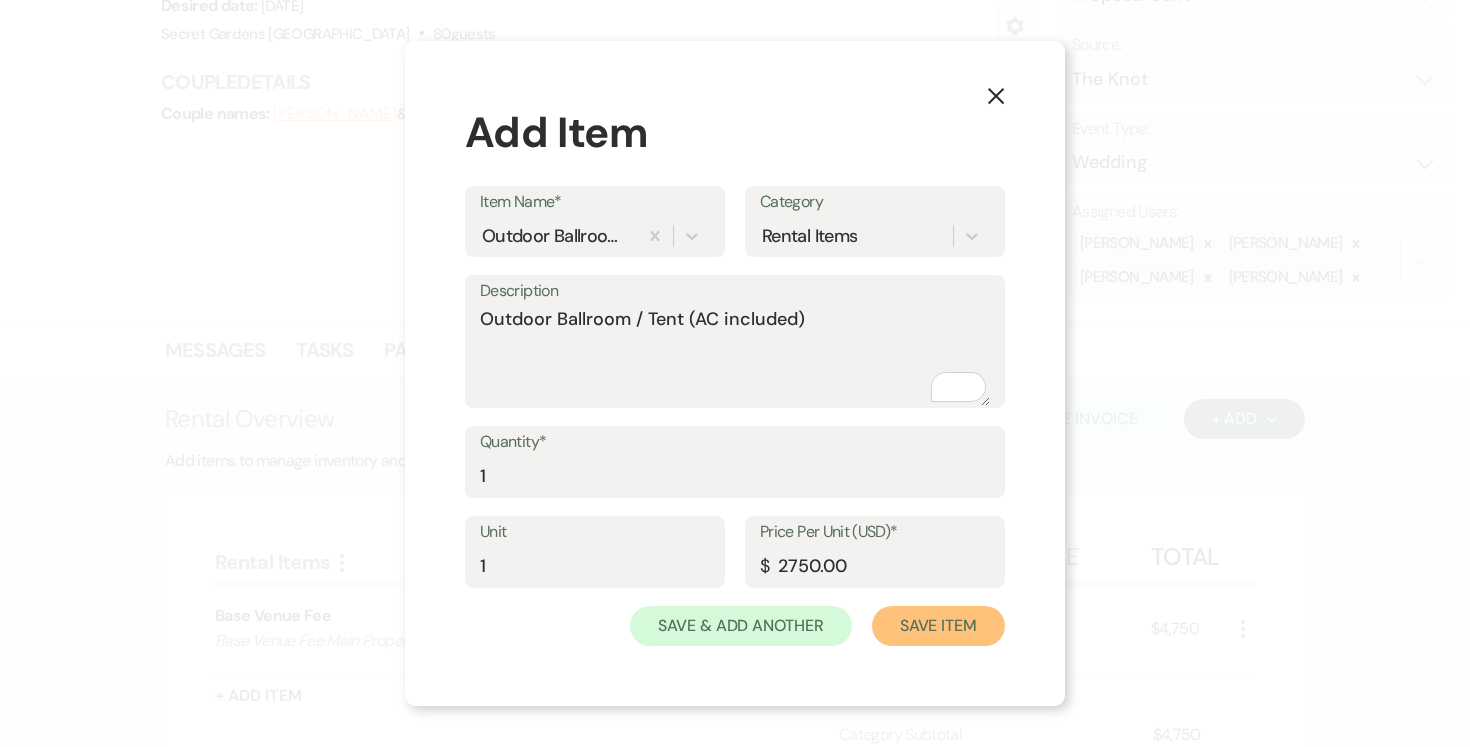 click on "Save Item" at bounding box center (938, 626) 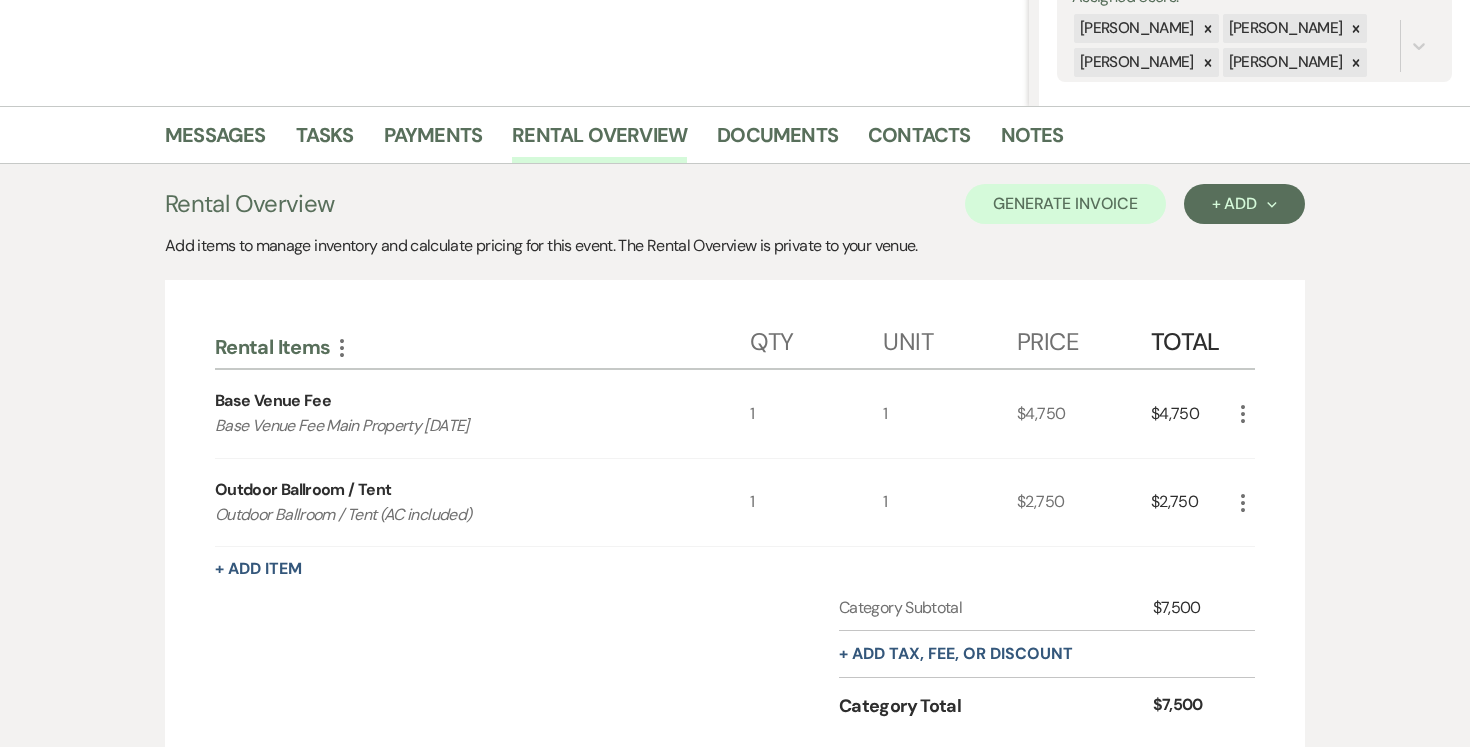scroll, scrollTop: 400, scrollLeft: 0, axis: vertical 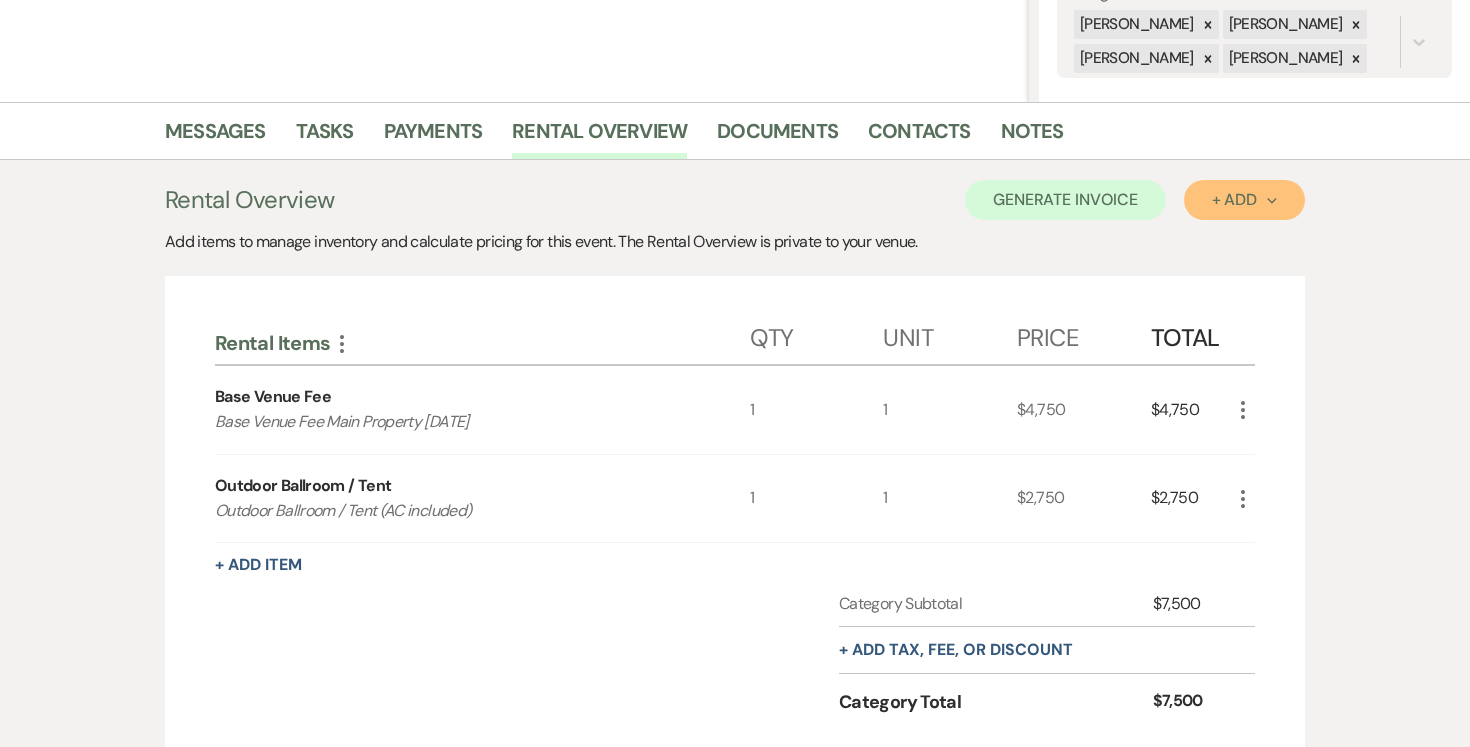 click on "Next" 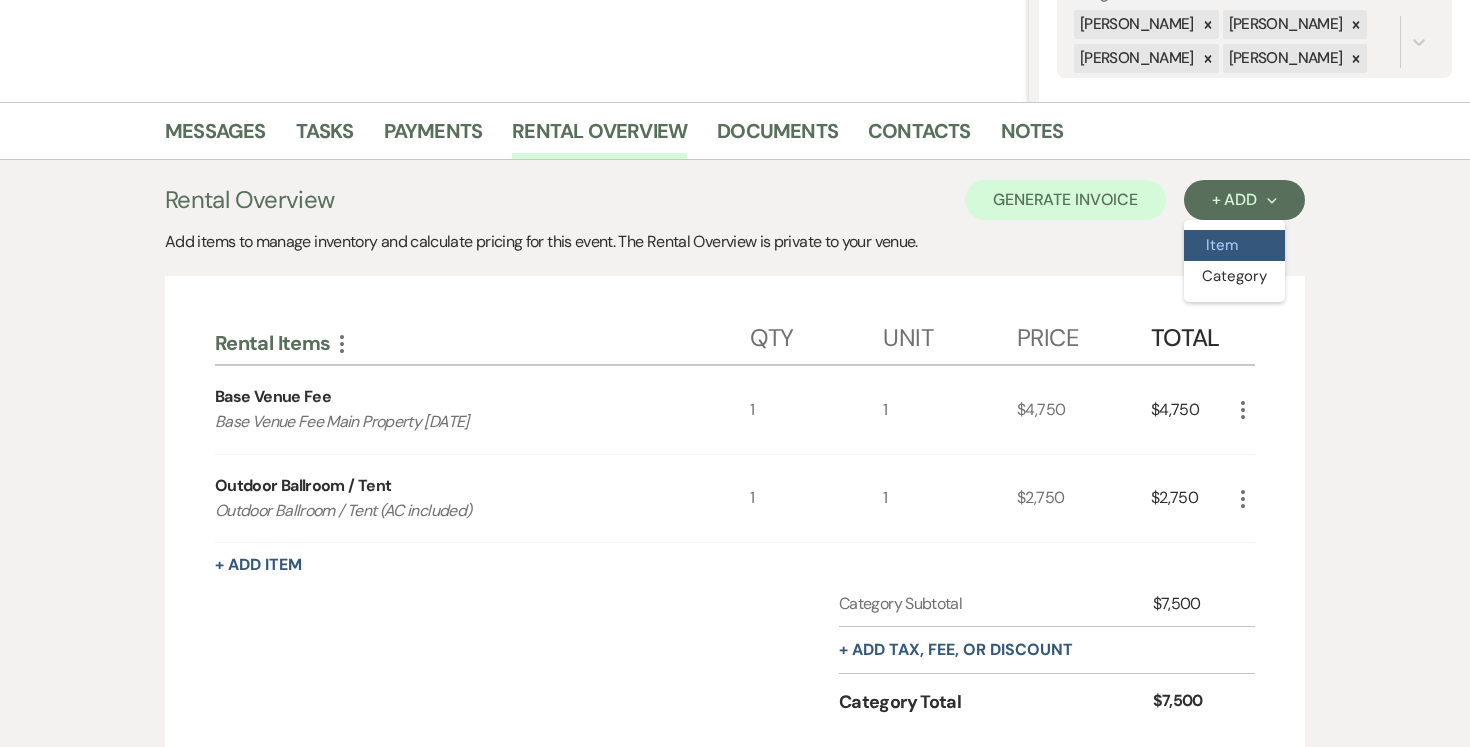click on "Item" at bounding box center (1234, 245) 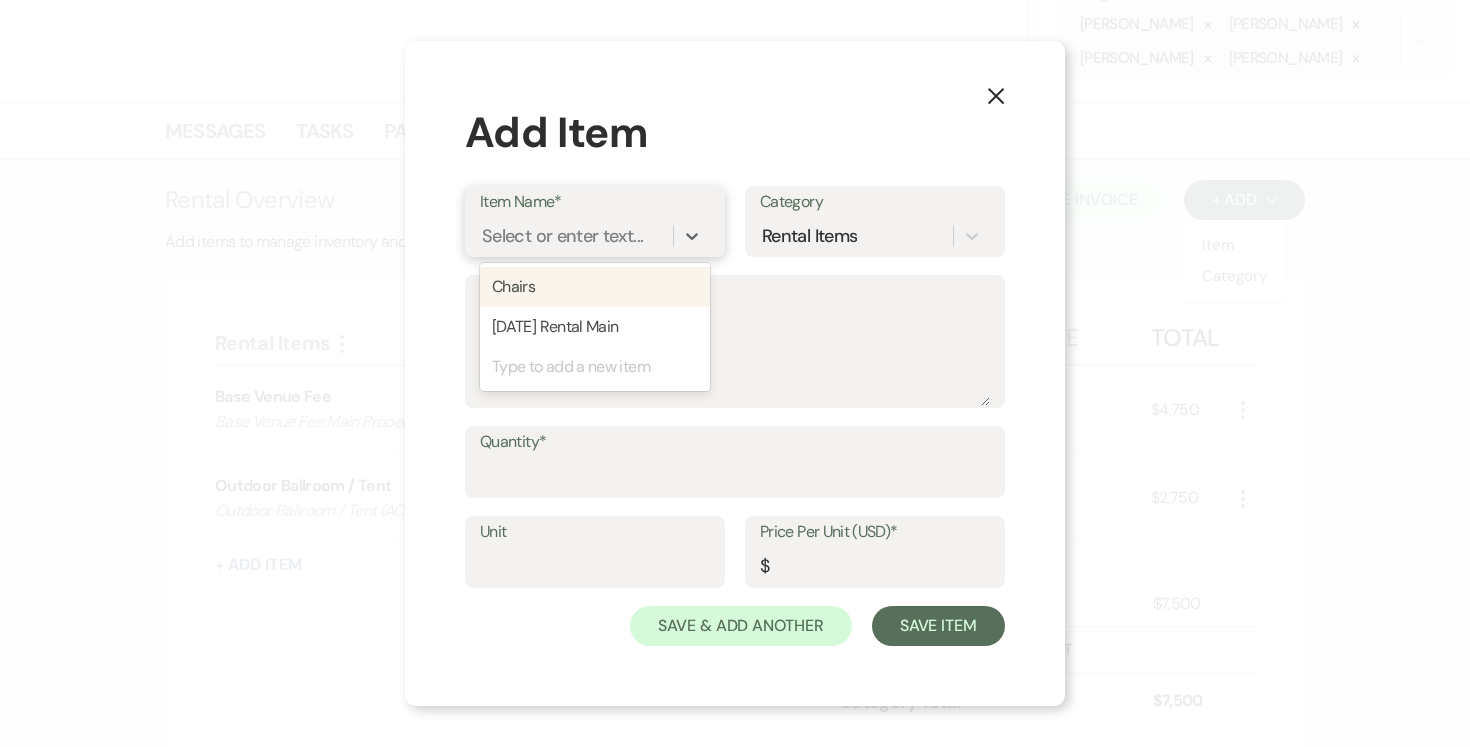 click on "Select or enter text..." at bounding box center [562, 236] 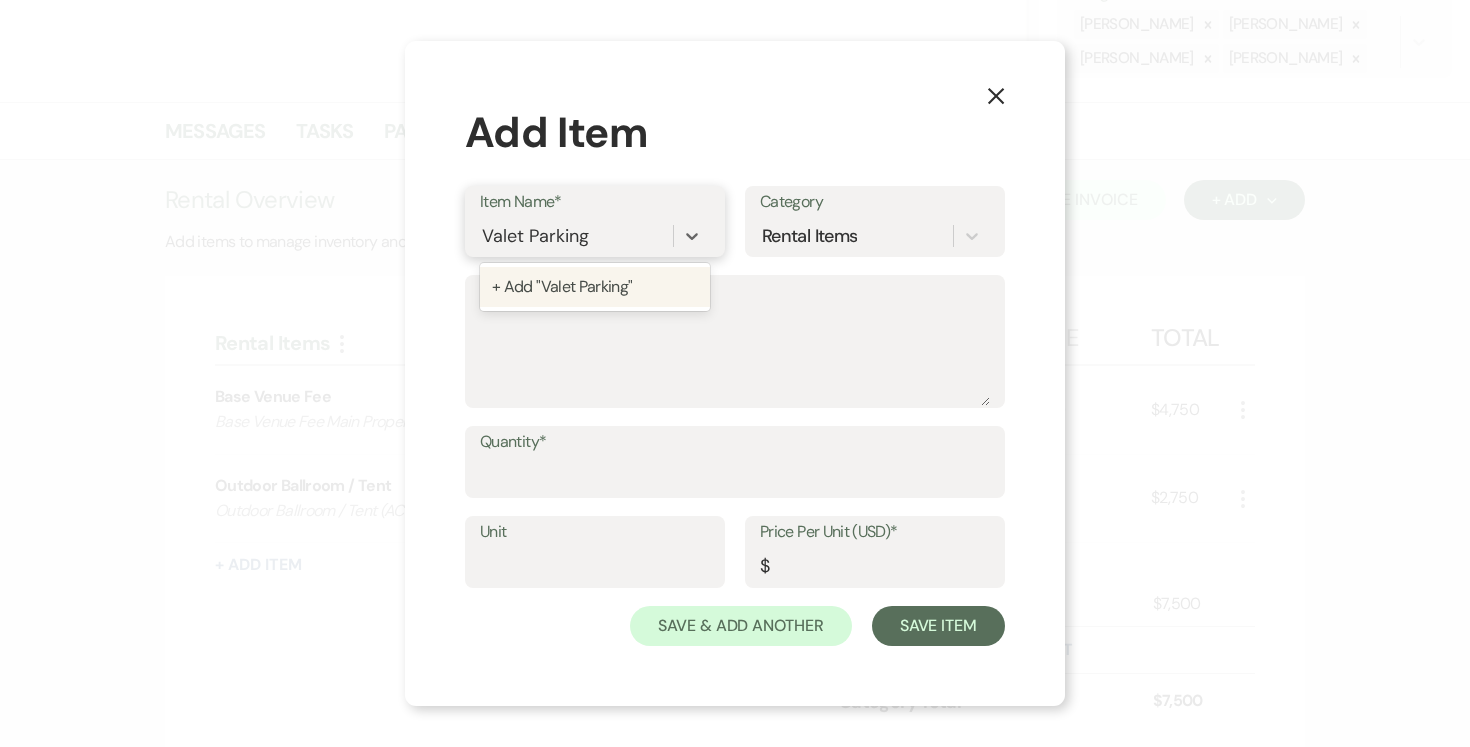 click on "+ Add "Valet Parking"" at bounding box center [595, 287] 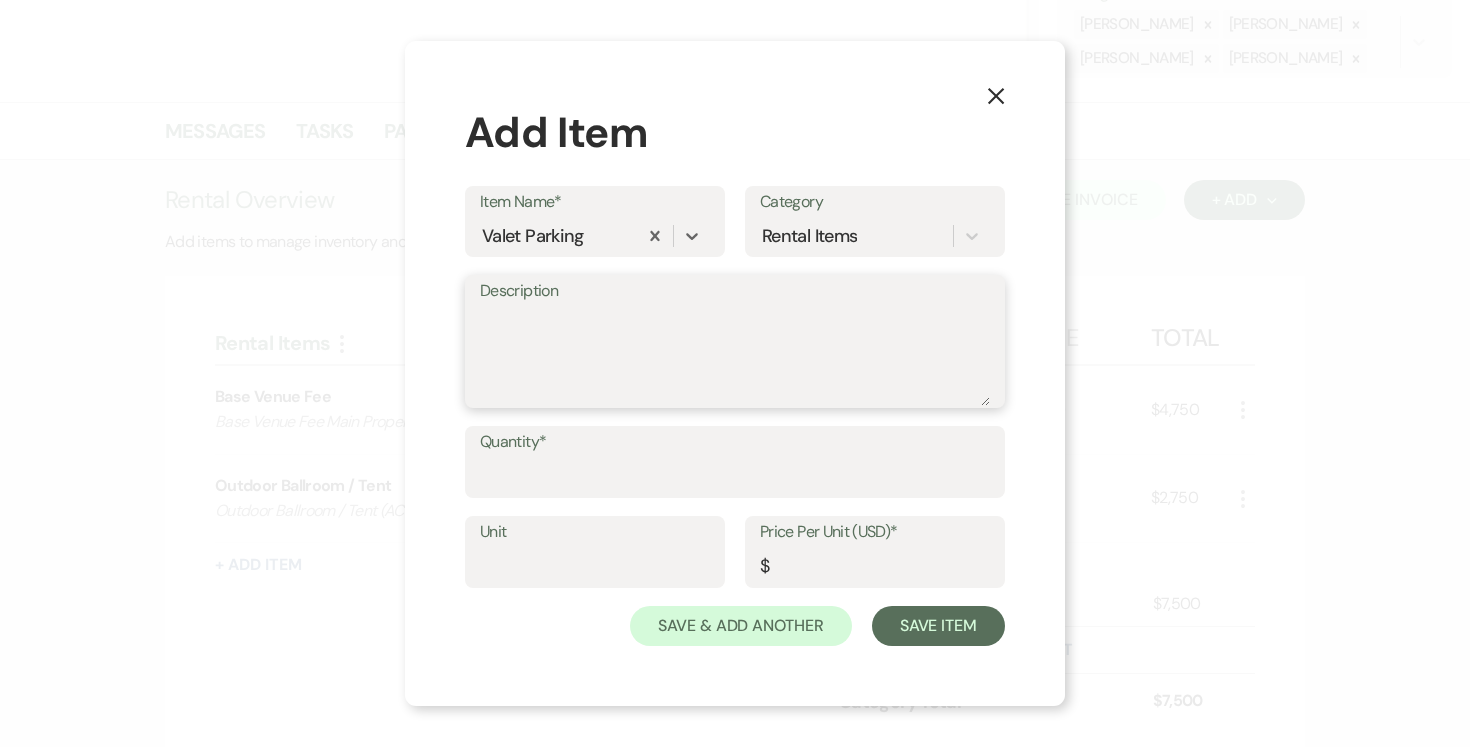 click on "Description" at bounding box center (735, 356) 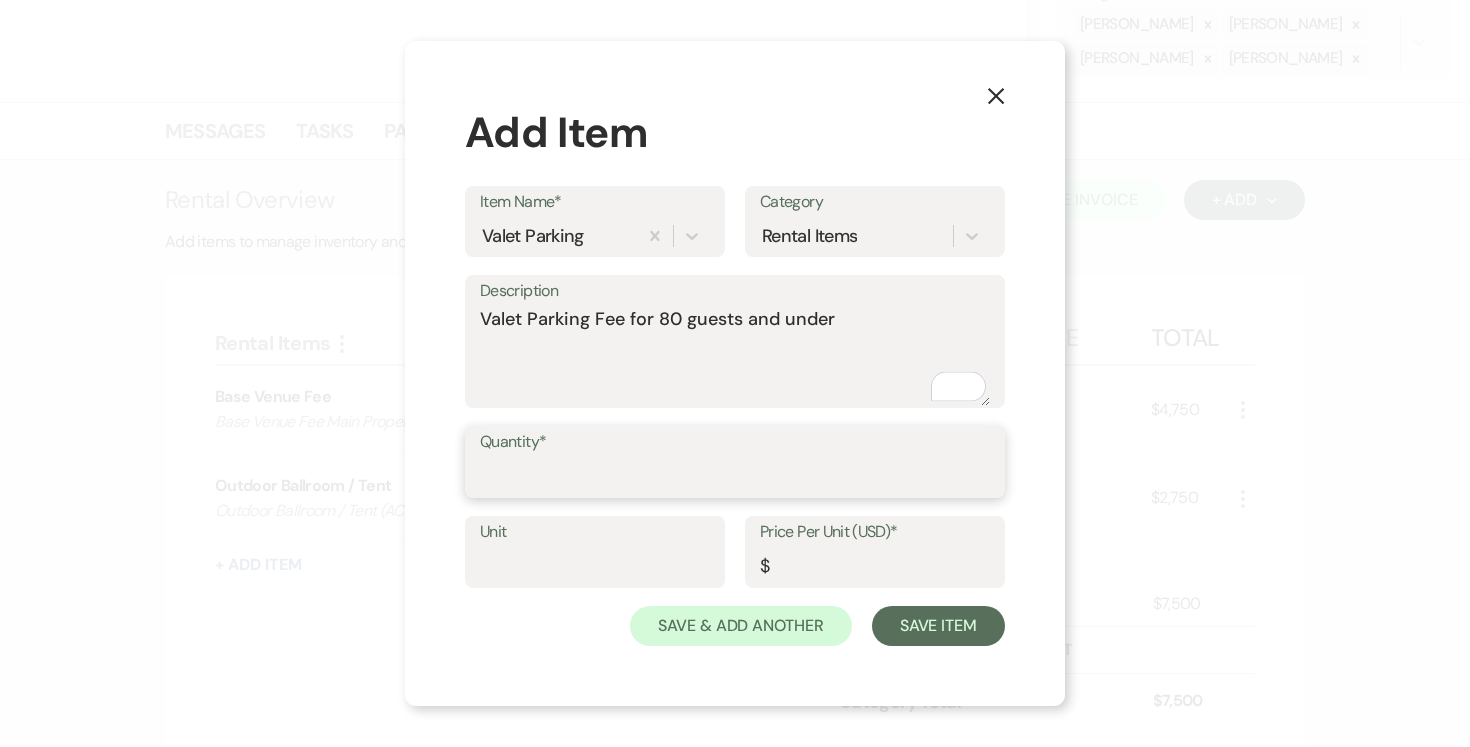 click on "Quantity*" at bounding box center (735, 476) 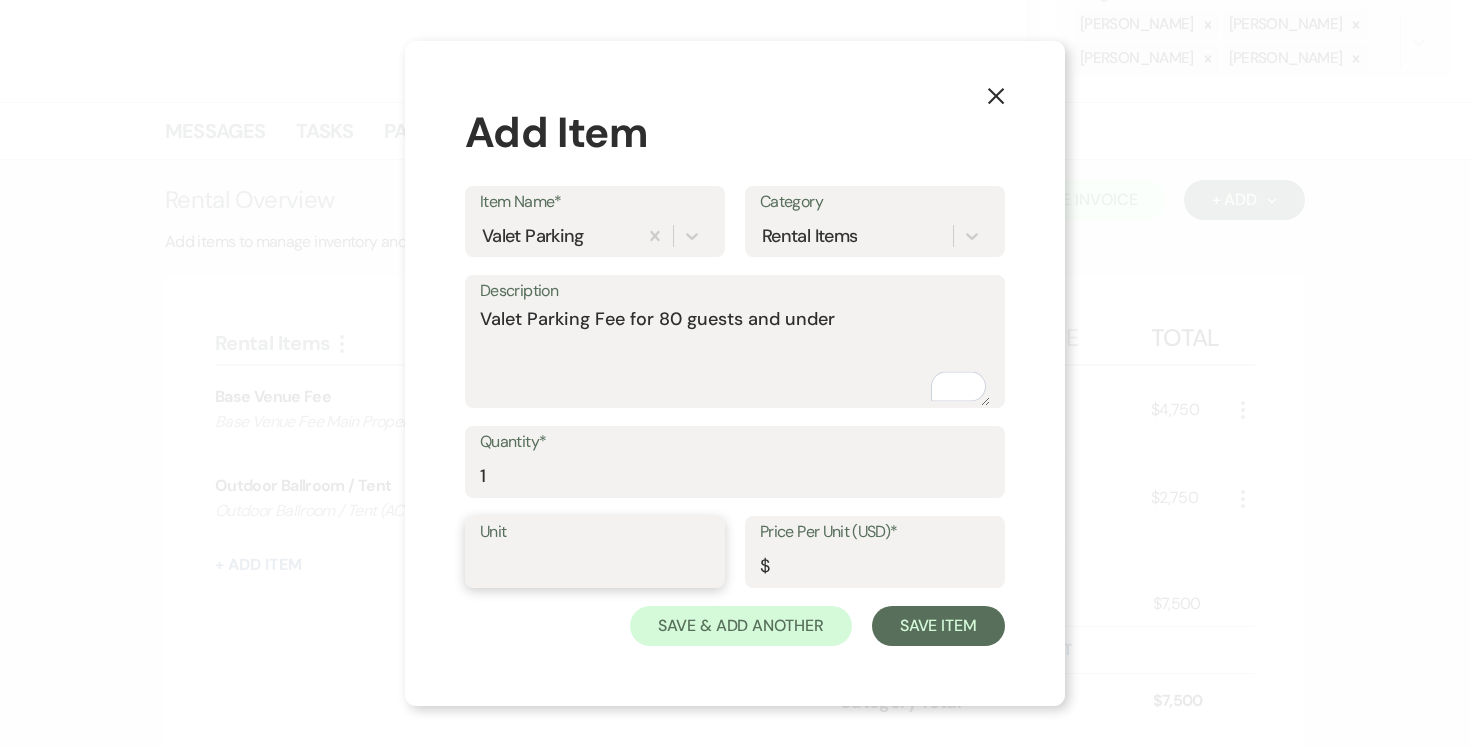 click on "Unit" at bounding box center [595, 566] 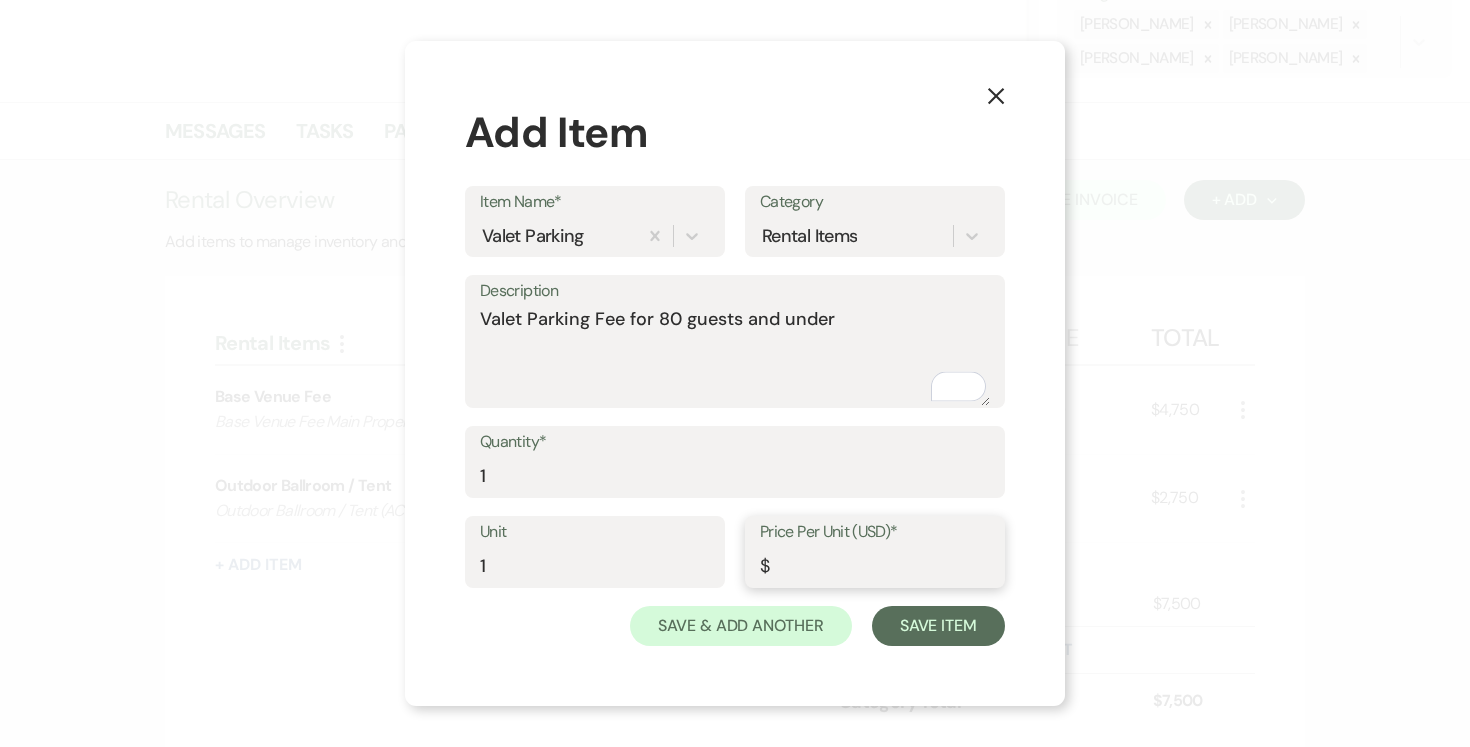 click on "Price Per Unit (USD)*" at bounding box center (875, 566) 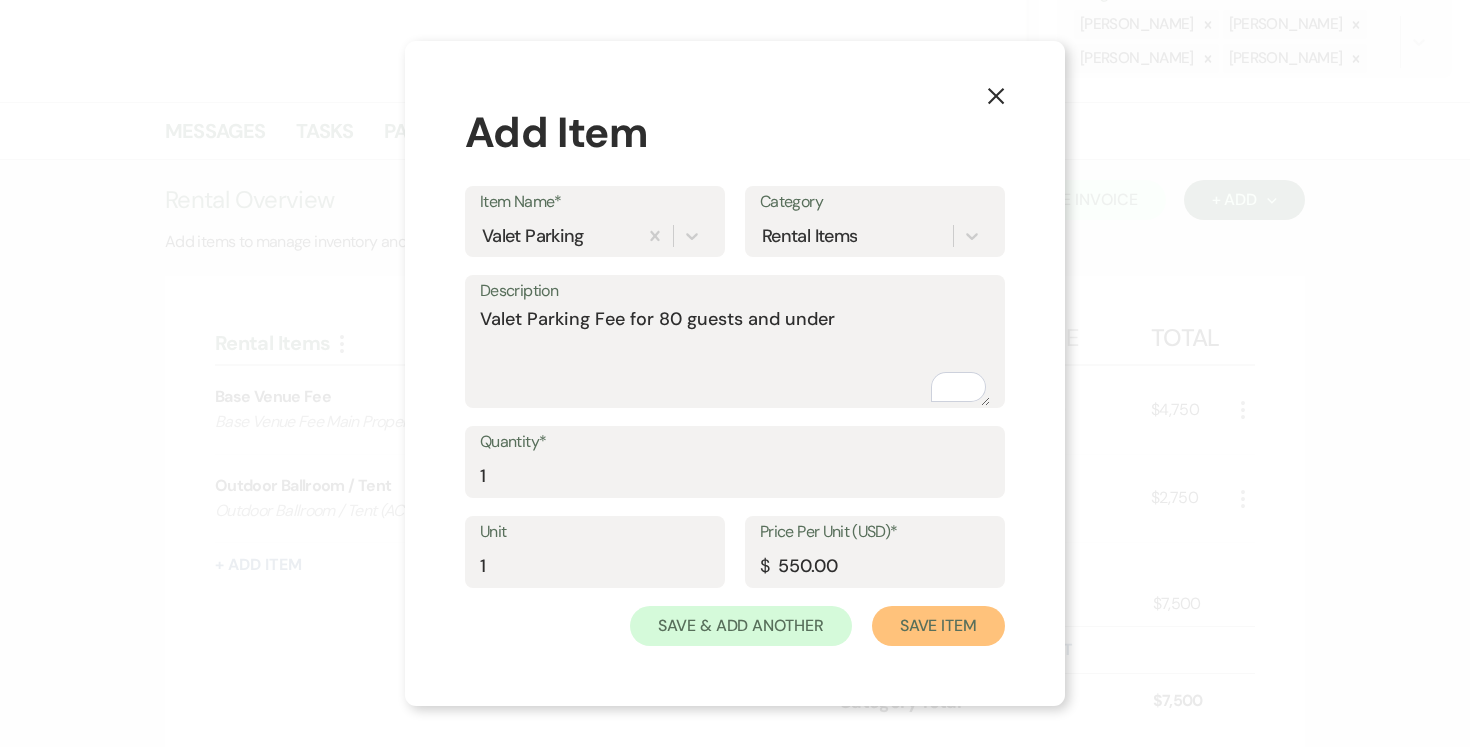 click on "Save Item" at bounding box center [938, 626] 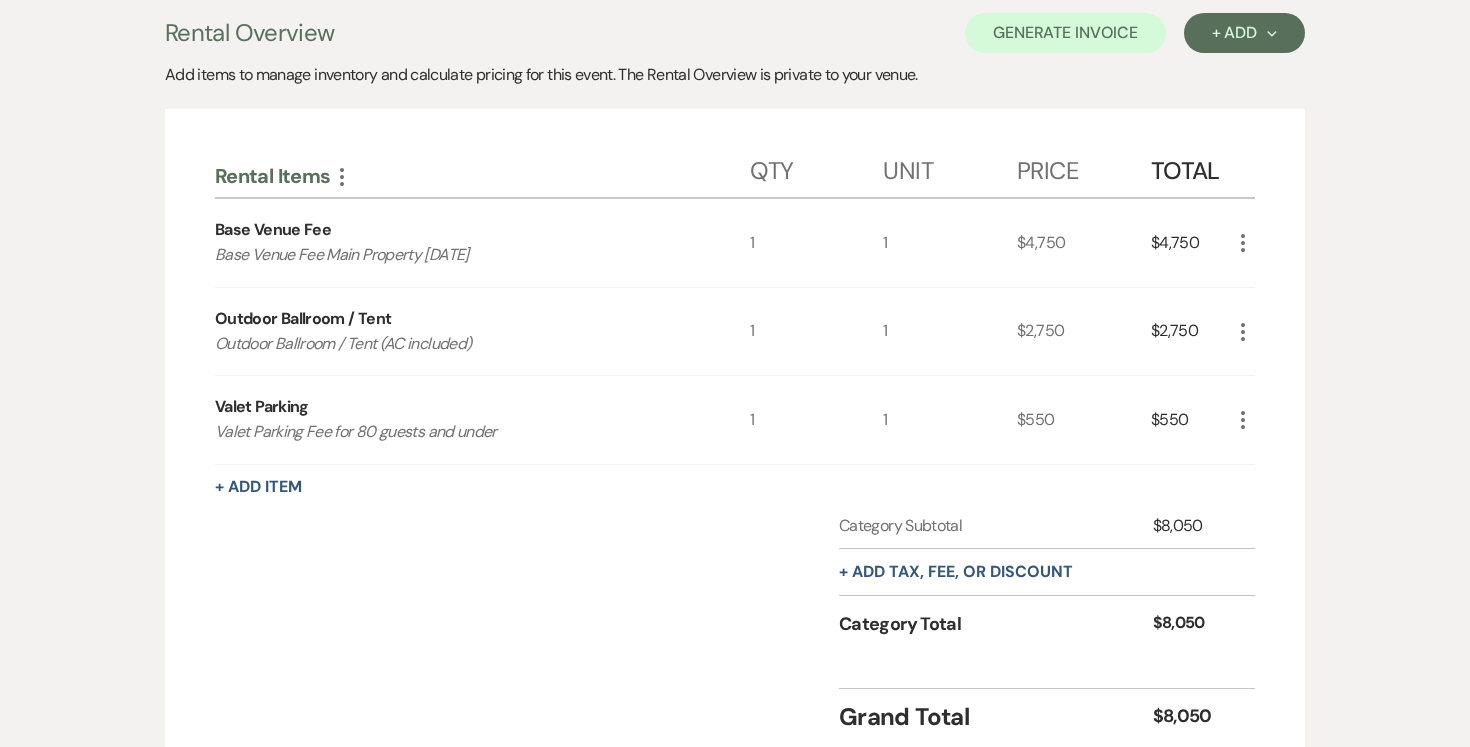scroll, scrollTop: 640, scrollLeft: 0, axis: vertical 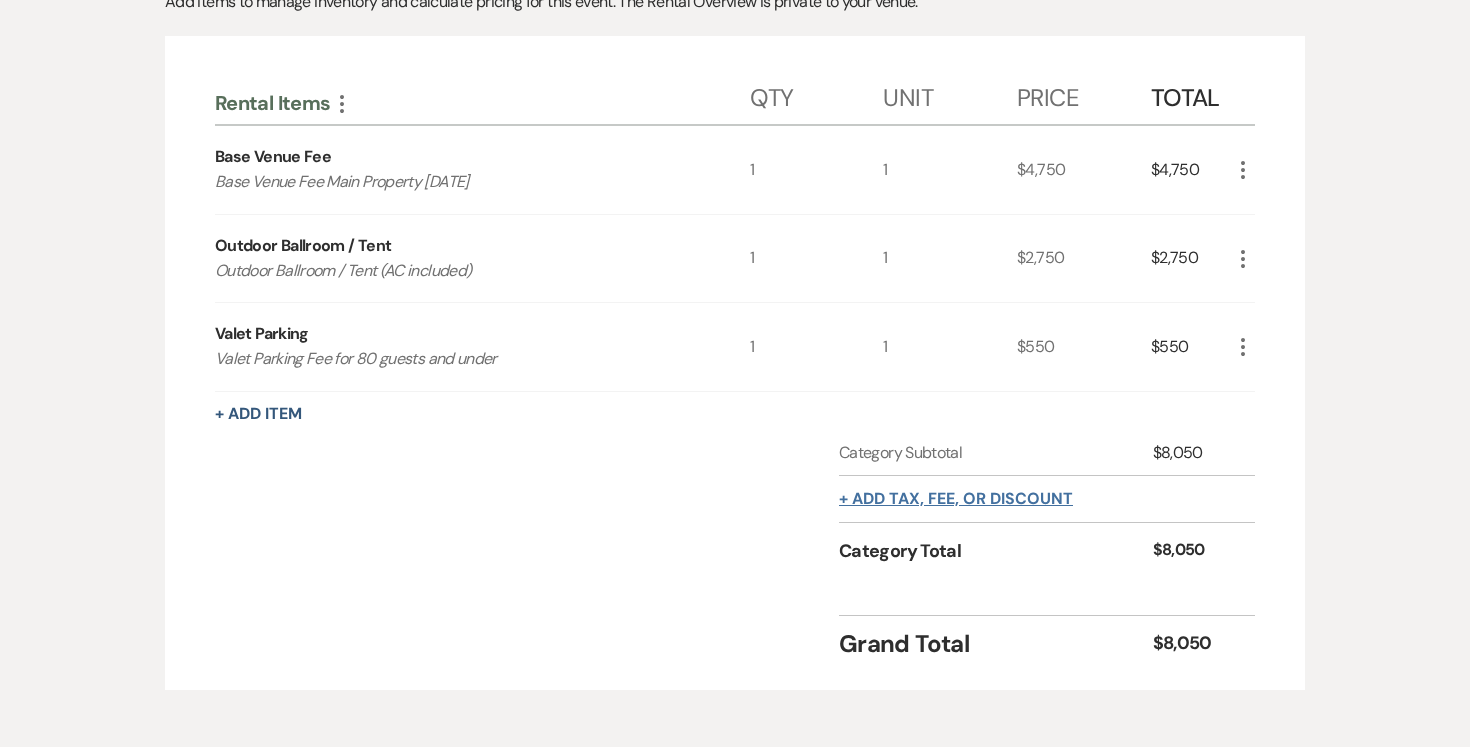click on "+ Add tax, fee, or discount" at bounding box center (956, 499) 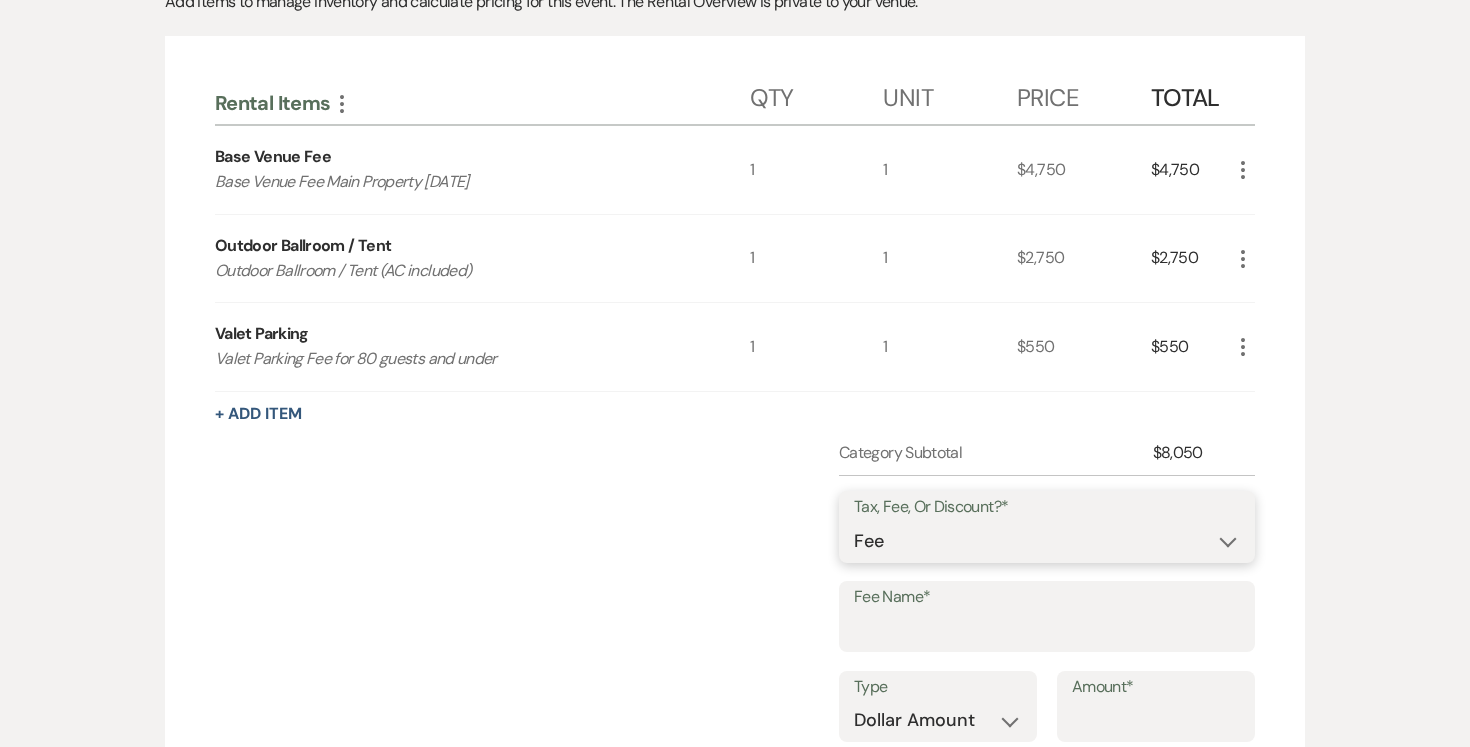 click on "Fee Discount Tax" at bounding box center (1047, 541) 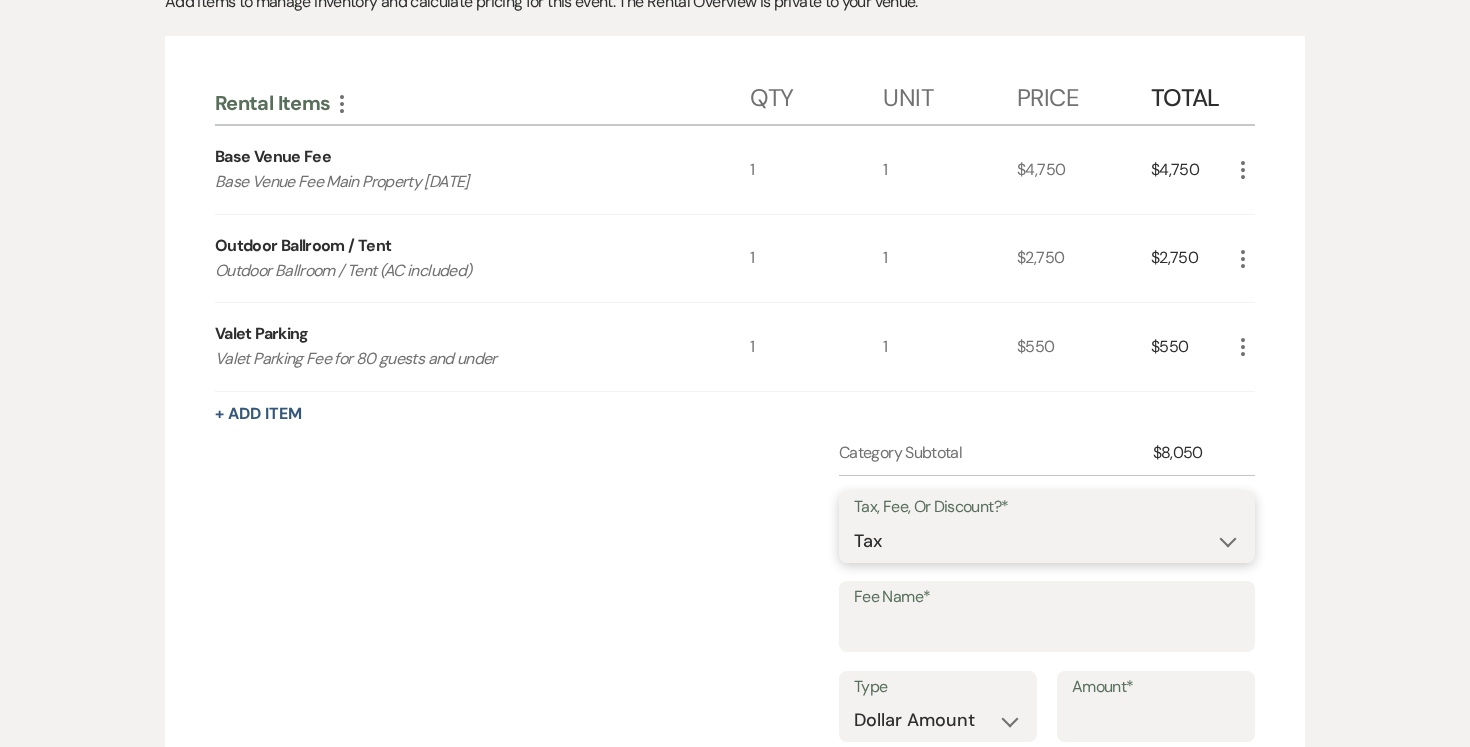 click on "Fee Discount Tax" at bounding box center (1047, 541) 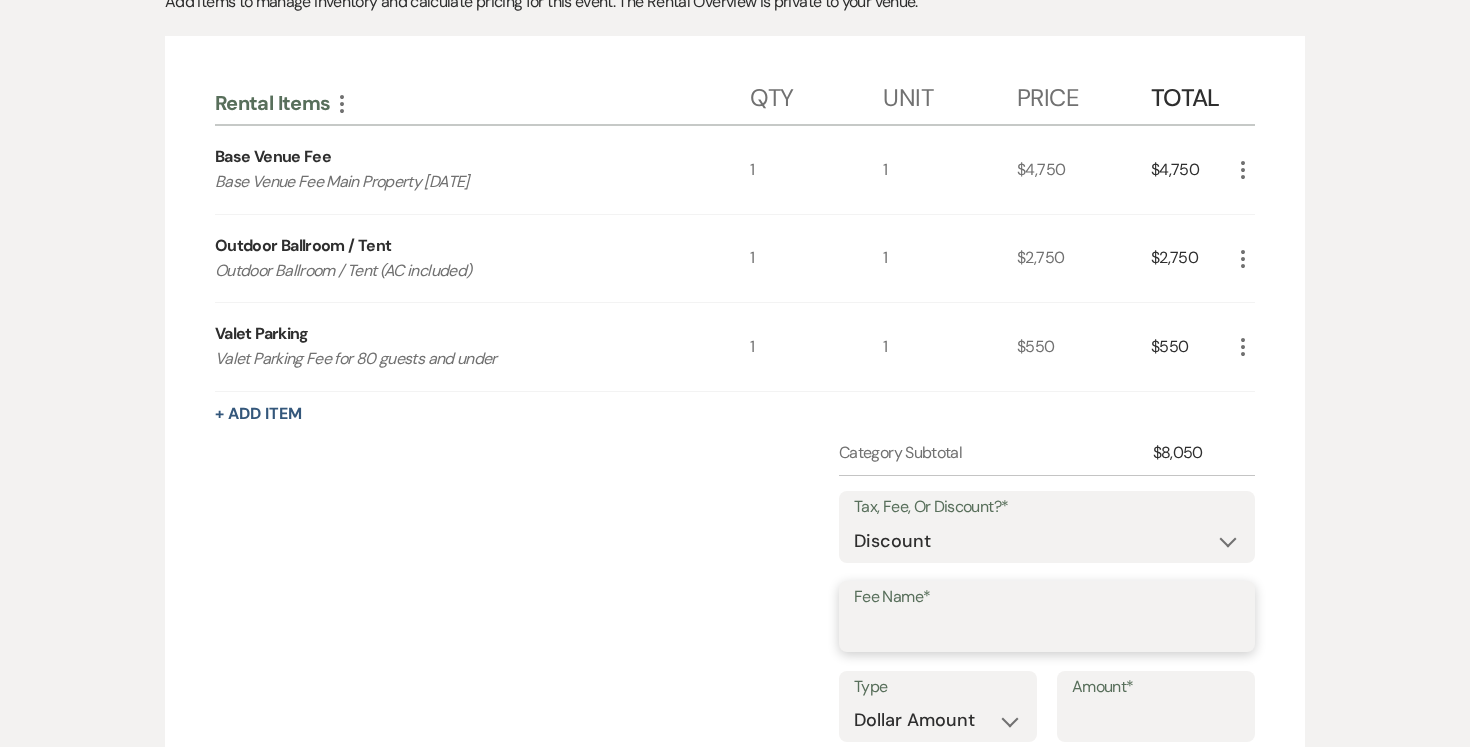 click on "Fee Name*" at bounding box center (1047, 630) 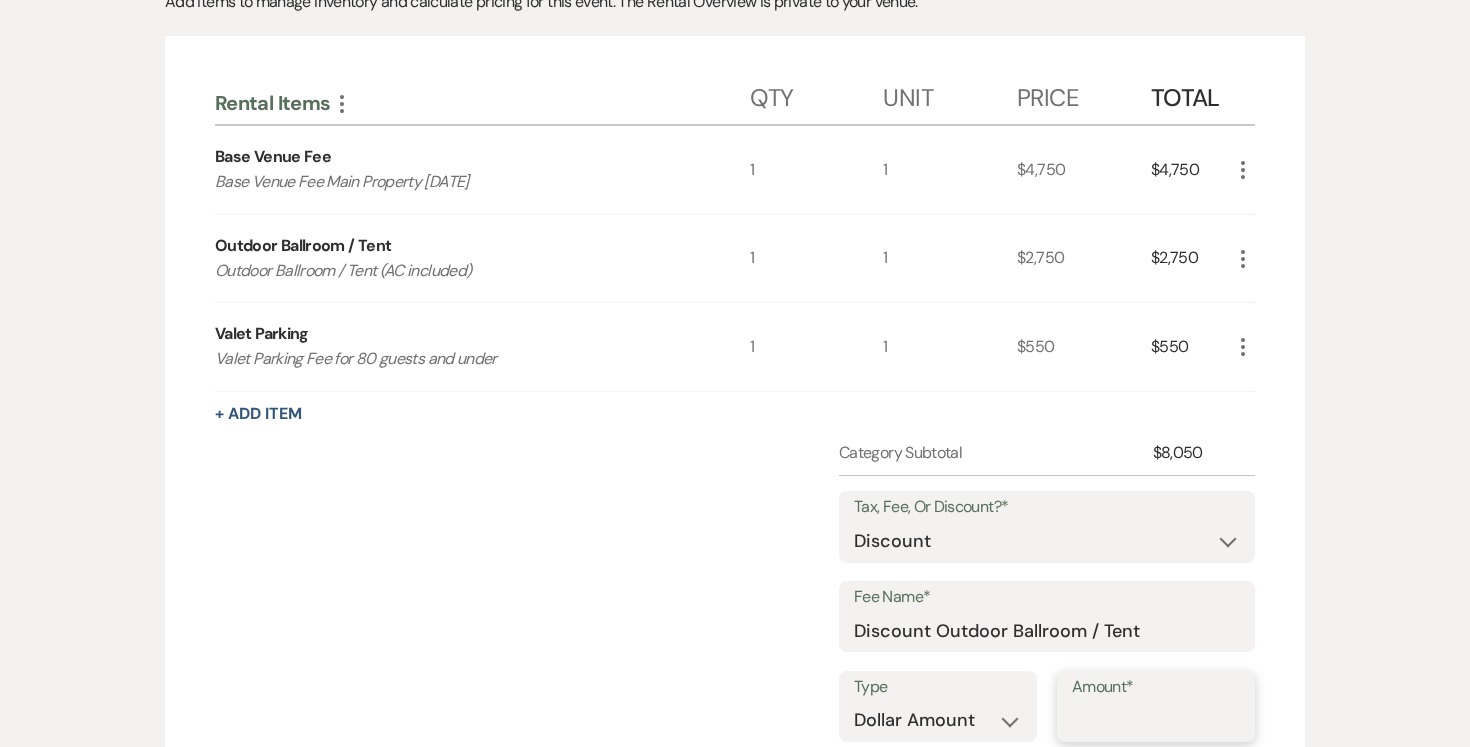 click on "Amount*" at bounding box center (1156, 720) 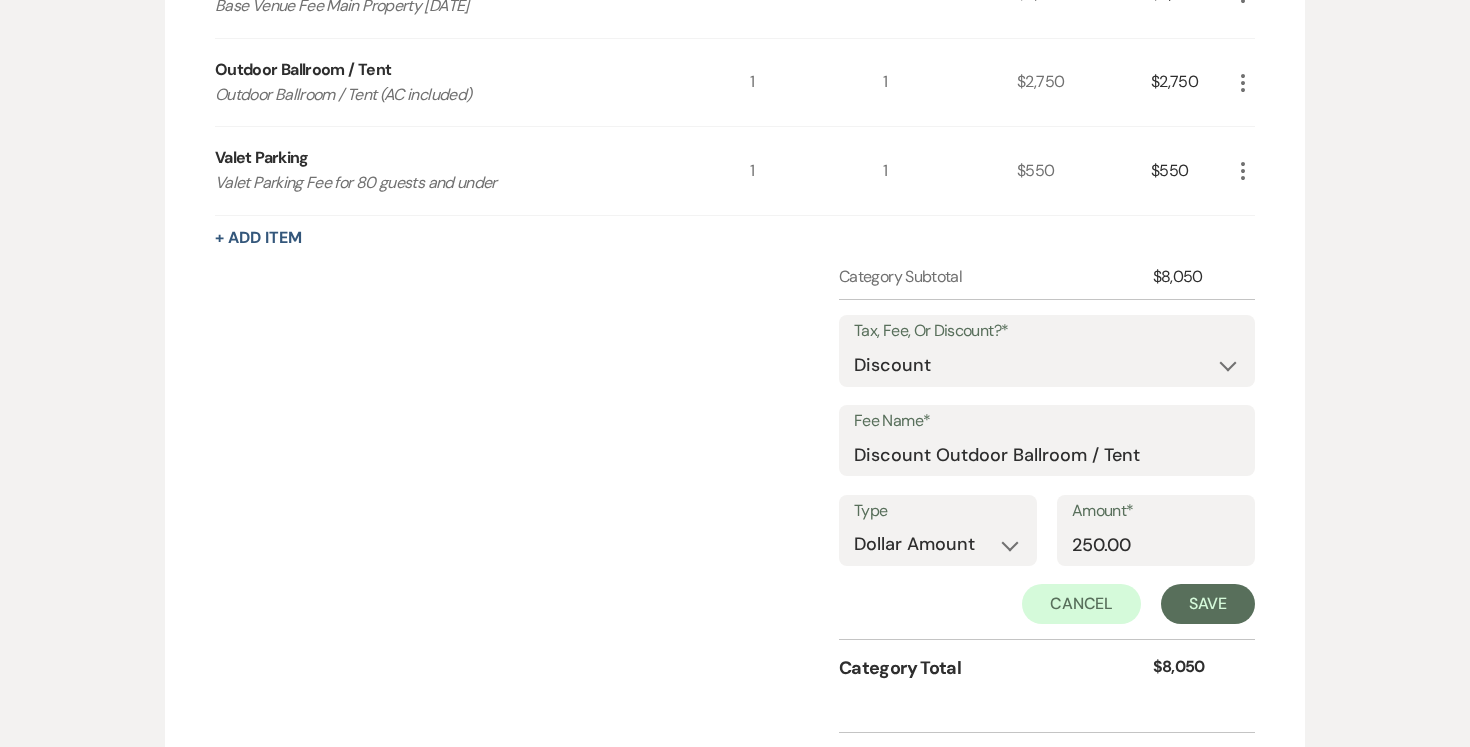 scroll, scrollTop: 848, scrollLeft: 0, axis: vertical 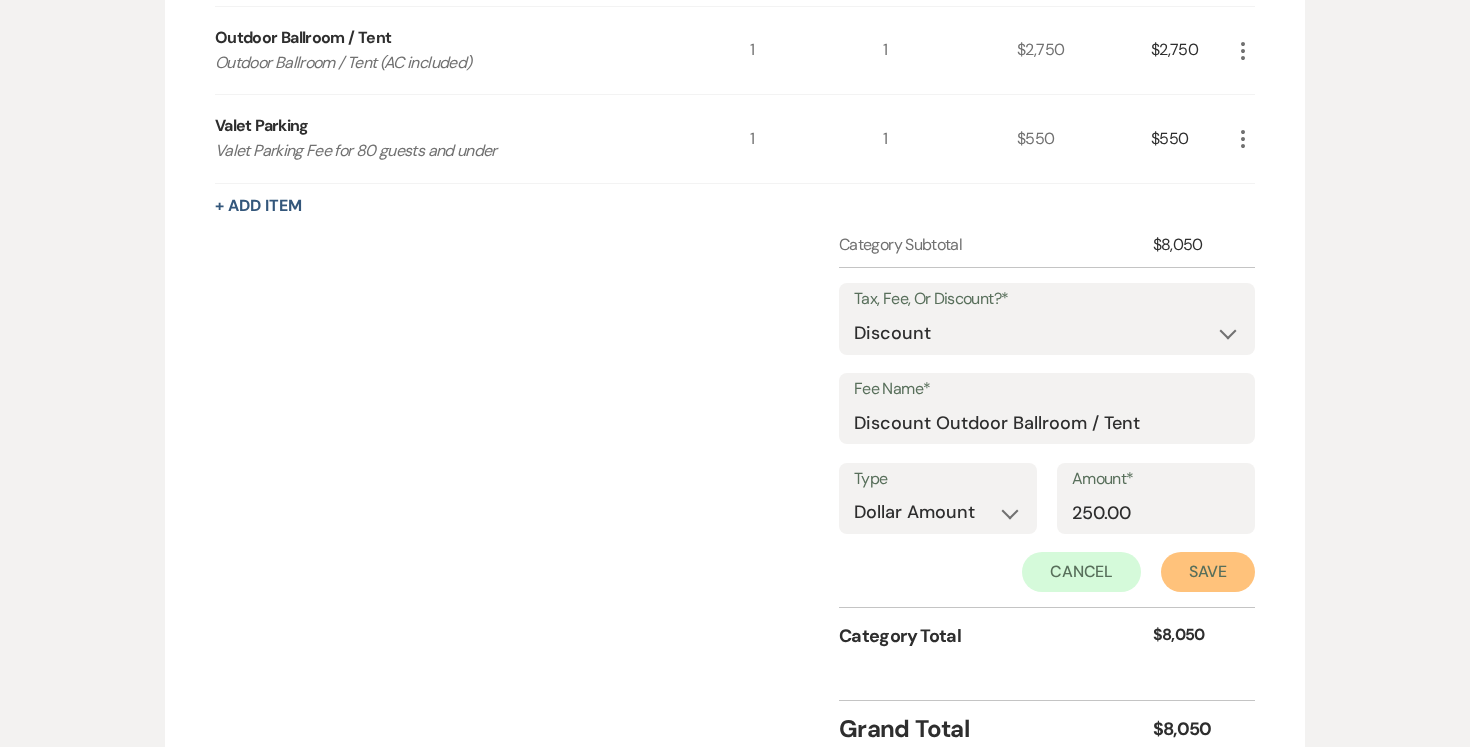 click on "Save" at bounding box center [1208, 572] 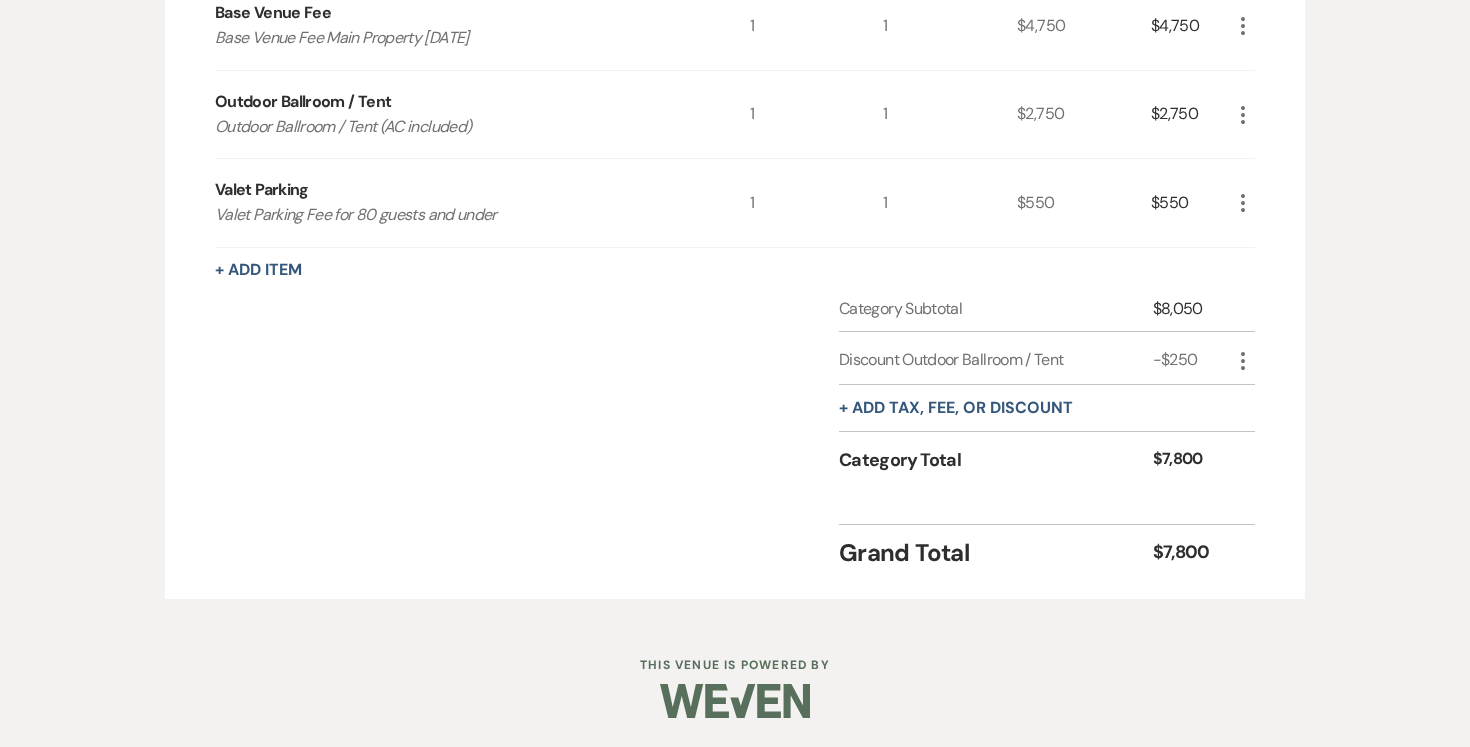 scroll, scrollTop: 0, scrollLeft: 0, axis: both 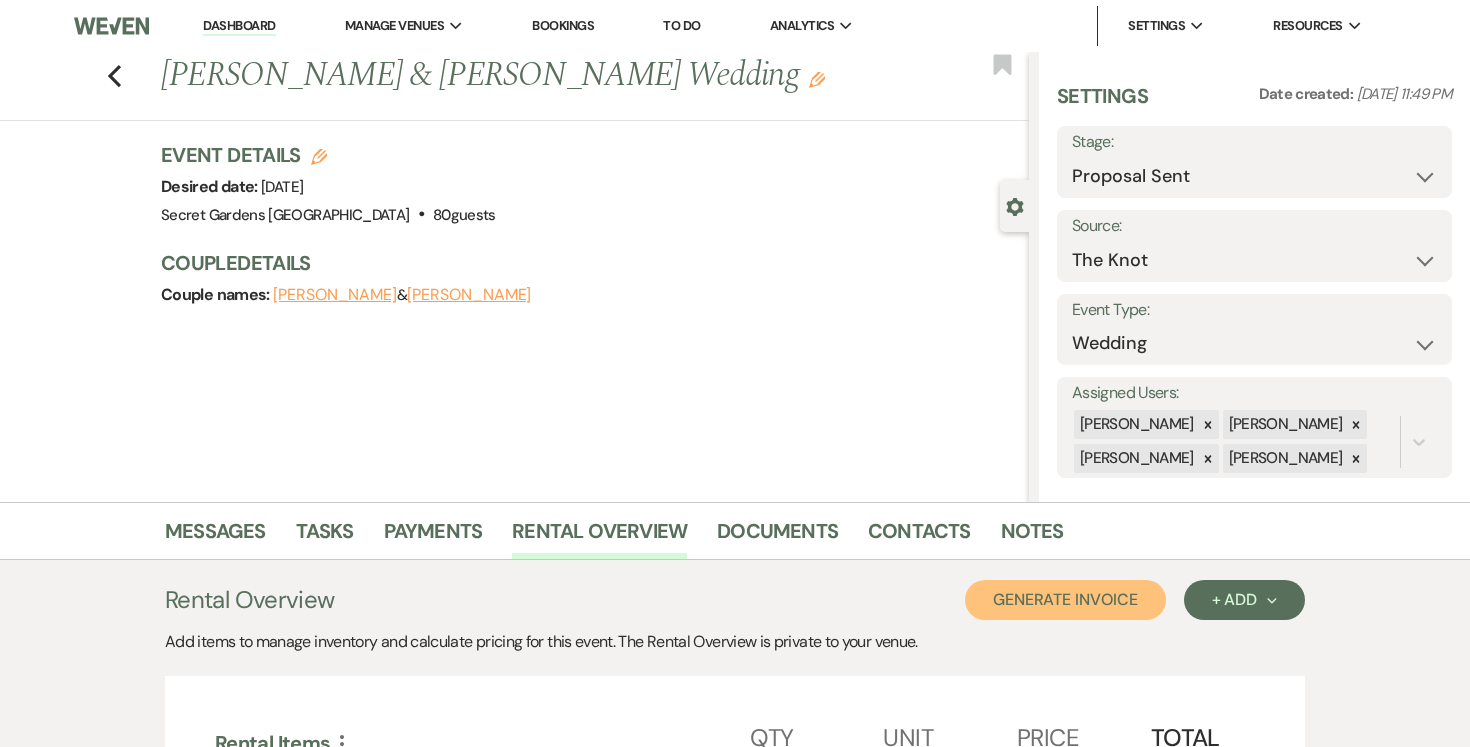 click on "Generate Invoice" at bounding box center [1065, 600] 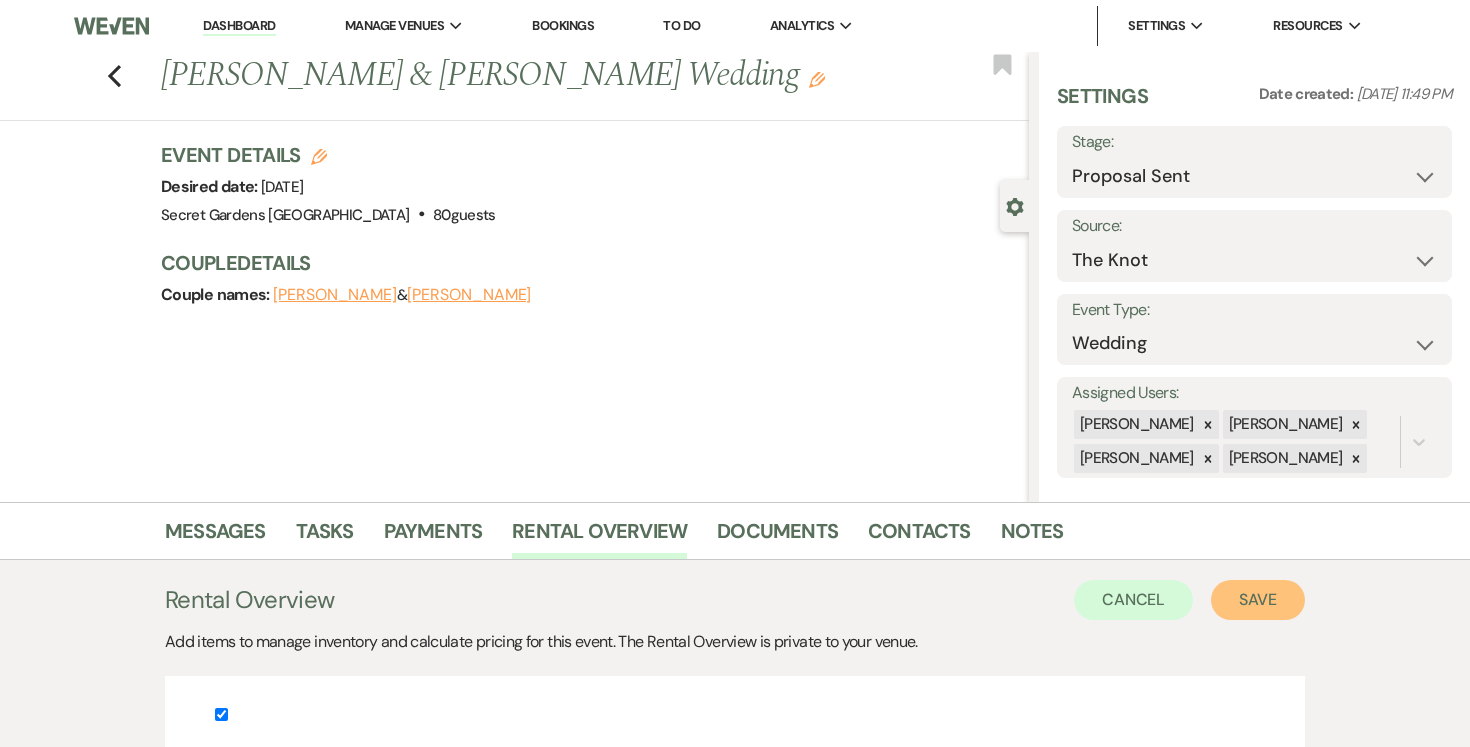 click on "Save" at bounding box center [1258, 600] 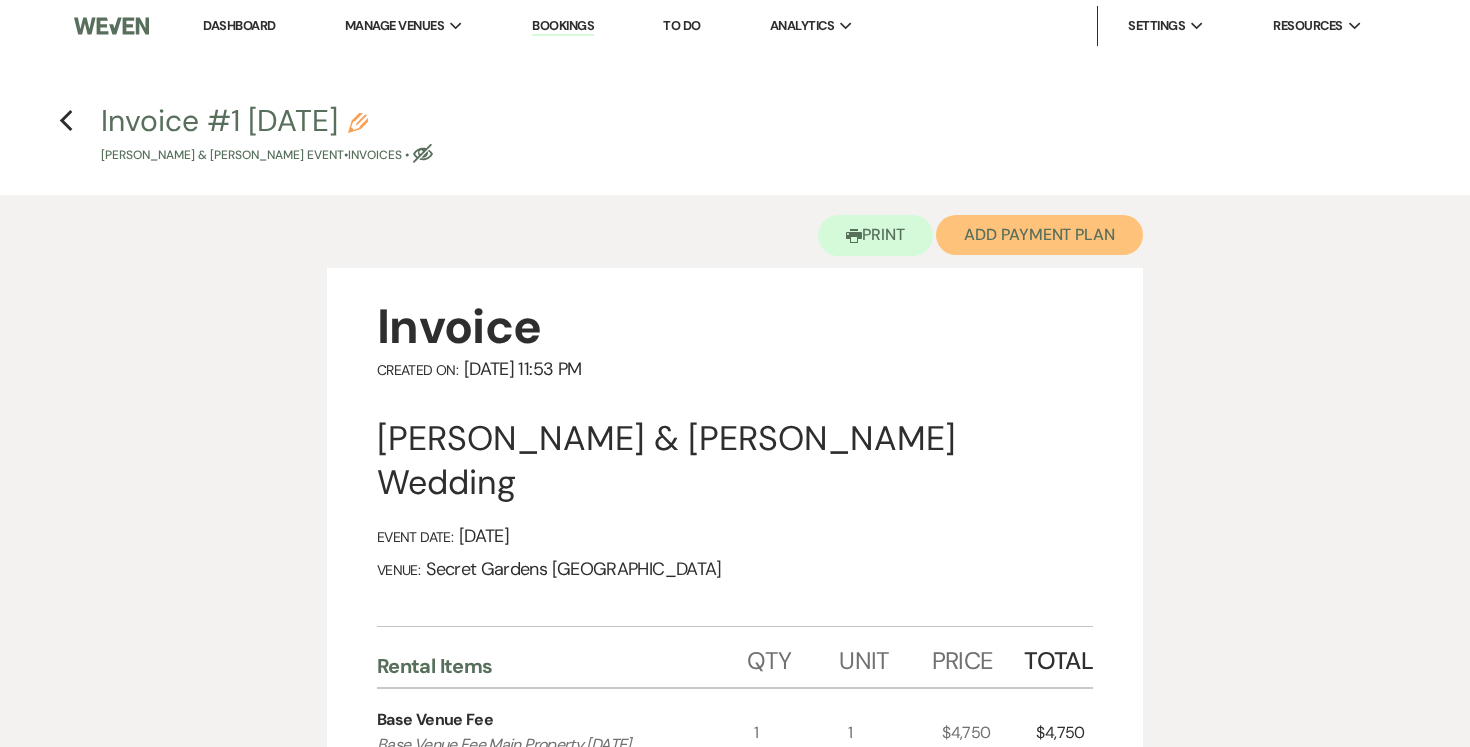 click on "Add Payment Plan" at bounding box center (1039, 235) 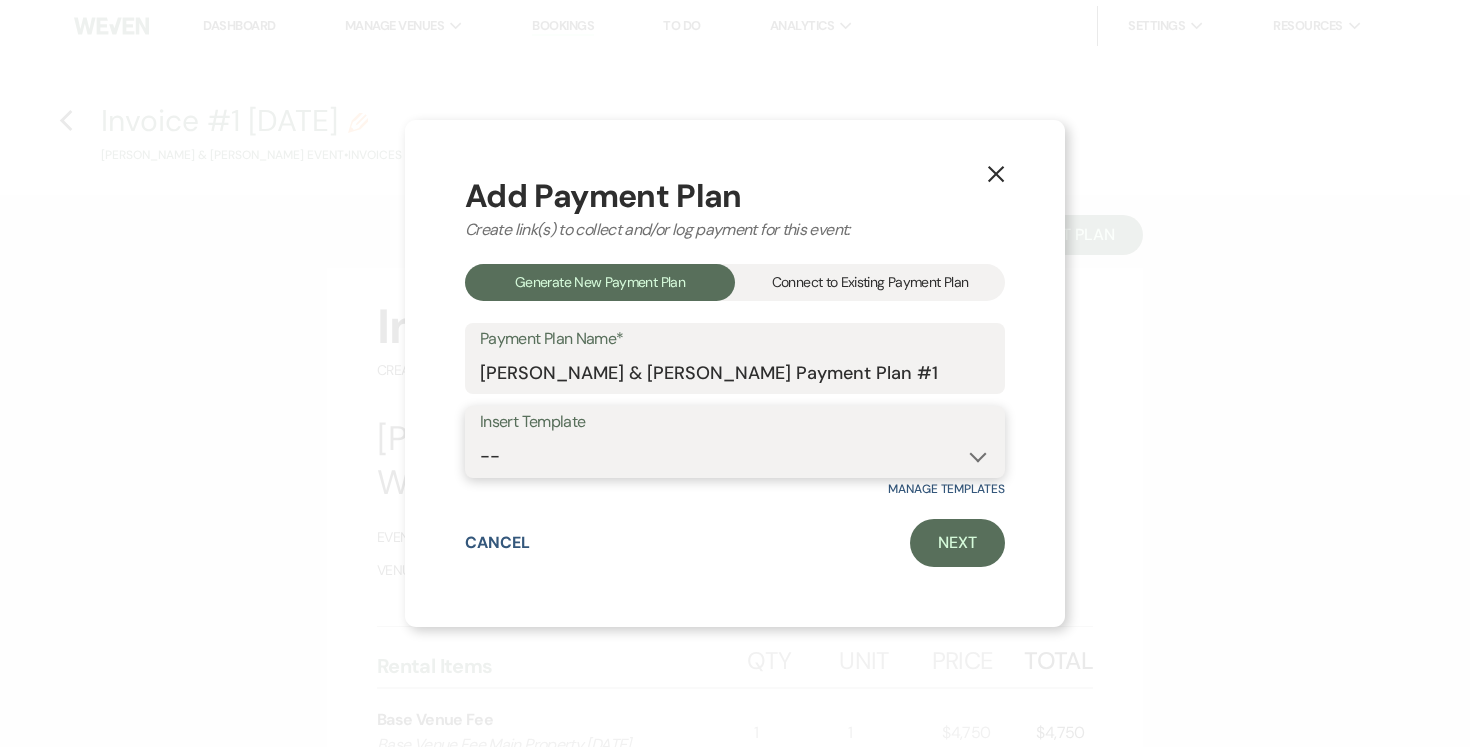 click on "-- Test Standard Payment Plan Balance Security Early Access Bridal Suite" at bounding box center [735, 456] 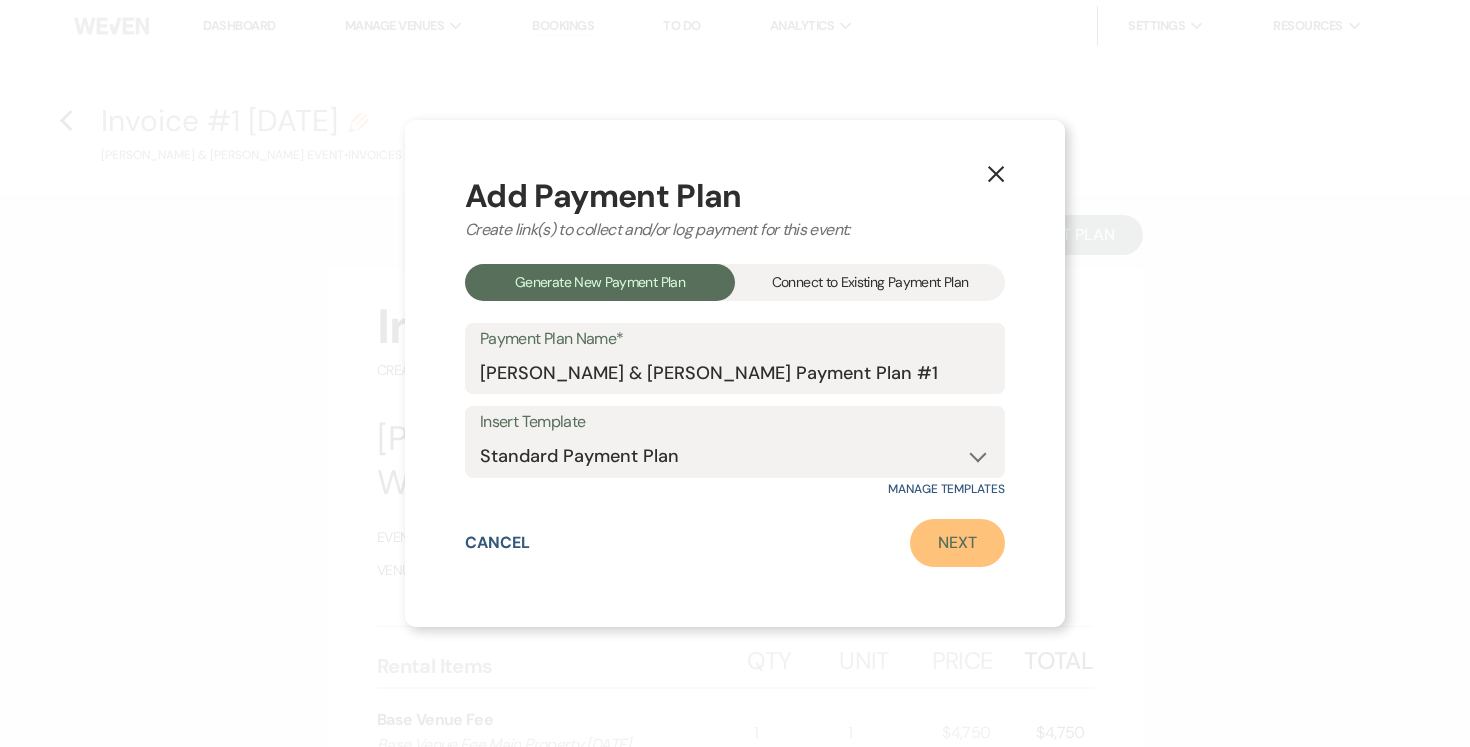 click on "Next" at bounding box center [957, 543] 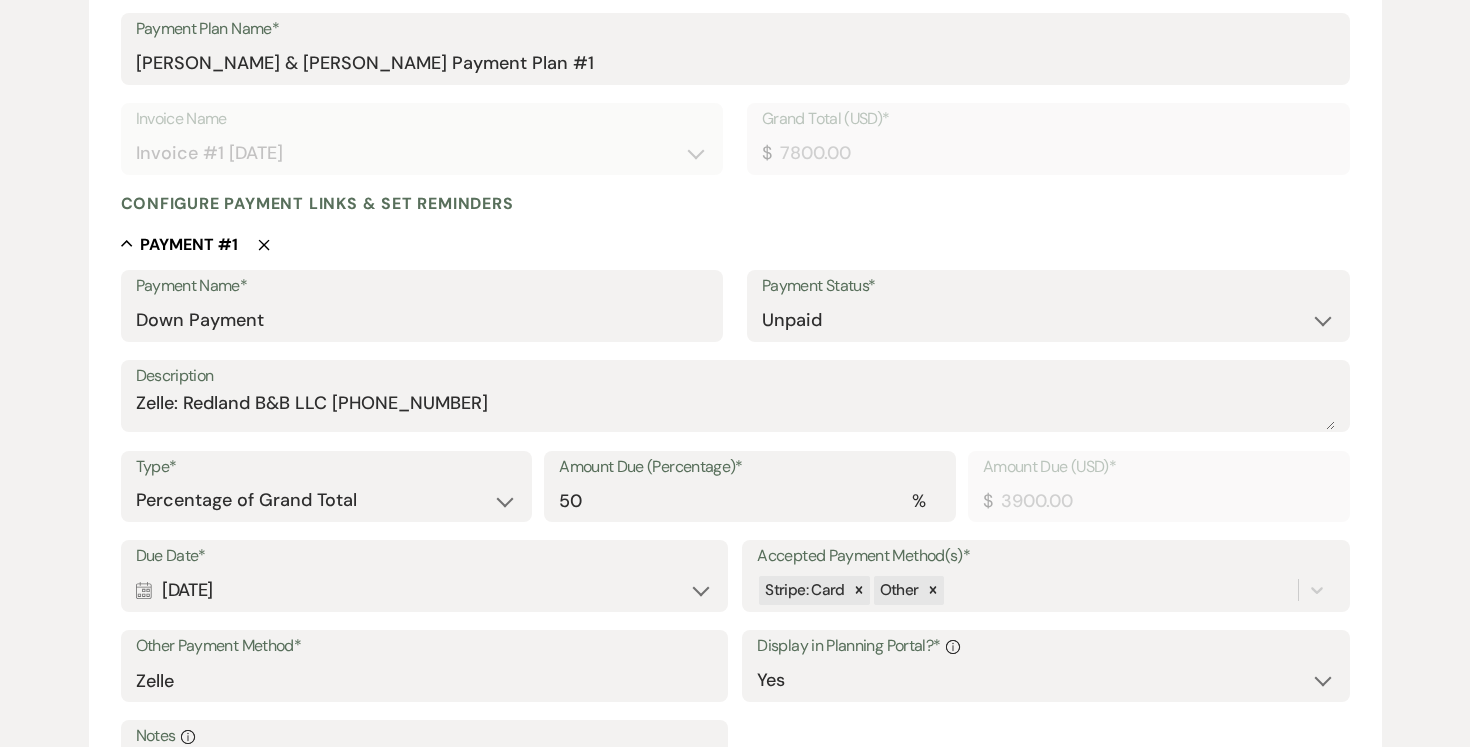 scroll, scrollTop: 339, scrollLeft: 0, axis: vertical 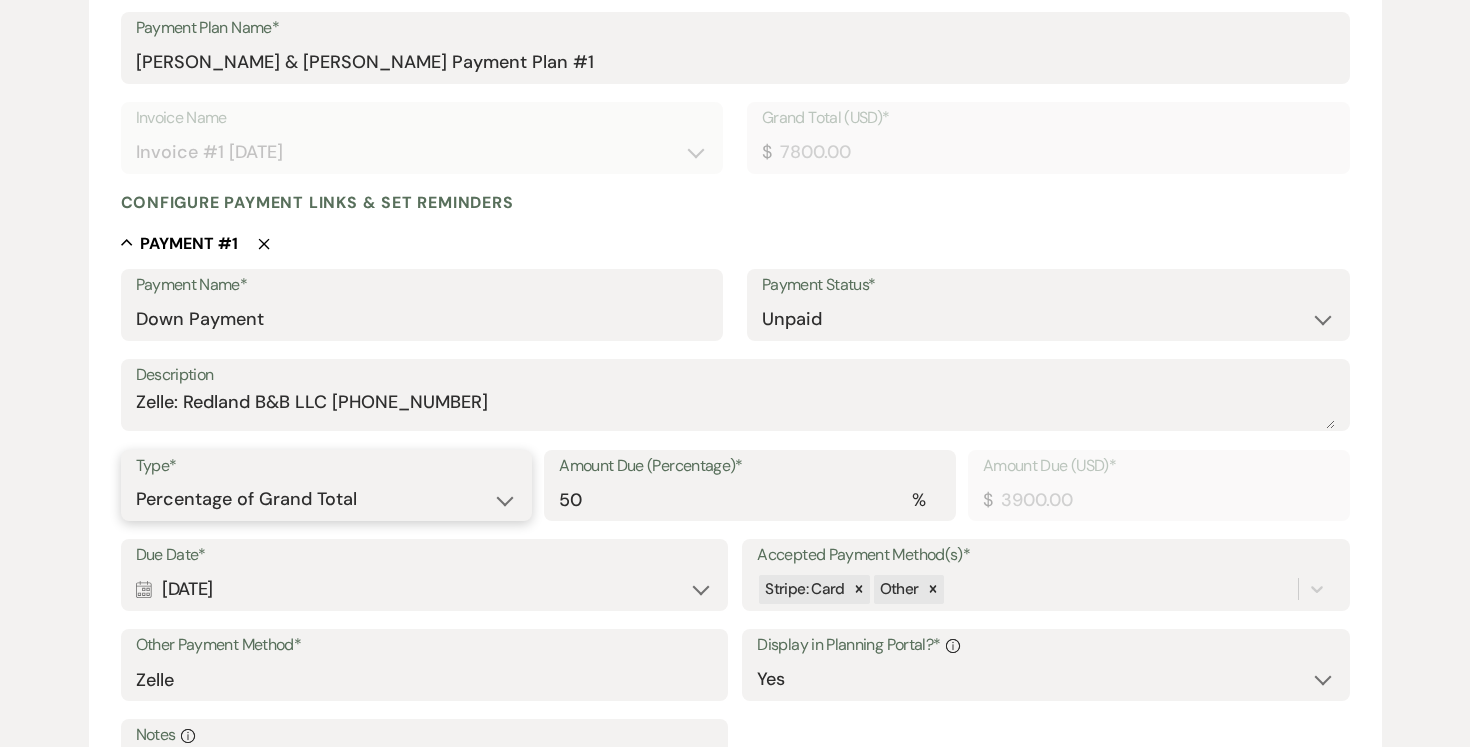 click on "Dollar Amount Percentage of Grand Total" at bounding box center [327, 499] 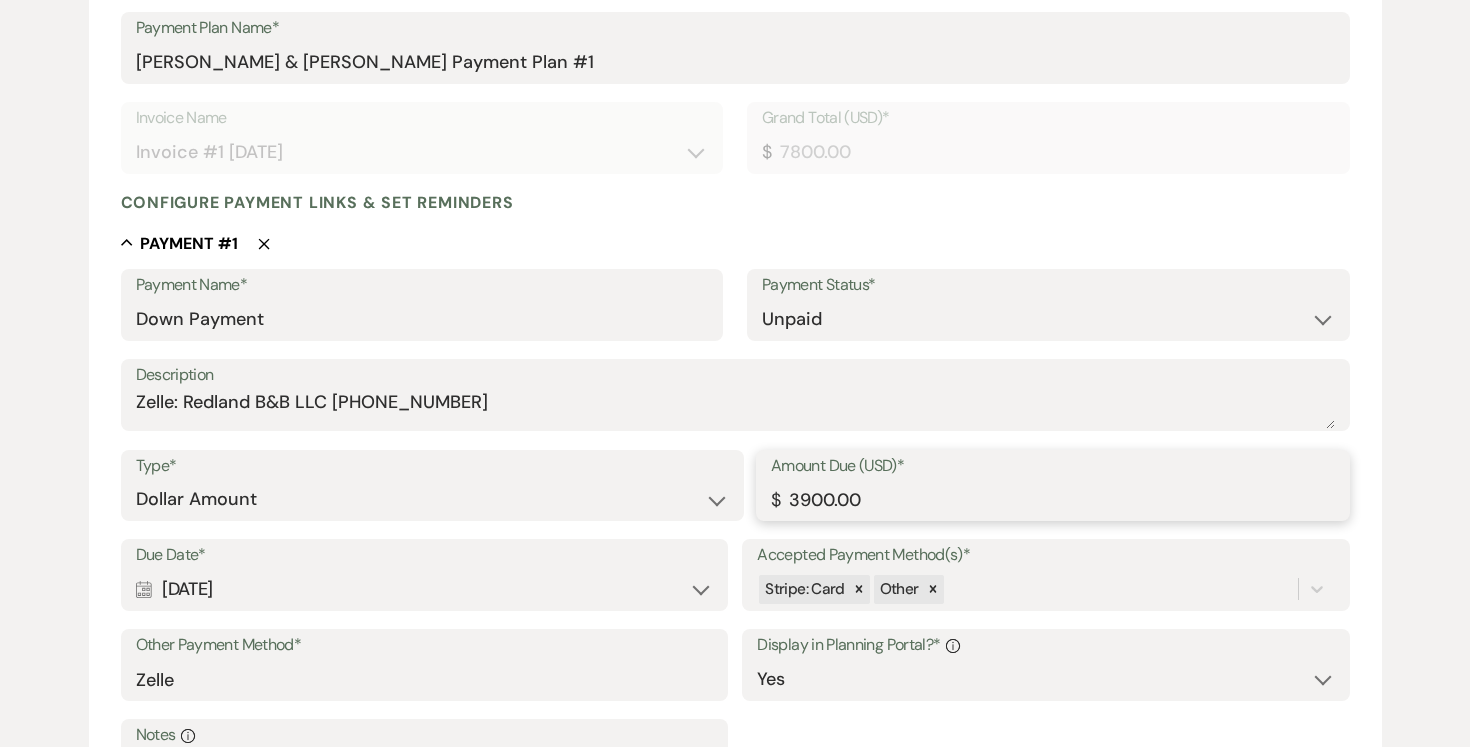 click on "3900.00" at bounding box center [1053, 499] 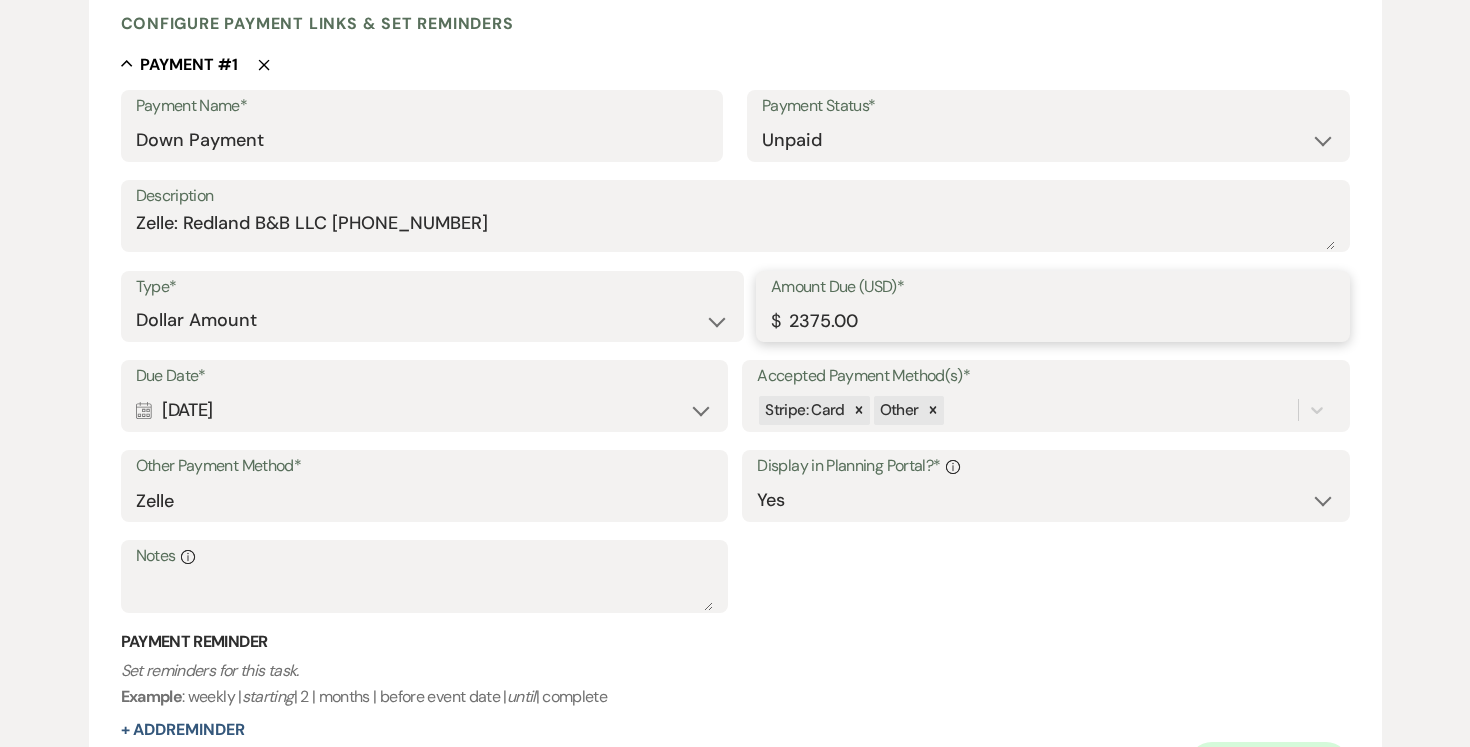 scroll, scrollTop: 534, scrollLeft: 0, axis: vertical 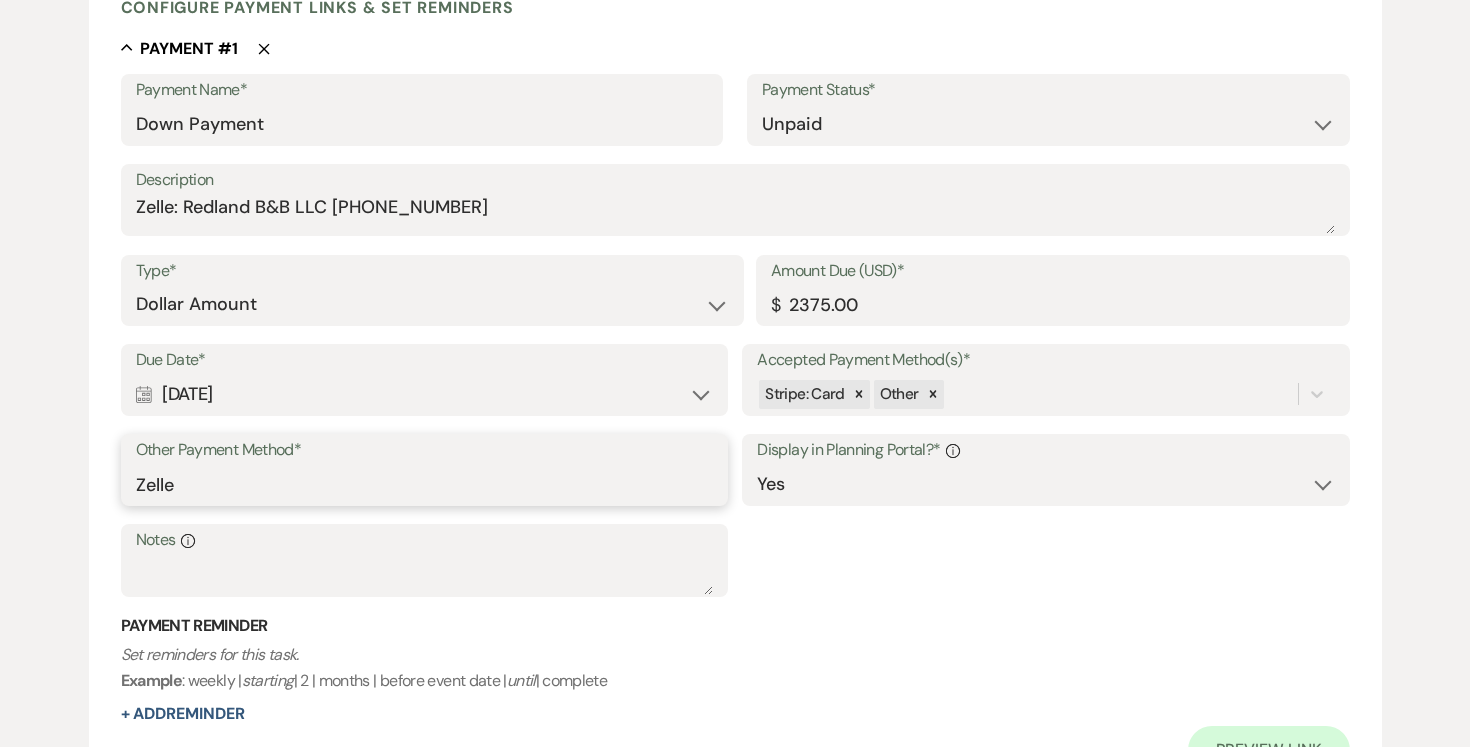 click on "Zelle" at bounding box center (424, 484) 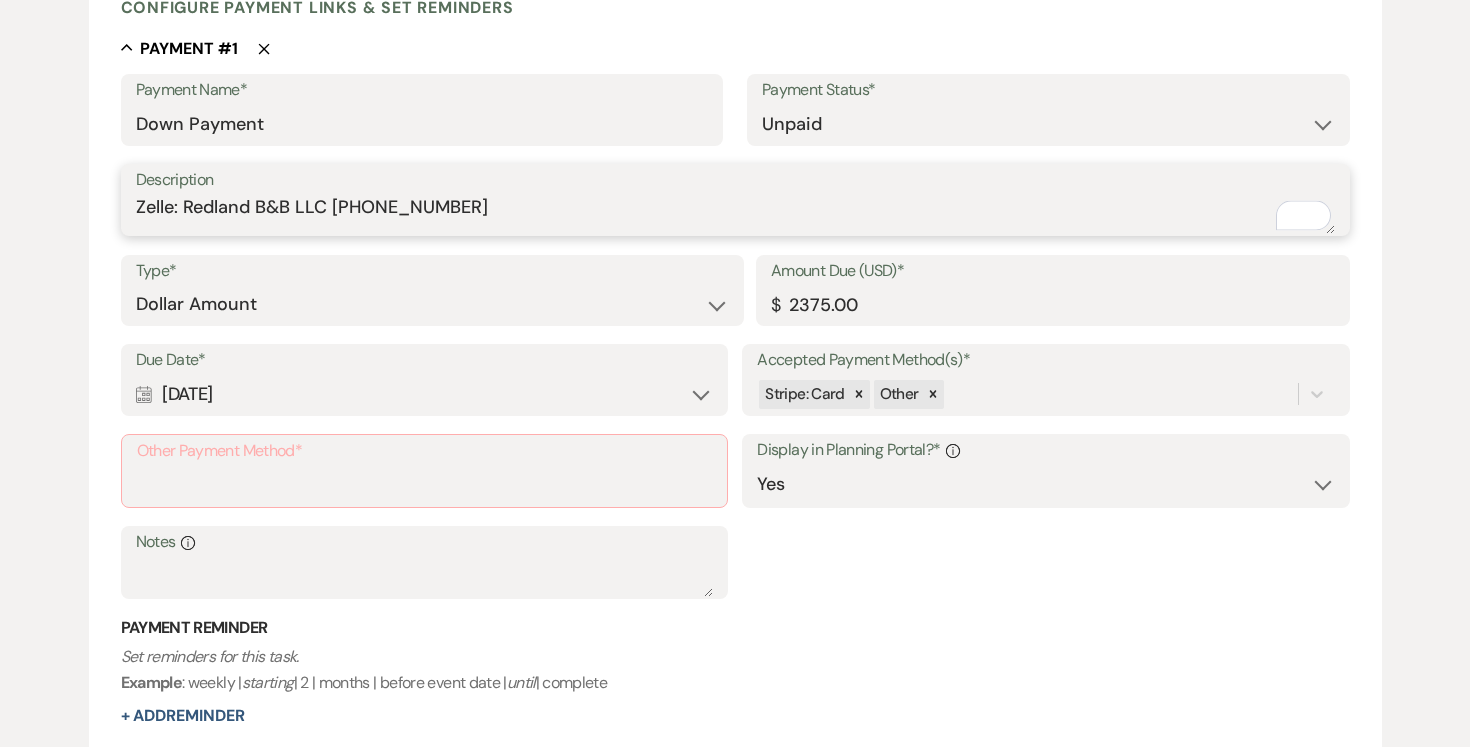 drag, startPoint x: 137, startPoint y: 207, endPoint x: 516, endPoint y: 214, distance: 379.06464 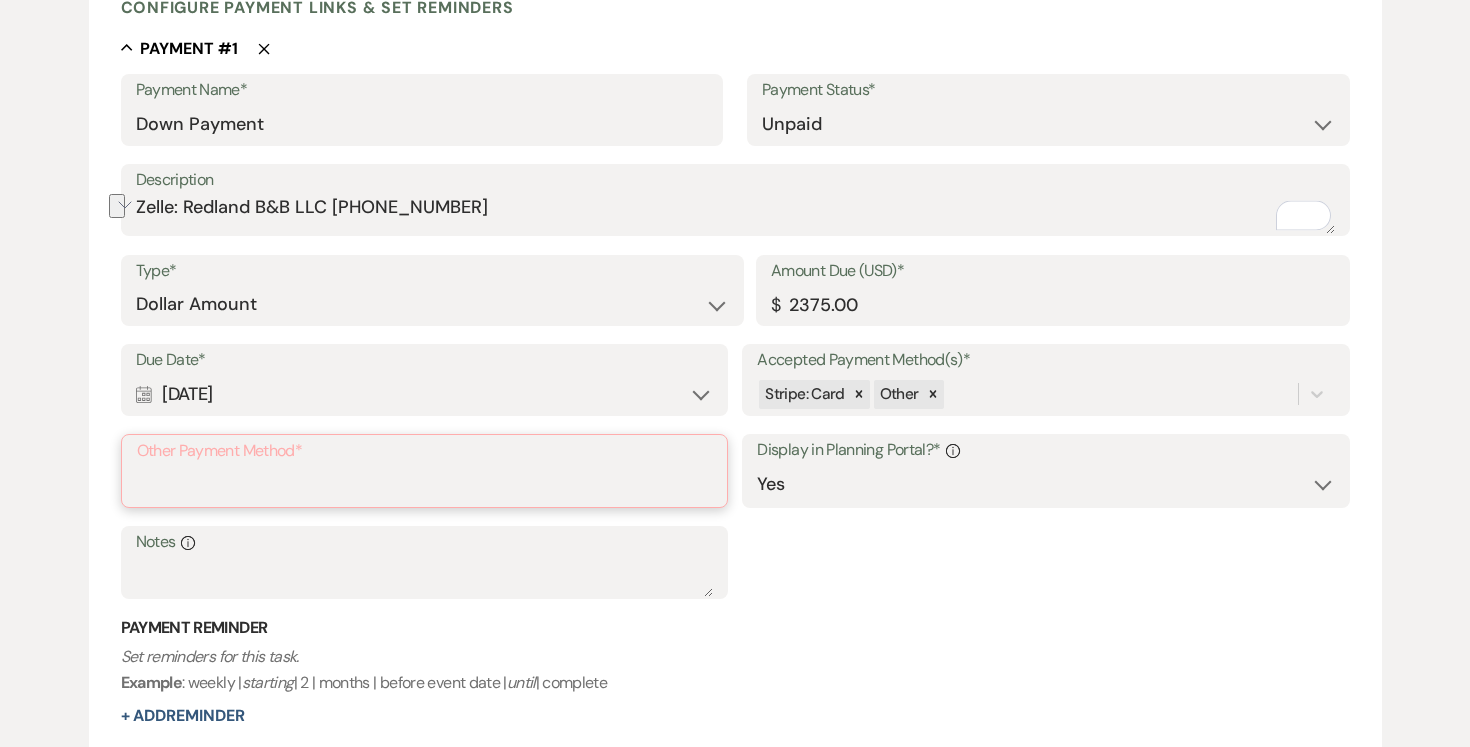 click on "Other Payment Method*" at bounding box center (424, 485) 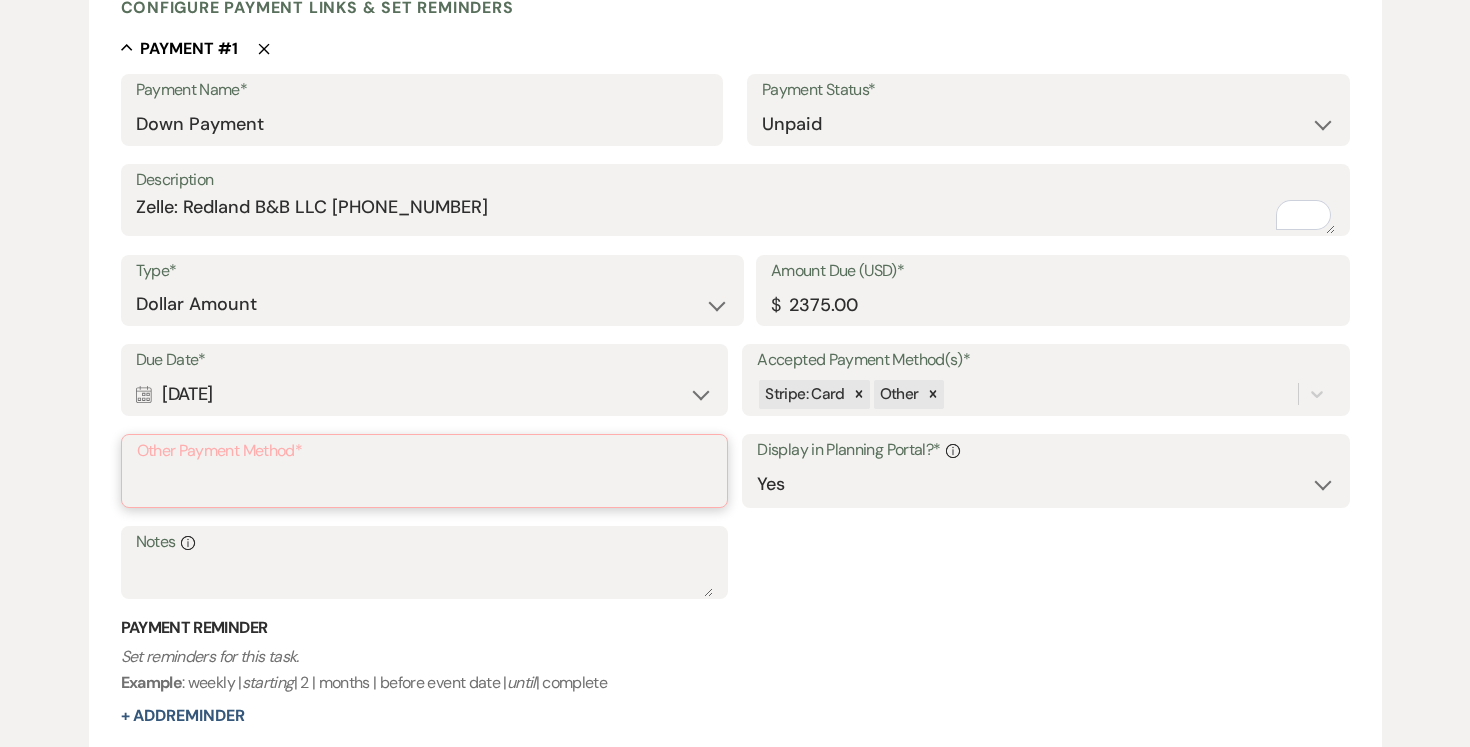 paste on "Zelle: Redland B&B LLC (305)458-0415" 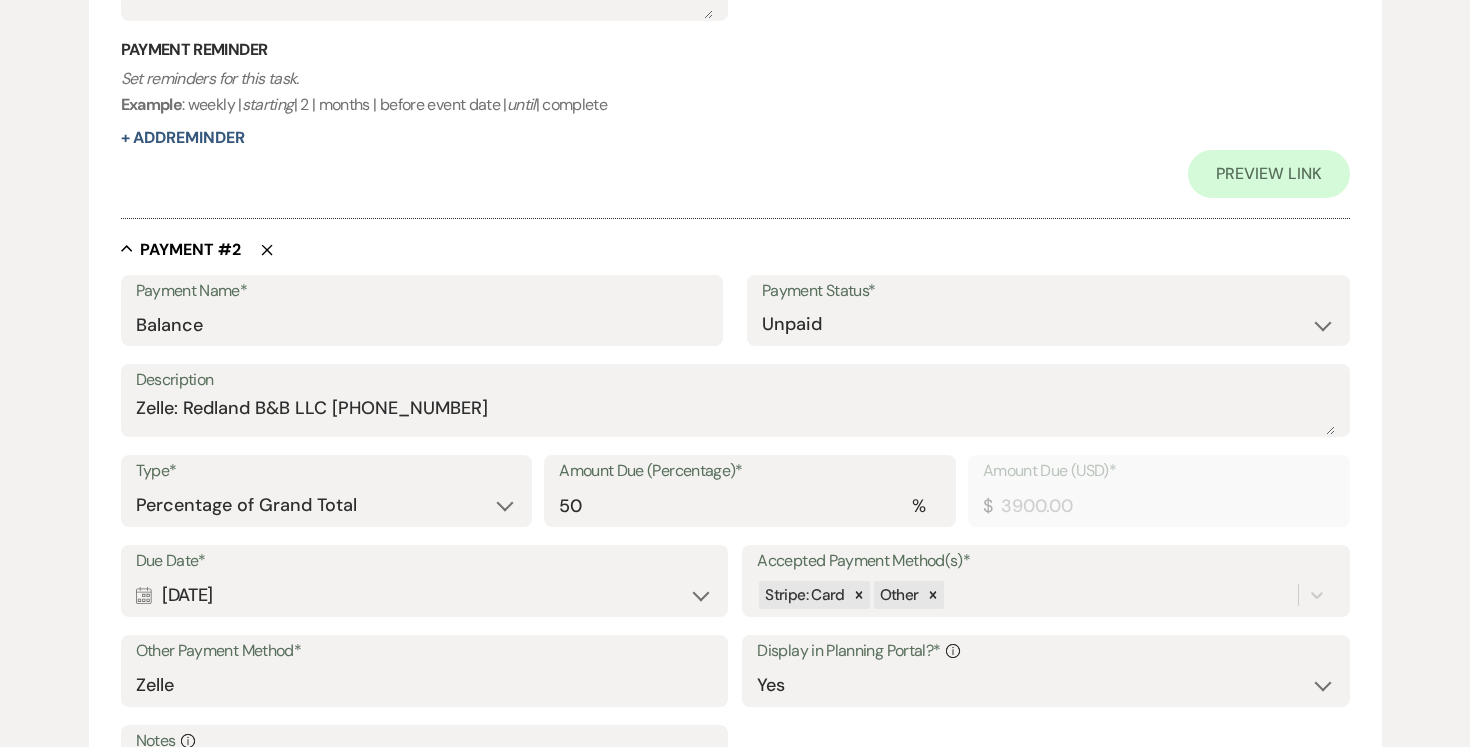 scroll, scrollTop: 1428, scrollLeft: 0, axis: vertical 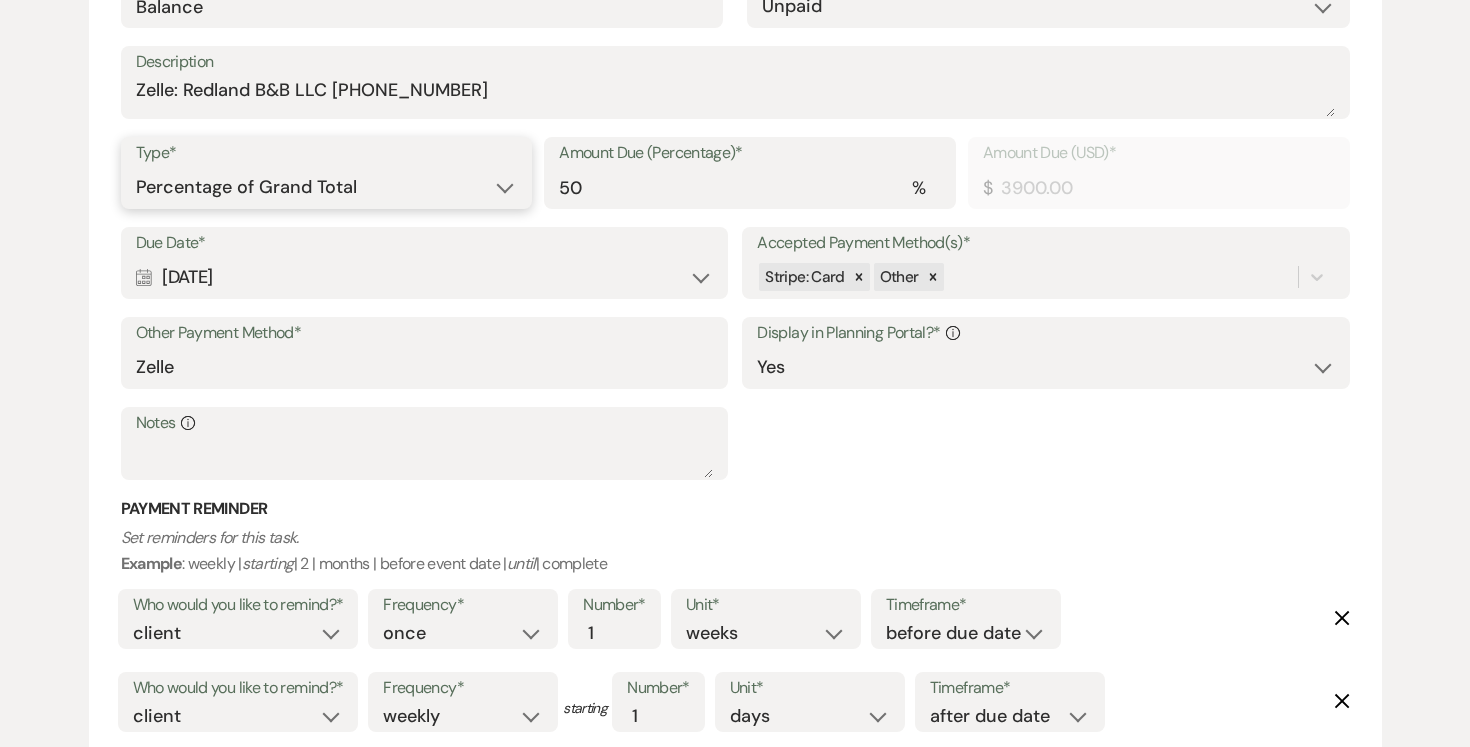click on "Dollar Amount Percentage of Grand Total" at bounding box center (327, 187) 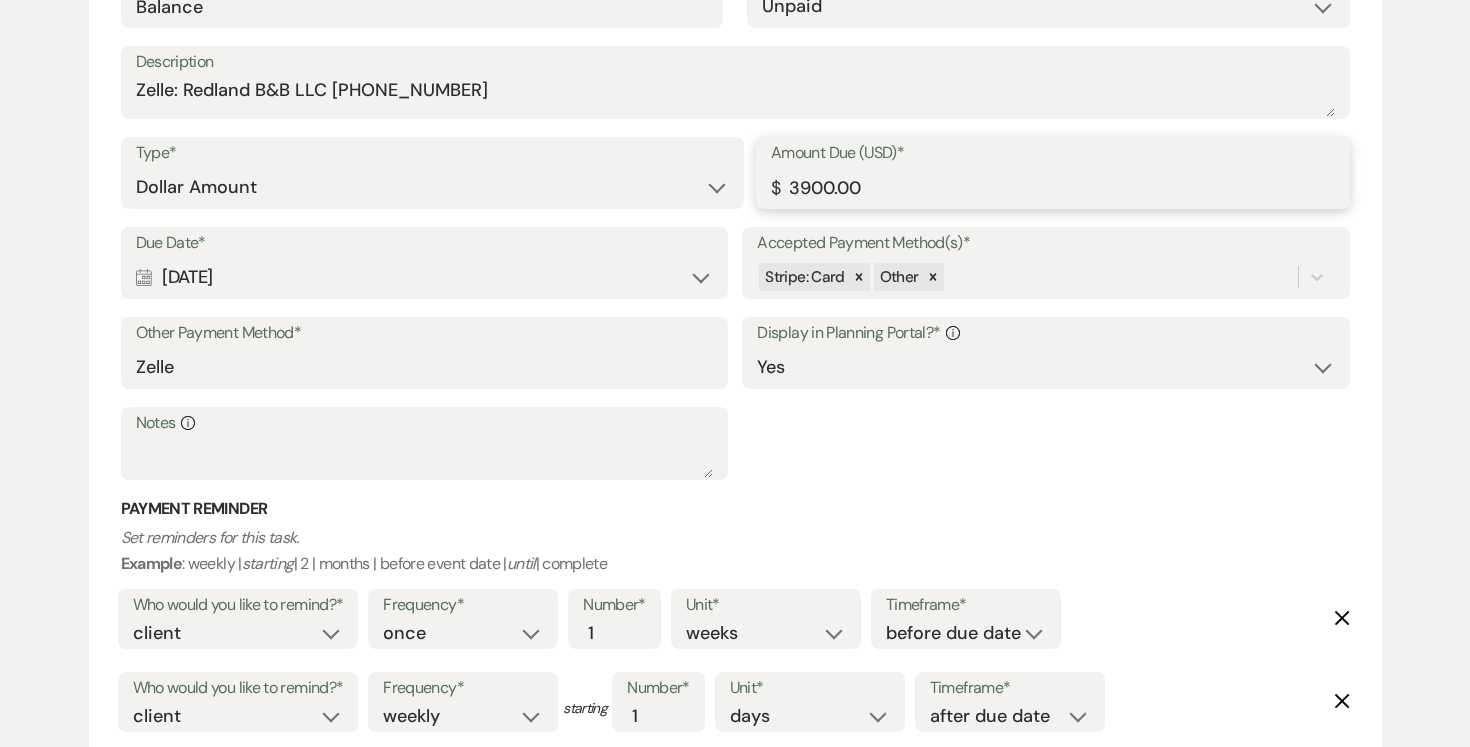 click on "3900.00" at bounding box center [1053, 187] 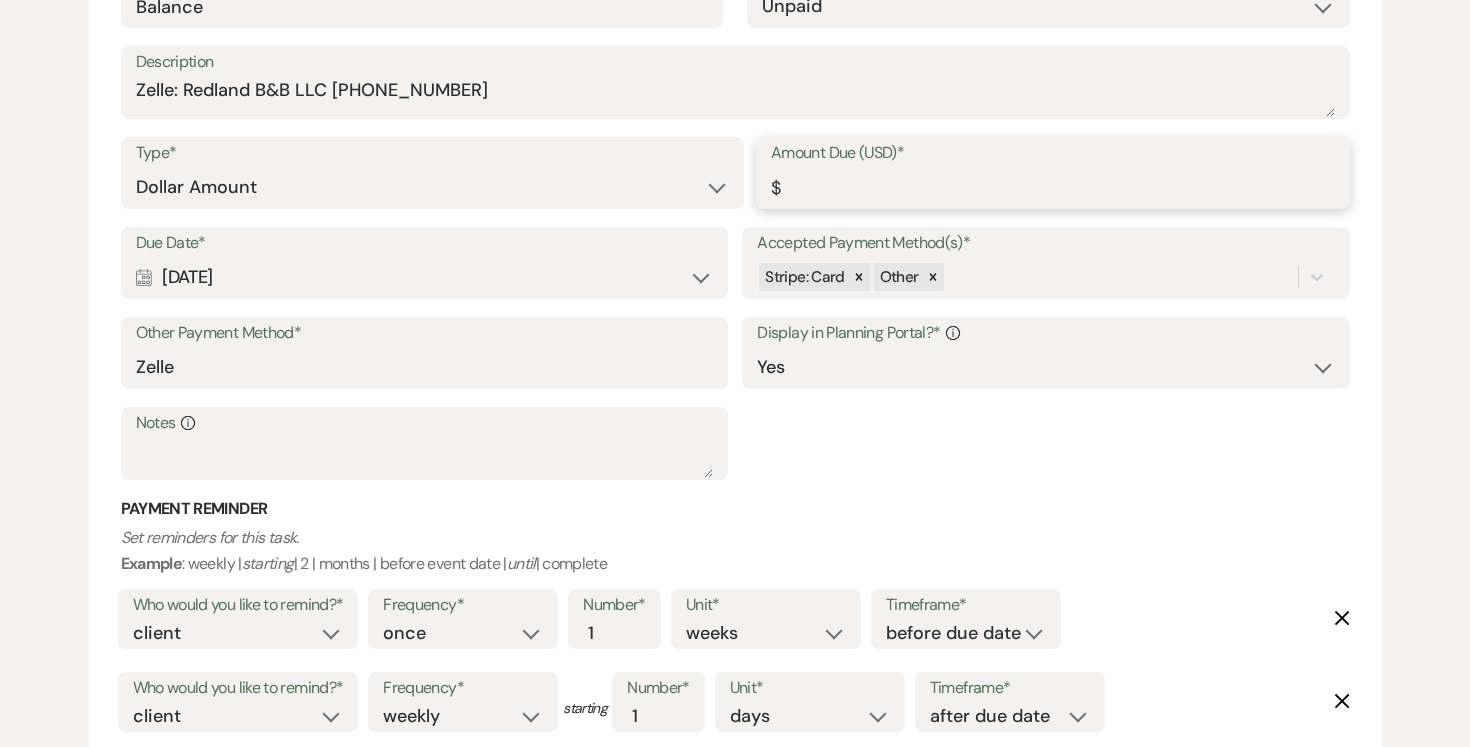 scroll, scrollTop: 1380, scrollLeft: 0, axis: vertical 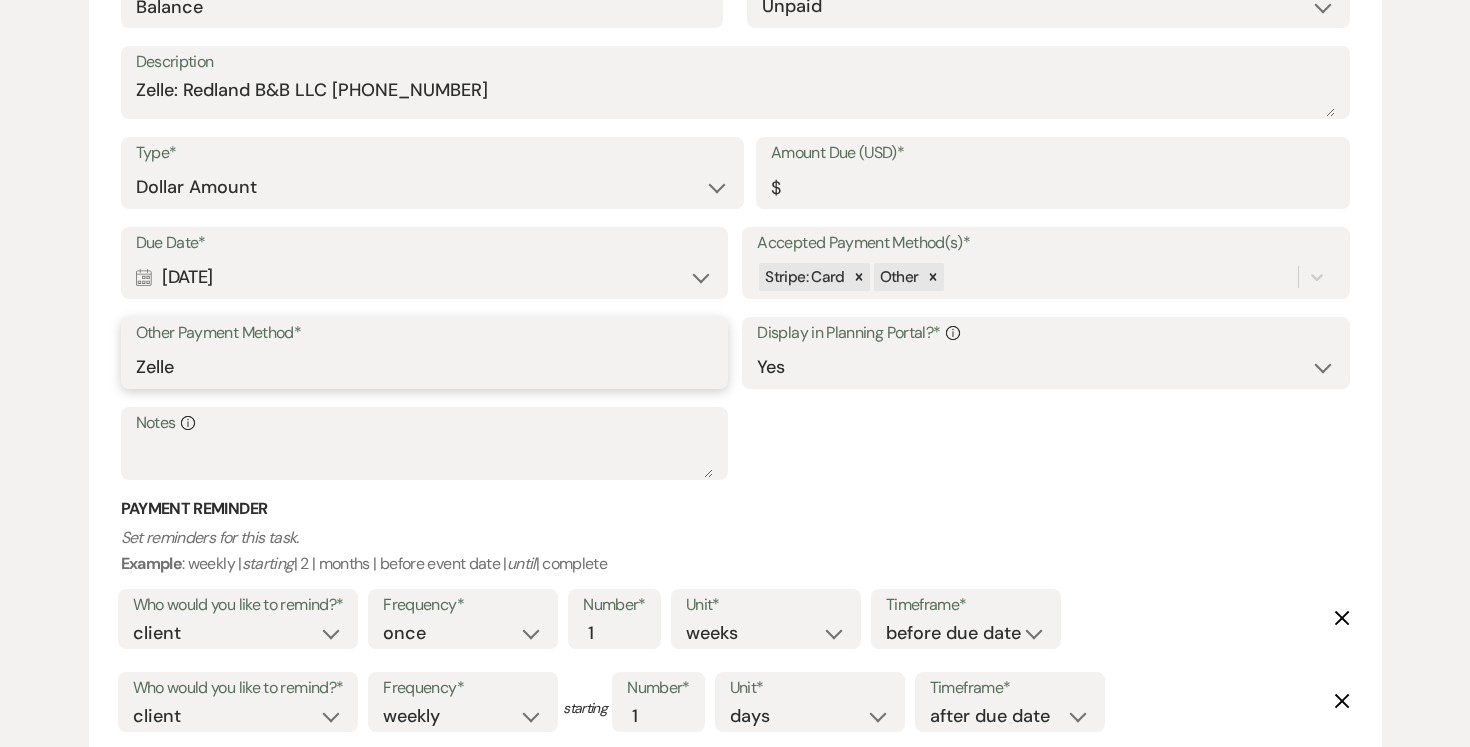 click on "Zelle" at bounding box center [424, 367] 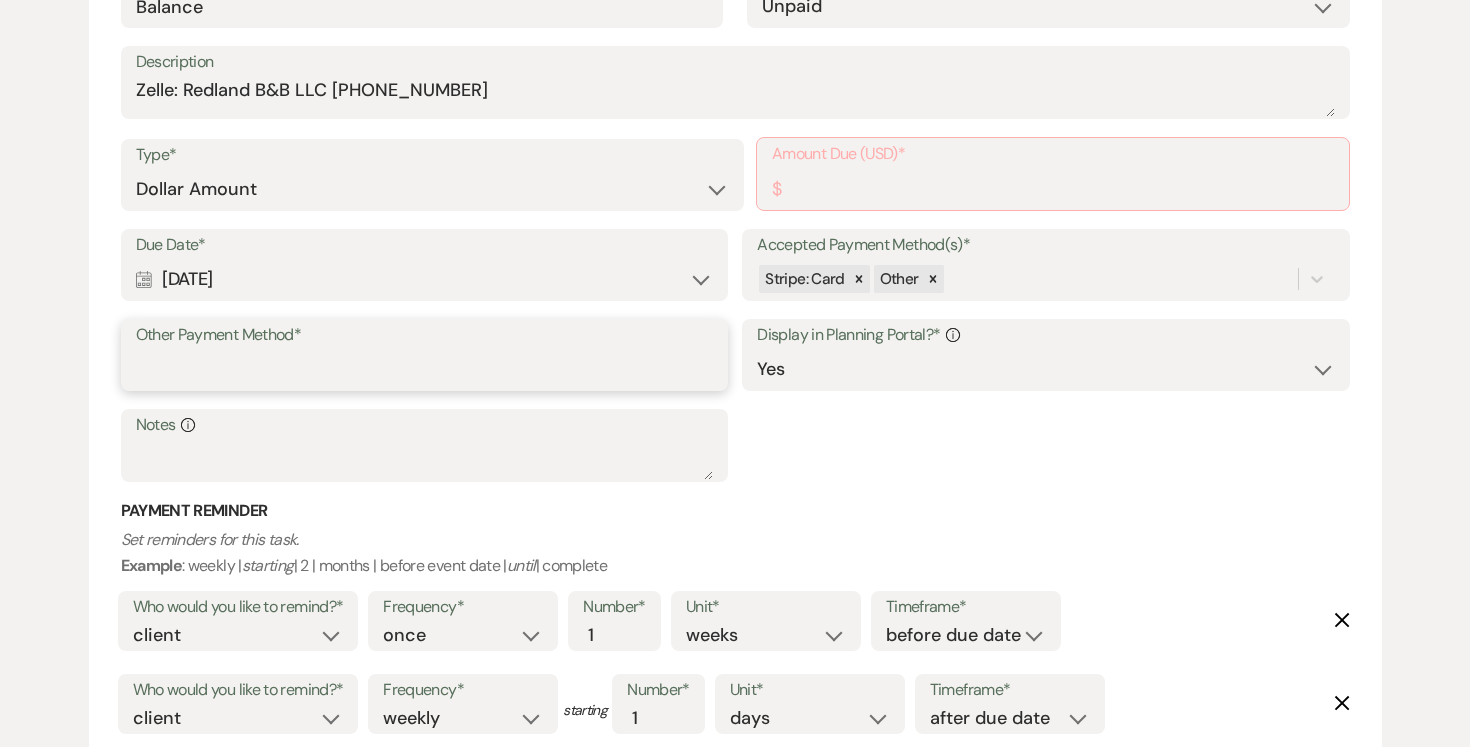 paste on "Zelle: Redland B&B LLC (305)458-0415" 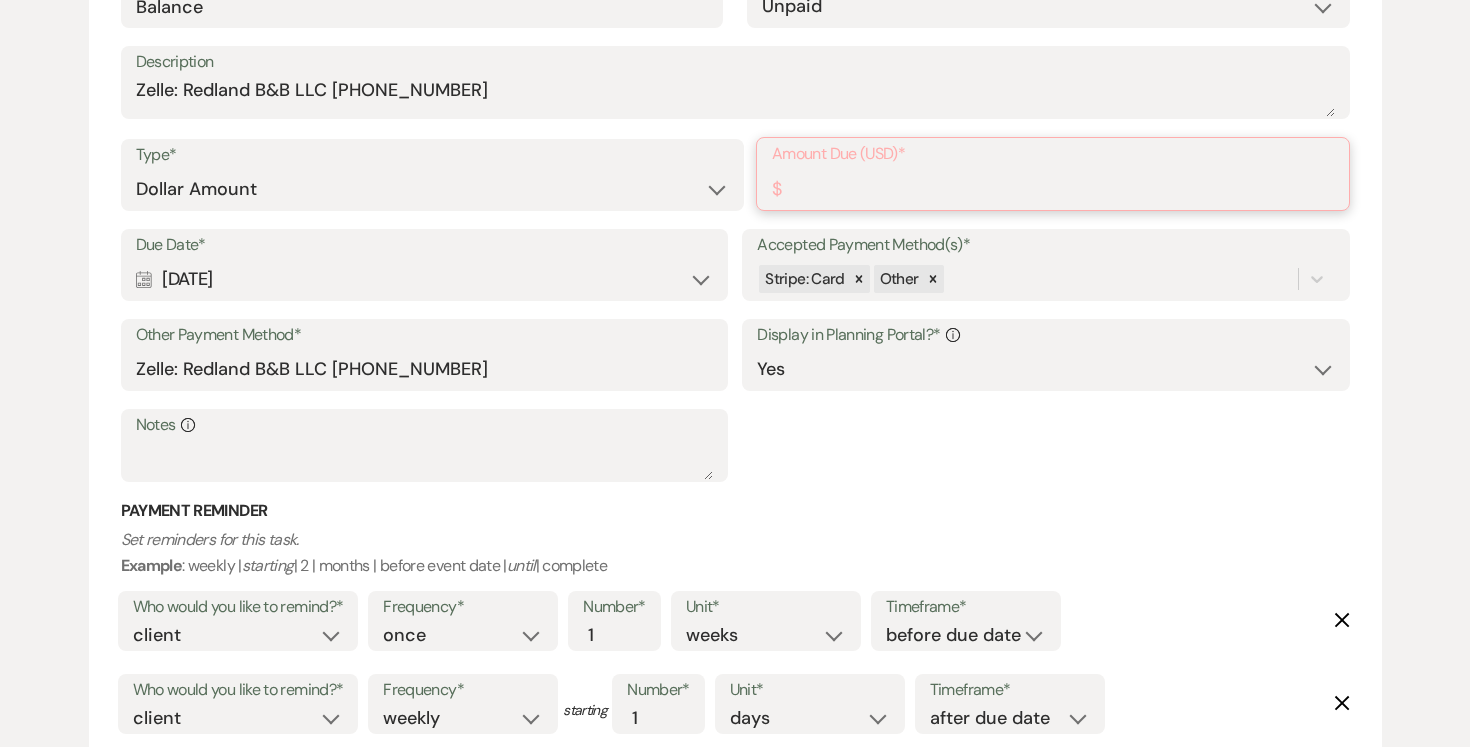 click on "Amount Due (USD)*" at bounding box center (1053, 188) 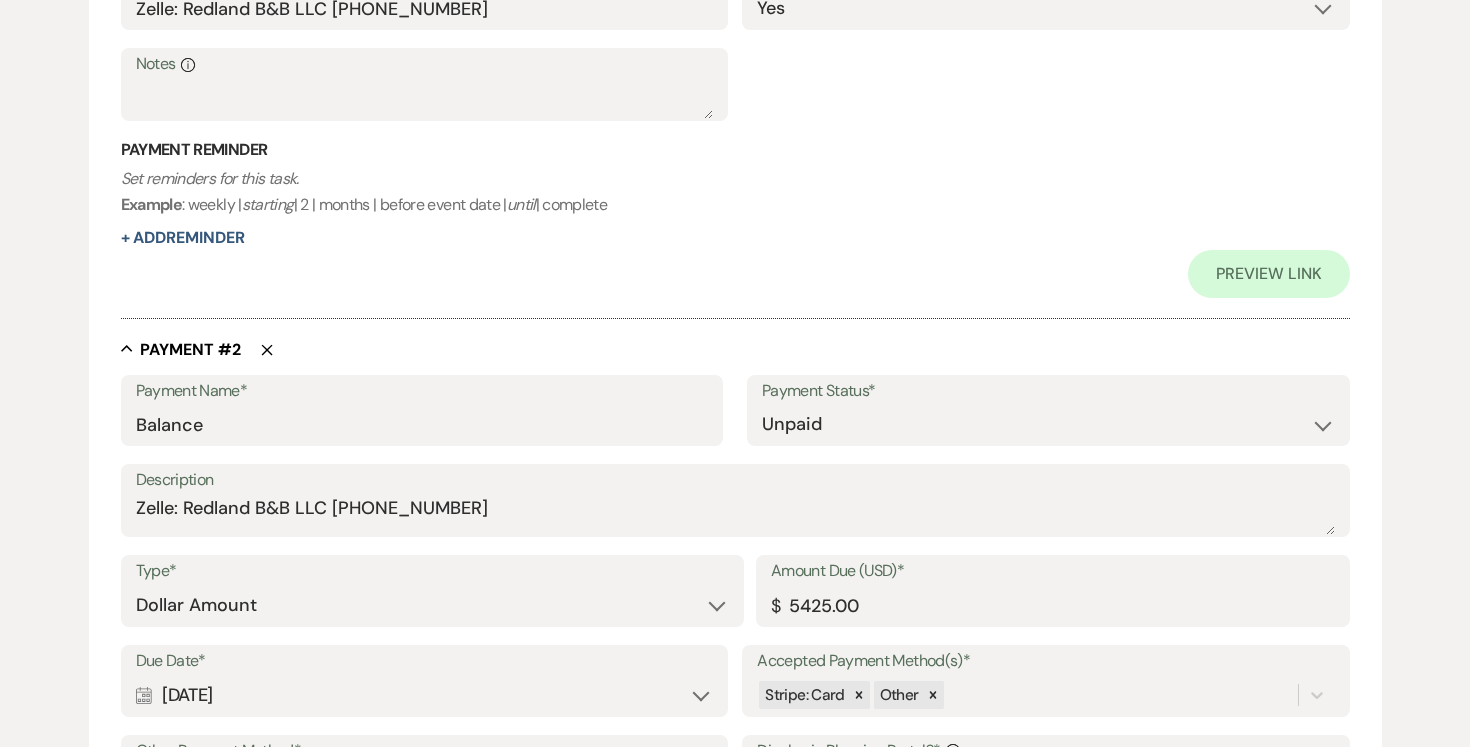 scroll, scrollTop: 885, scrollLeft: 0, axis: vertical 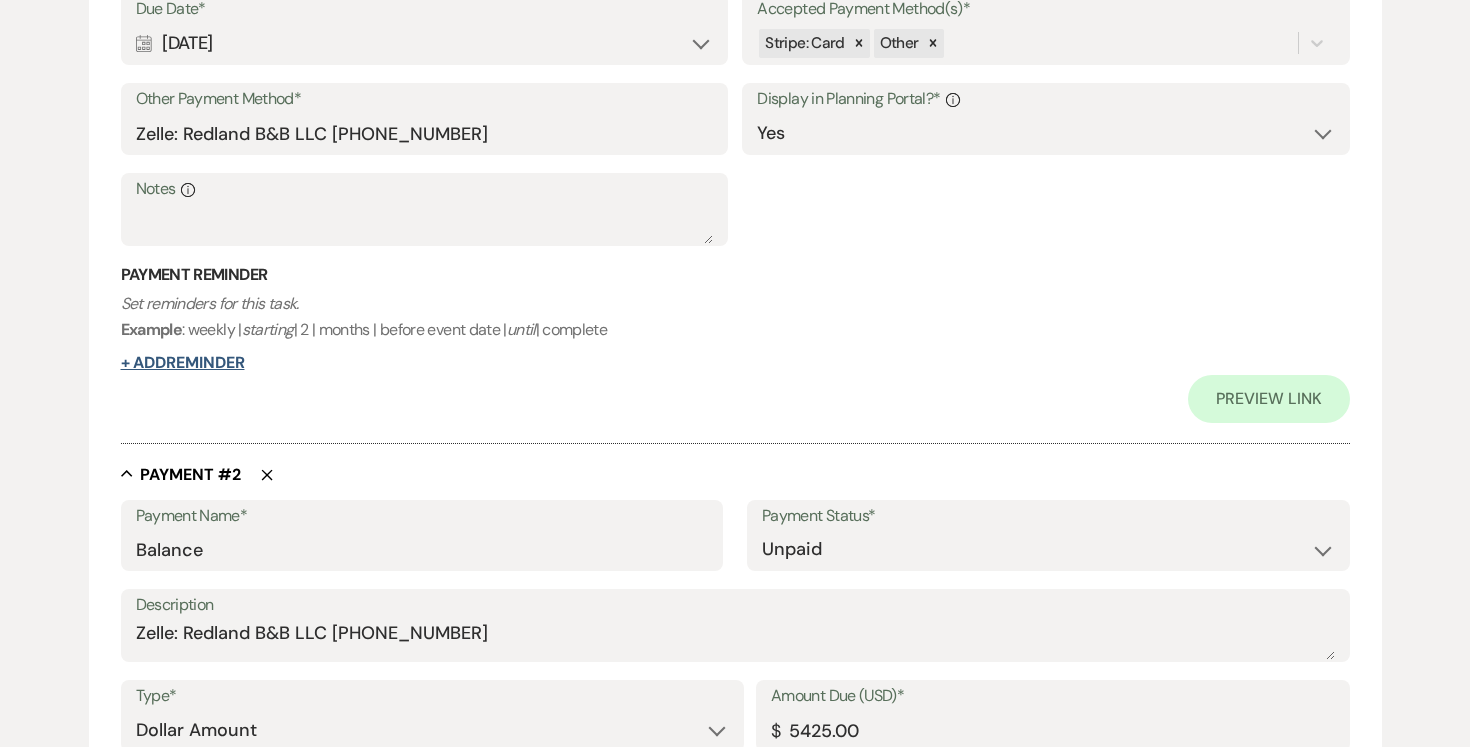 click on "+ Add  Reminder" at bounding box center (183, 363) 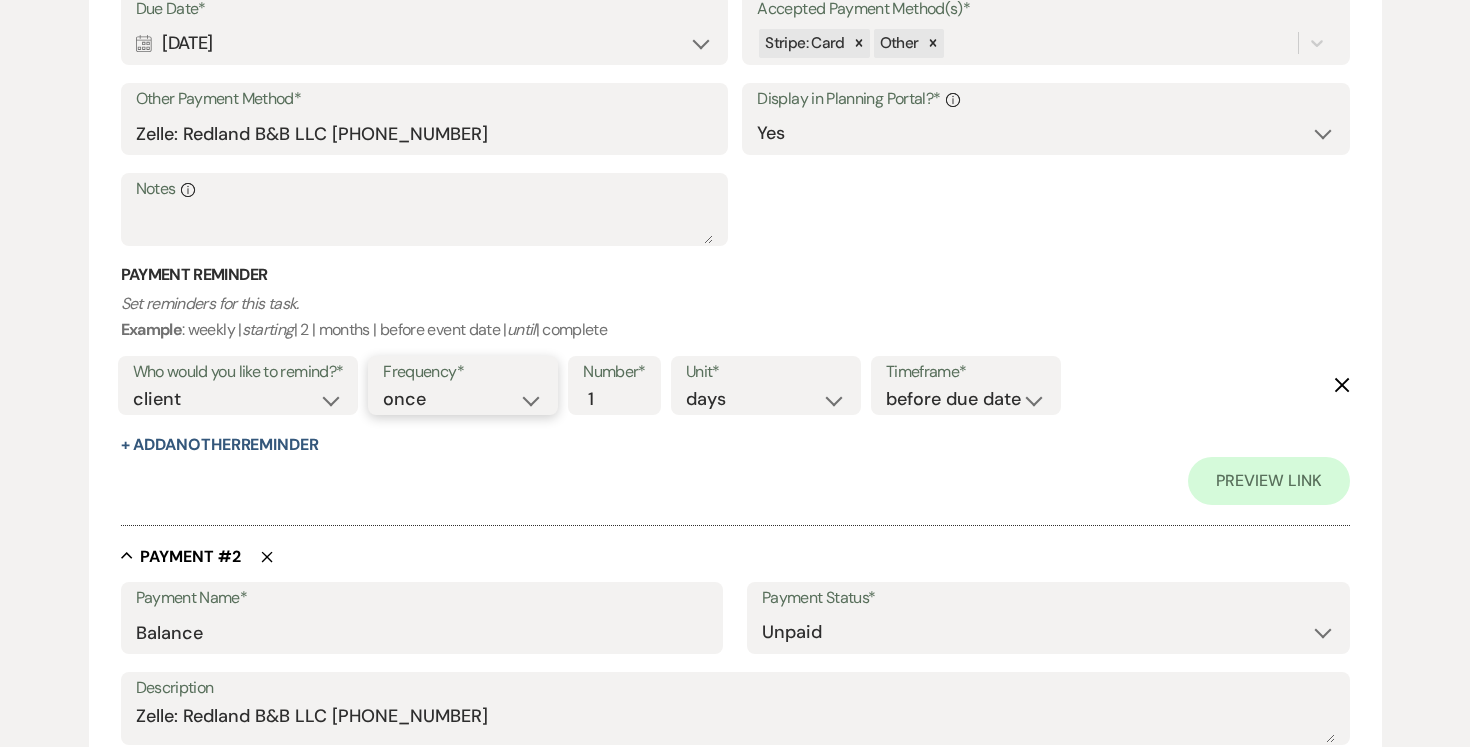 click on "once daily weekly monthly" at bounding box center (463, 399) 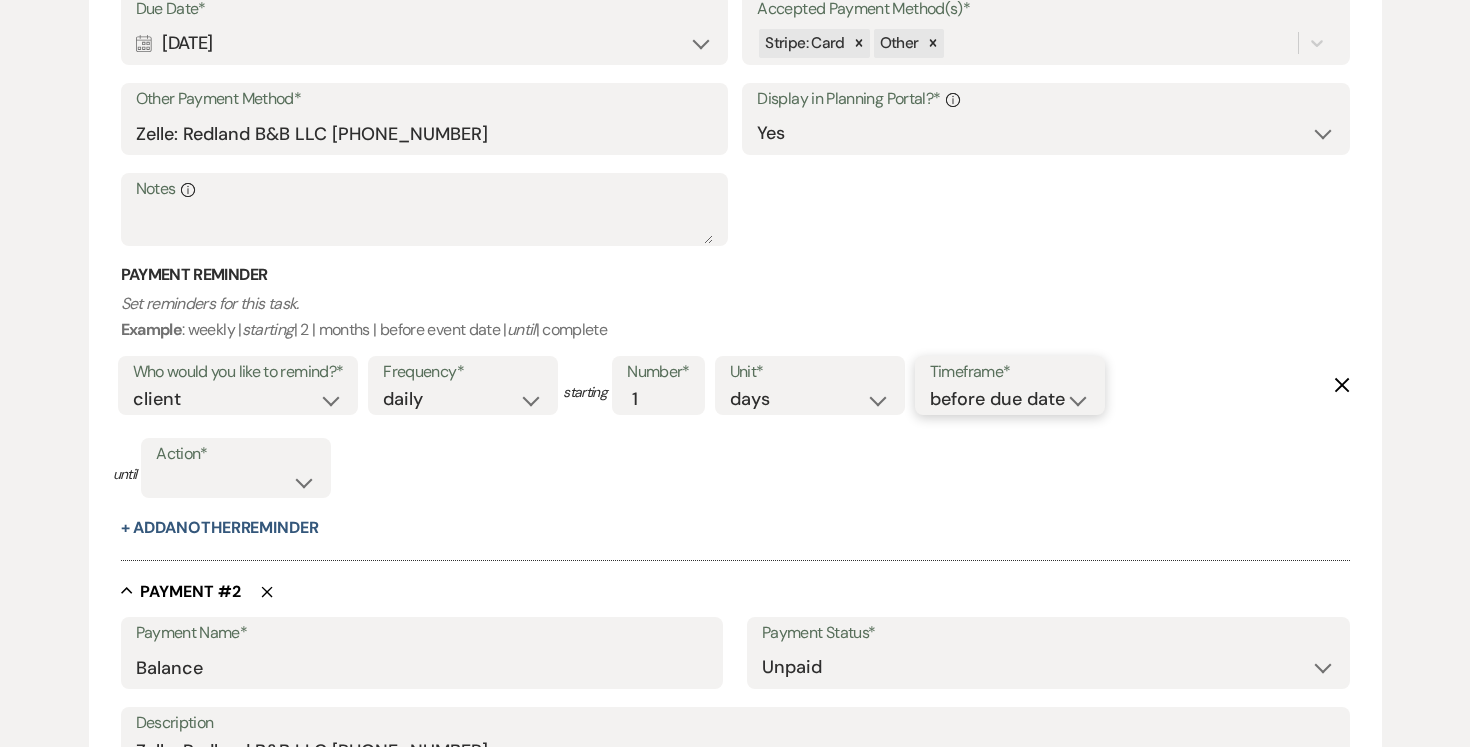 click on "before due date after due date on due date on custom date" at bounding box center [1010, 399] 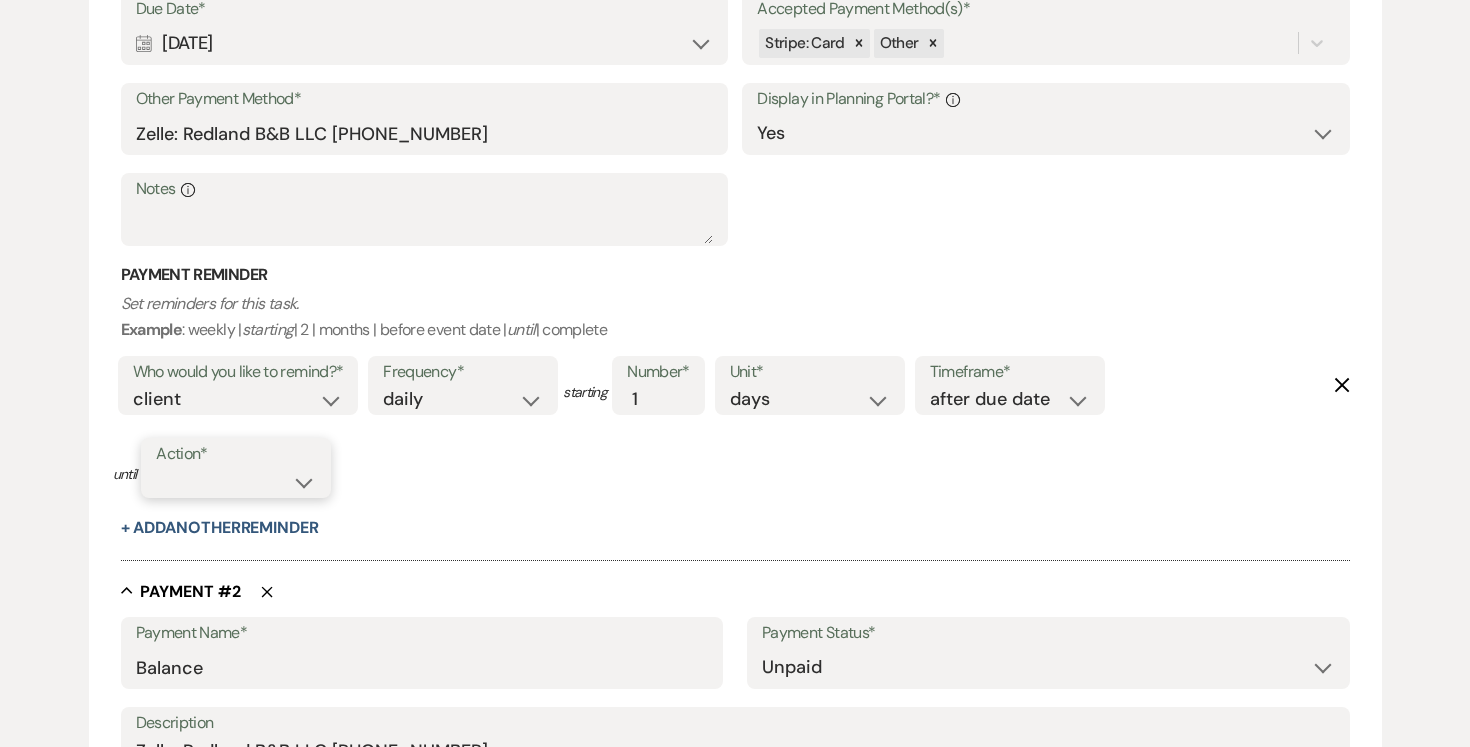 click on "complete due date custom date" at bounding box center [236, 482] 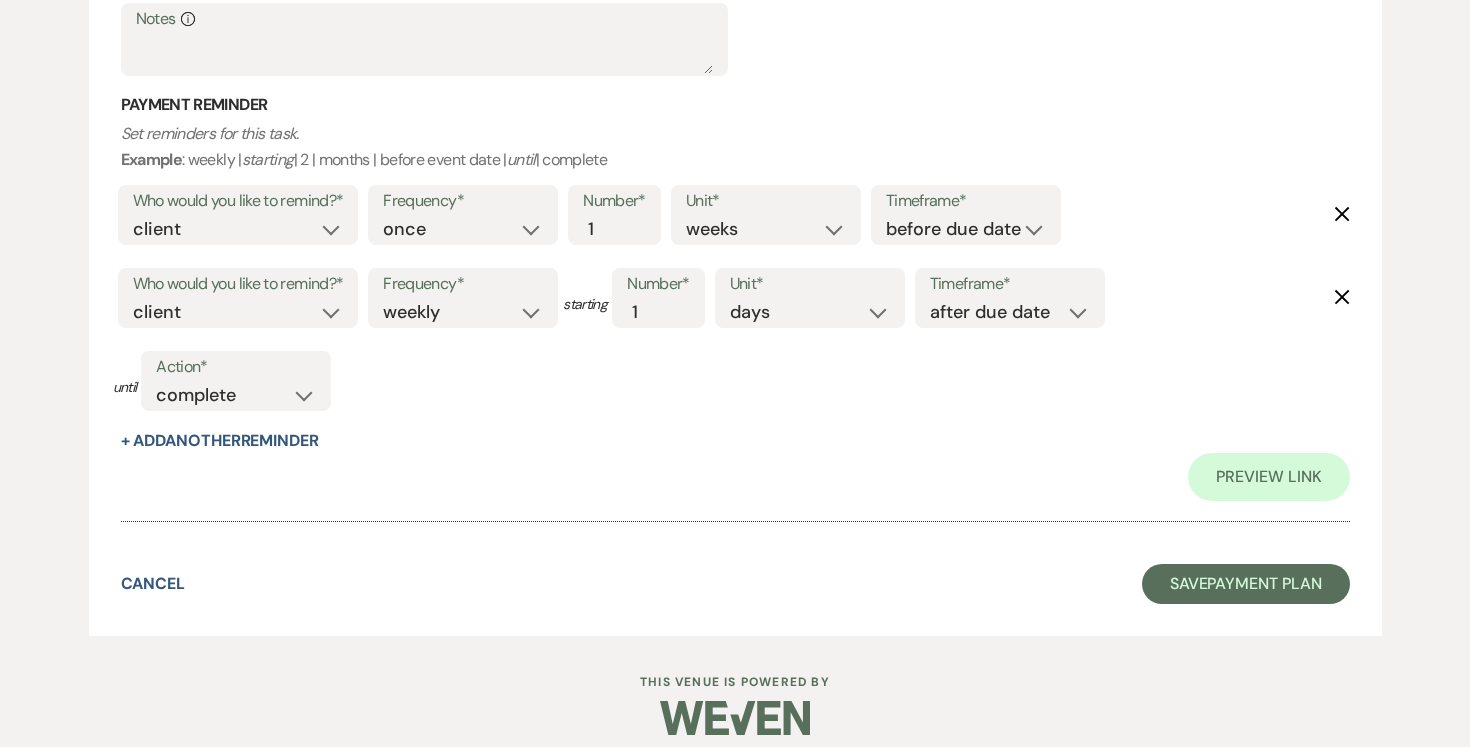 scroll, scrollTop: 2002, scrollLeft: 0, axis: vertical 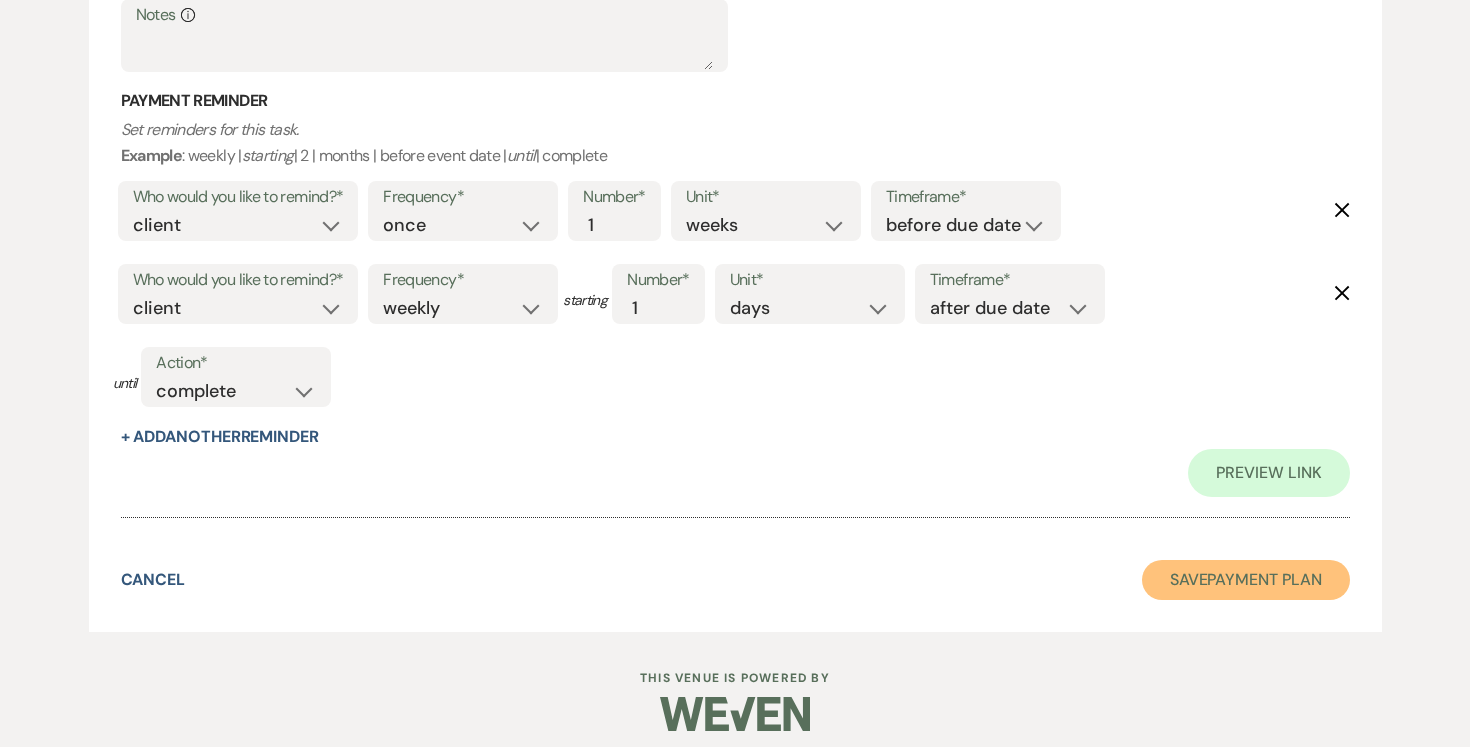 click on "Save  Payment Plan" at bounding box center [1246, 580] 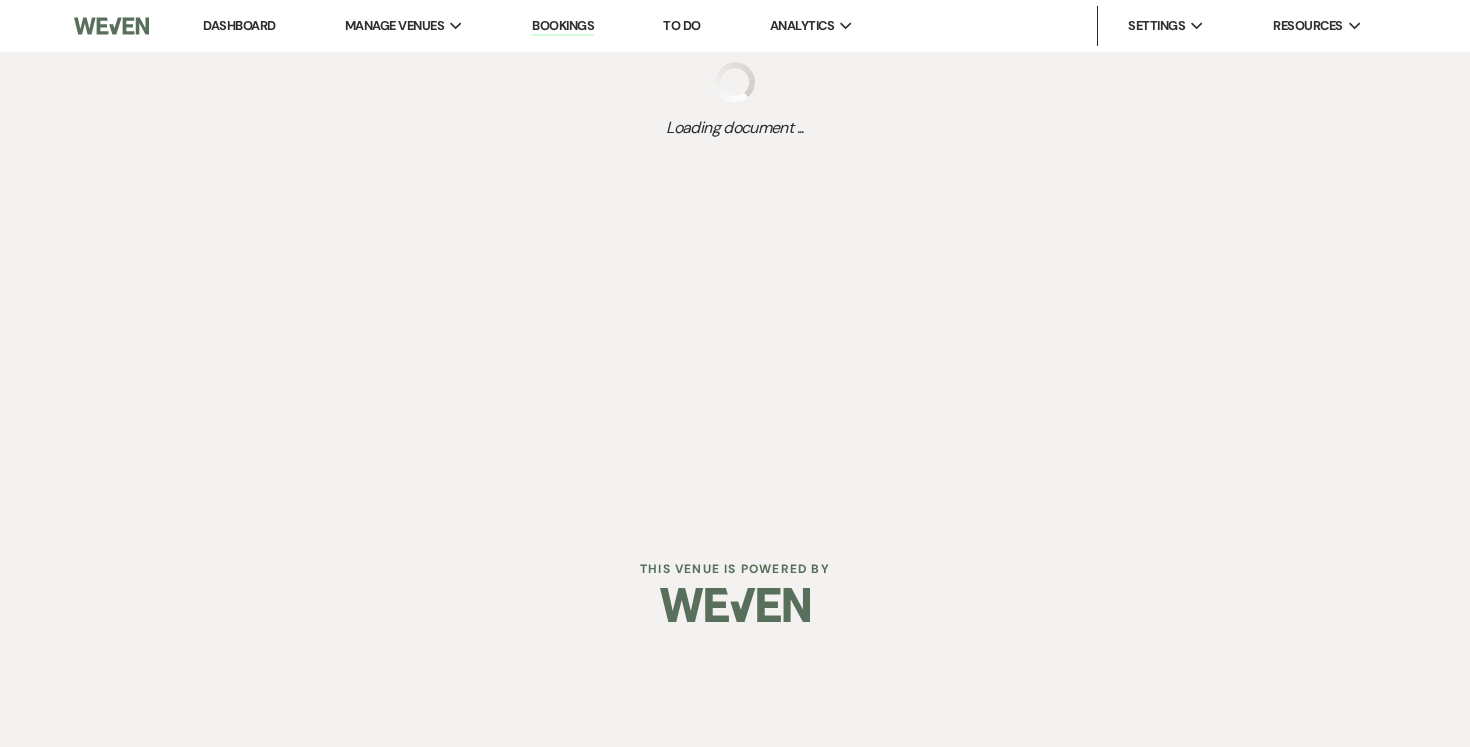 scroll, scrollTop: 0, scrollLeft: 0, axis: both 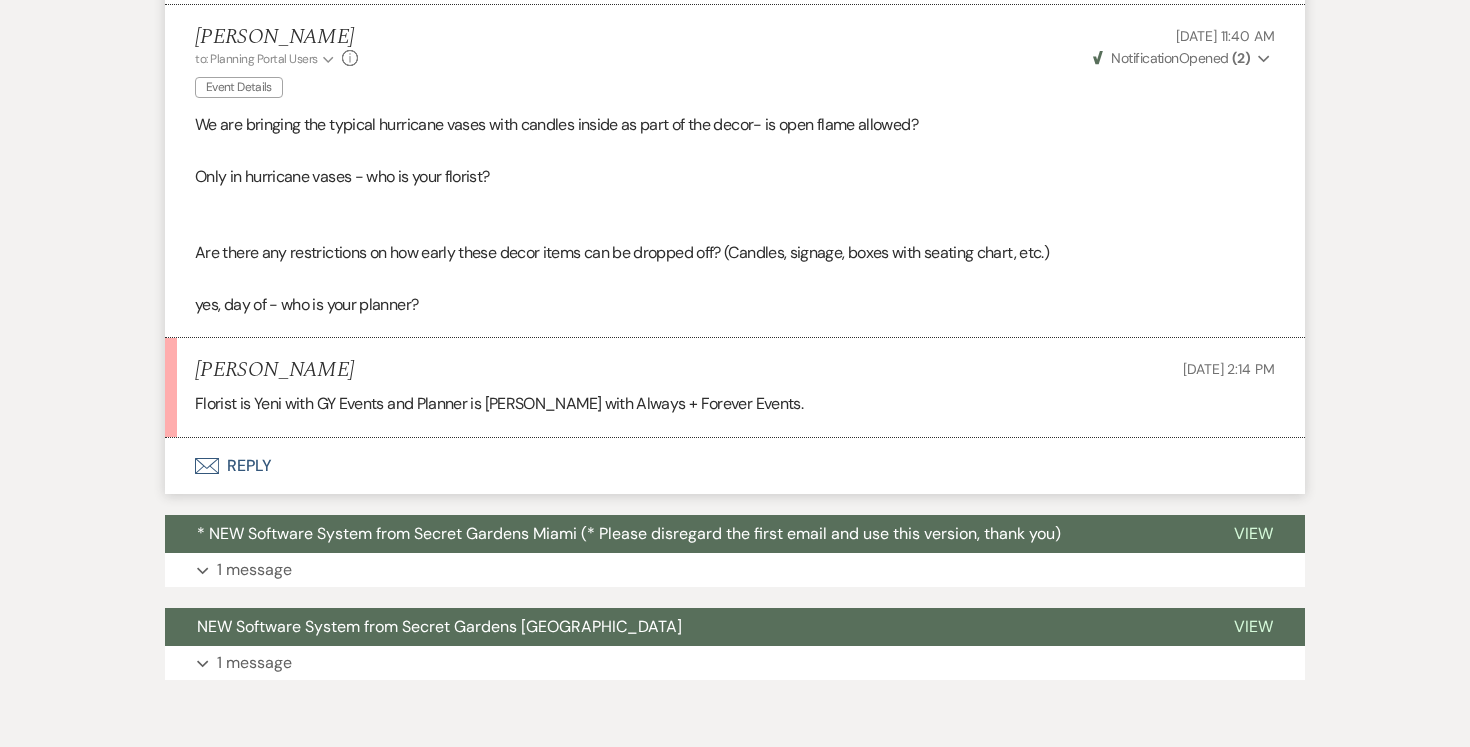 click on "Envelope Reply" at bounding box center [735, 466] 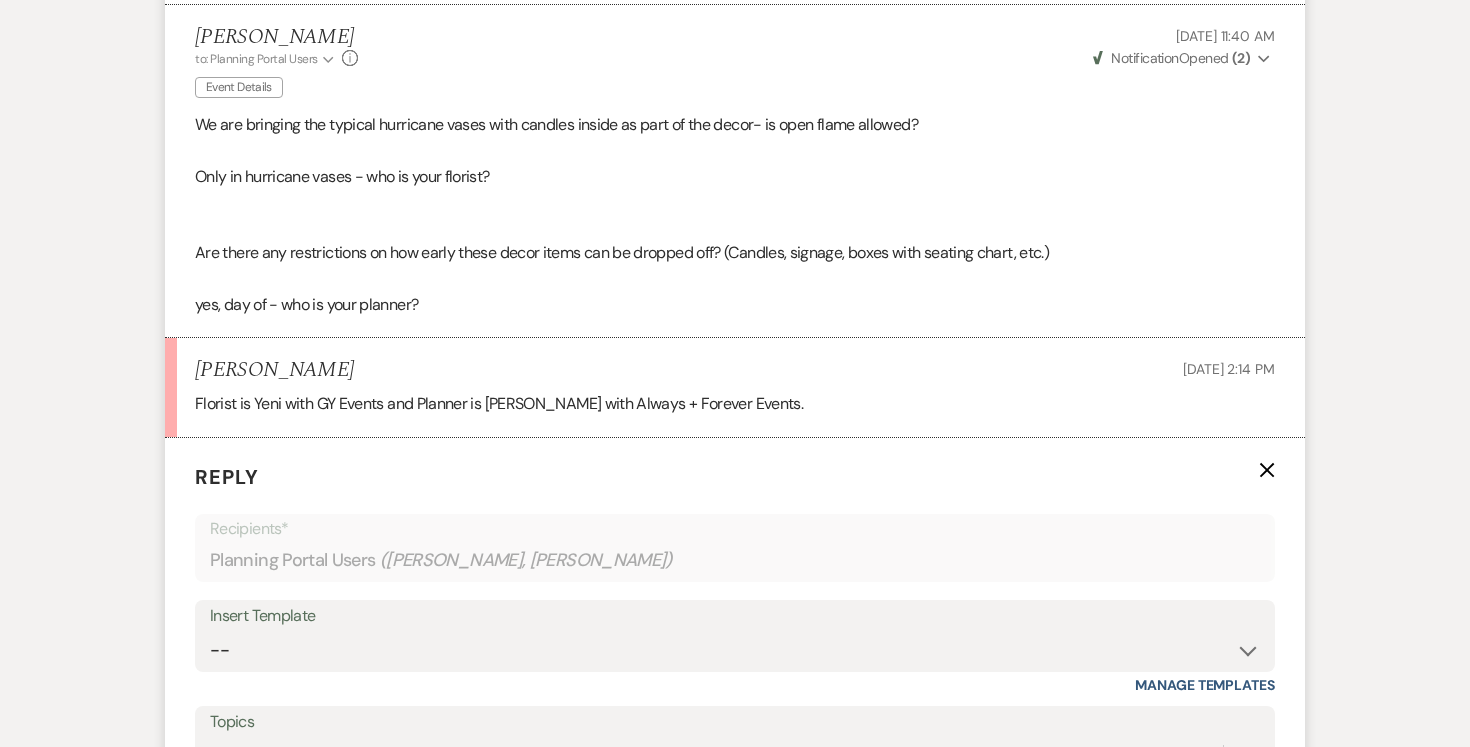 click on "Reply" at bounding box center [227, 477] 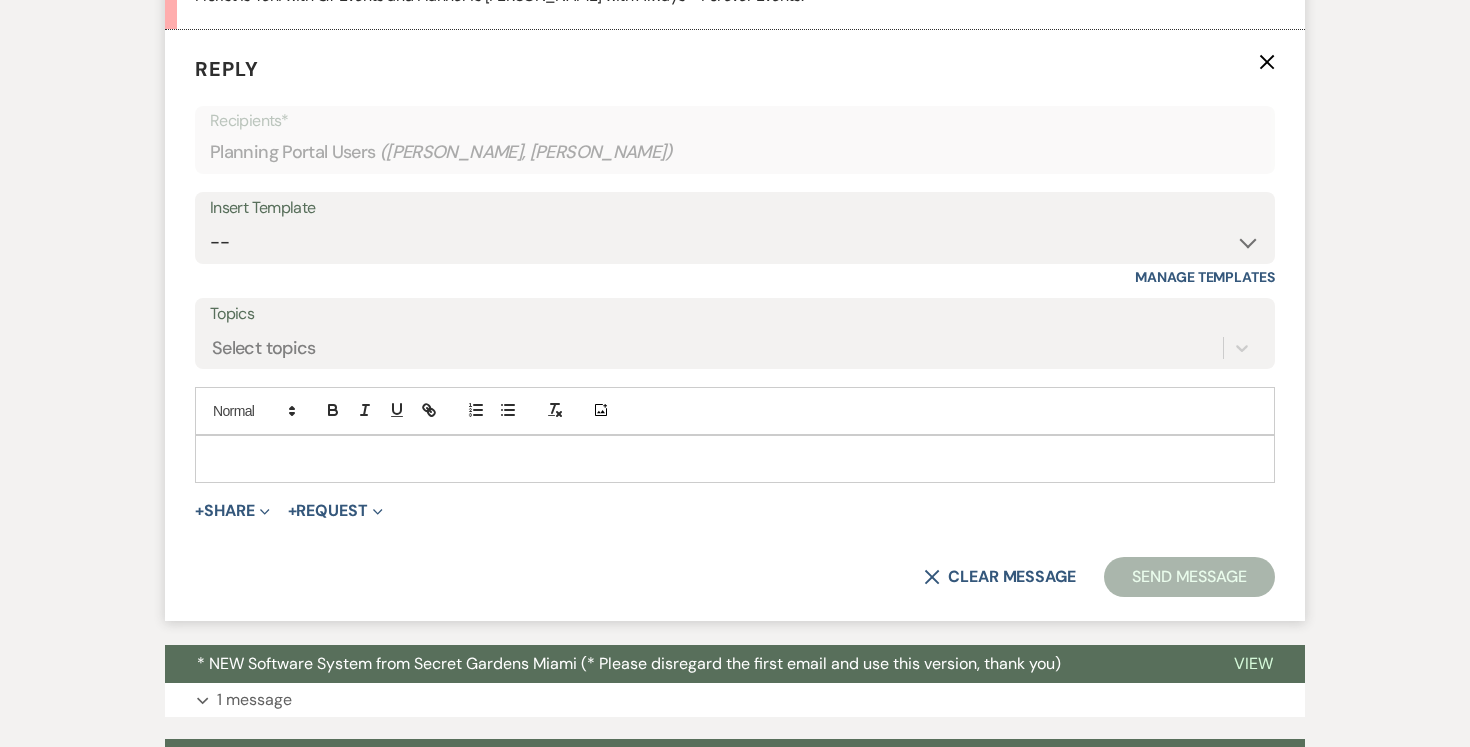 scroll, scrollTop: 1413, scrollLeft: 0, axis: vertical 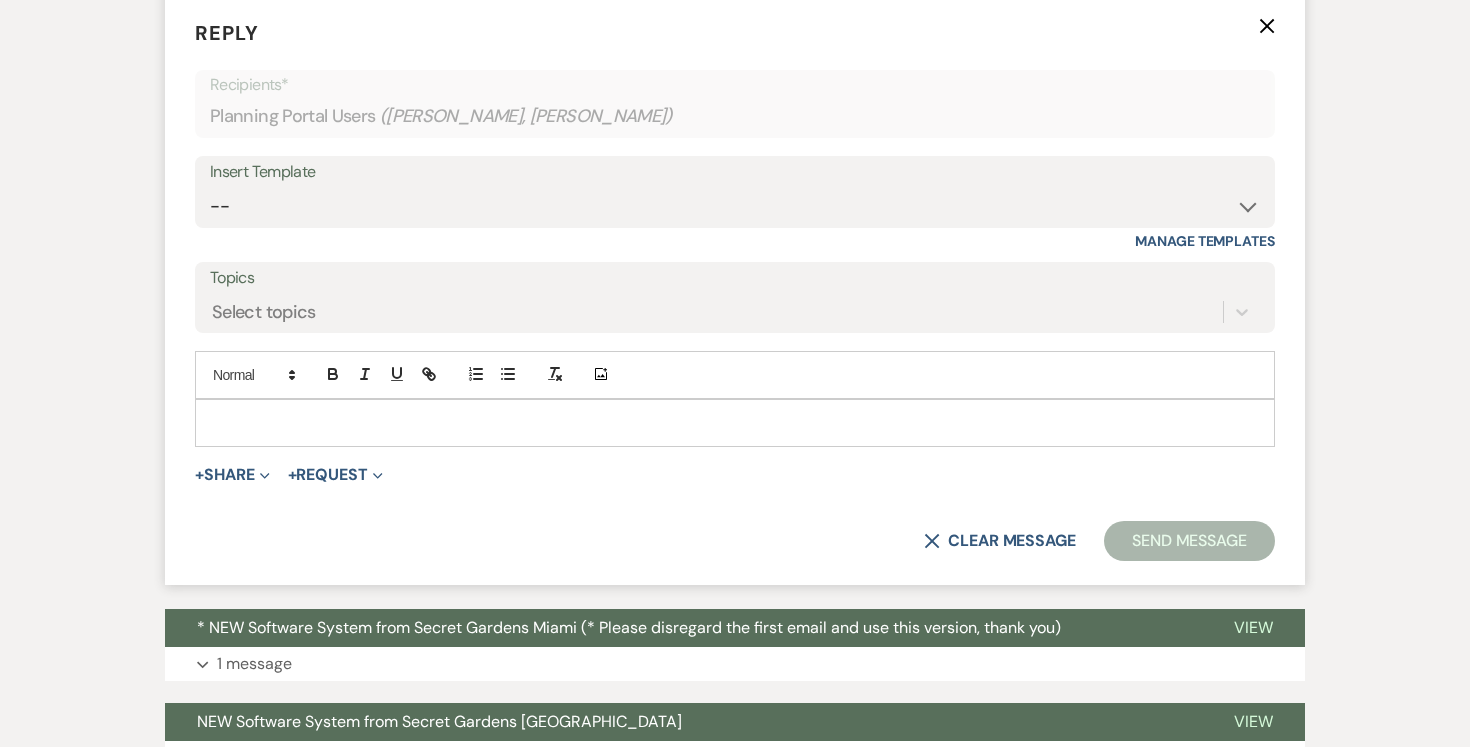 click at bounding box center [735, 423] 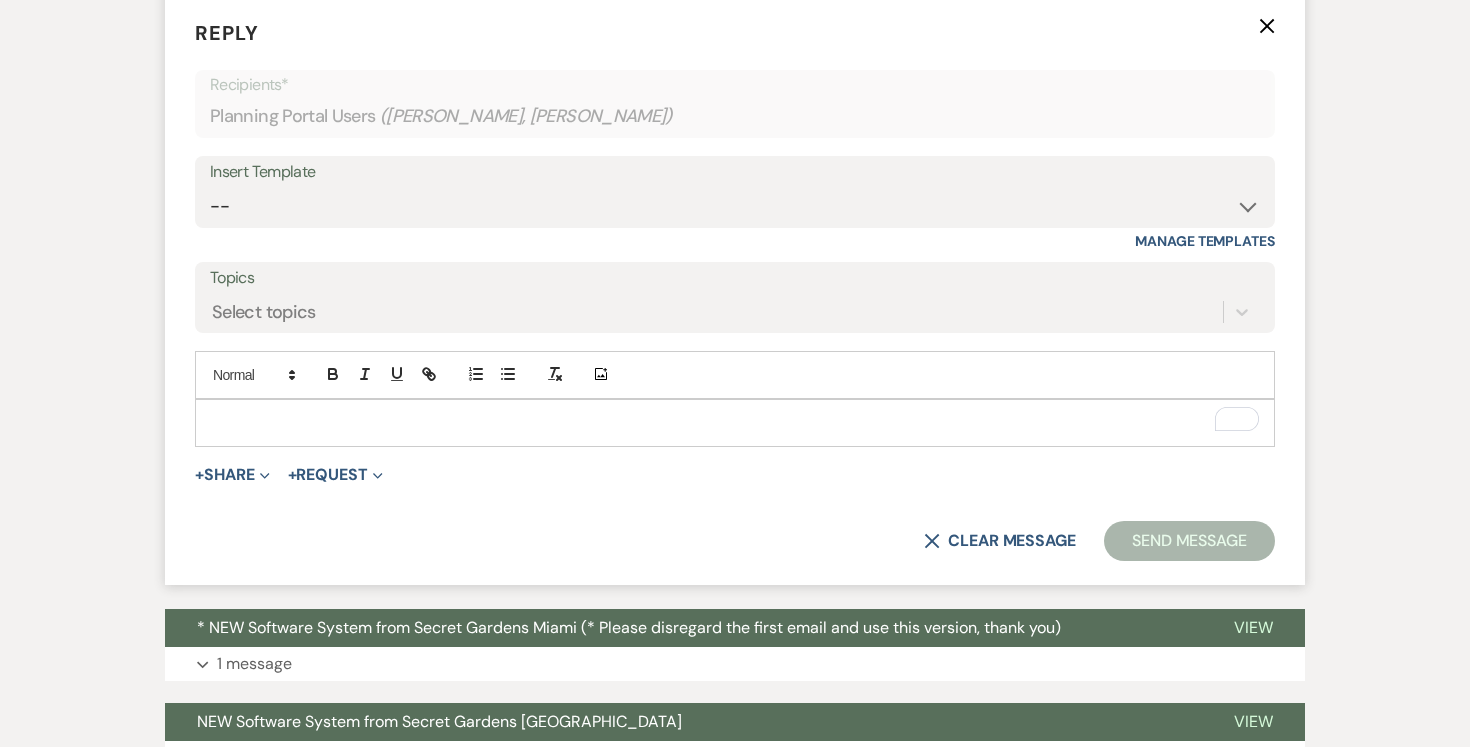 type 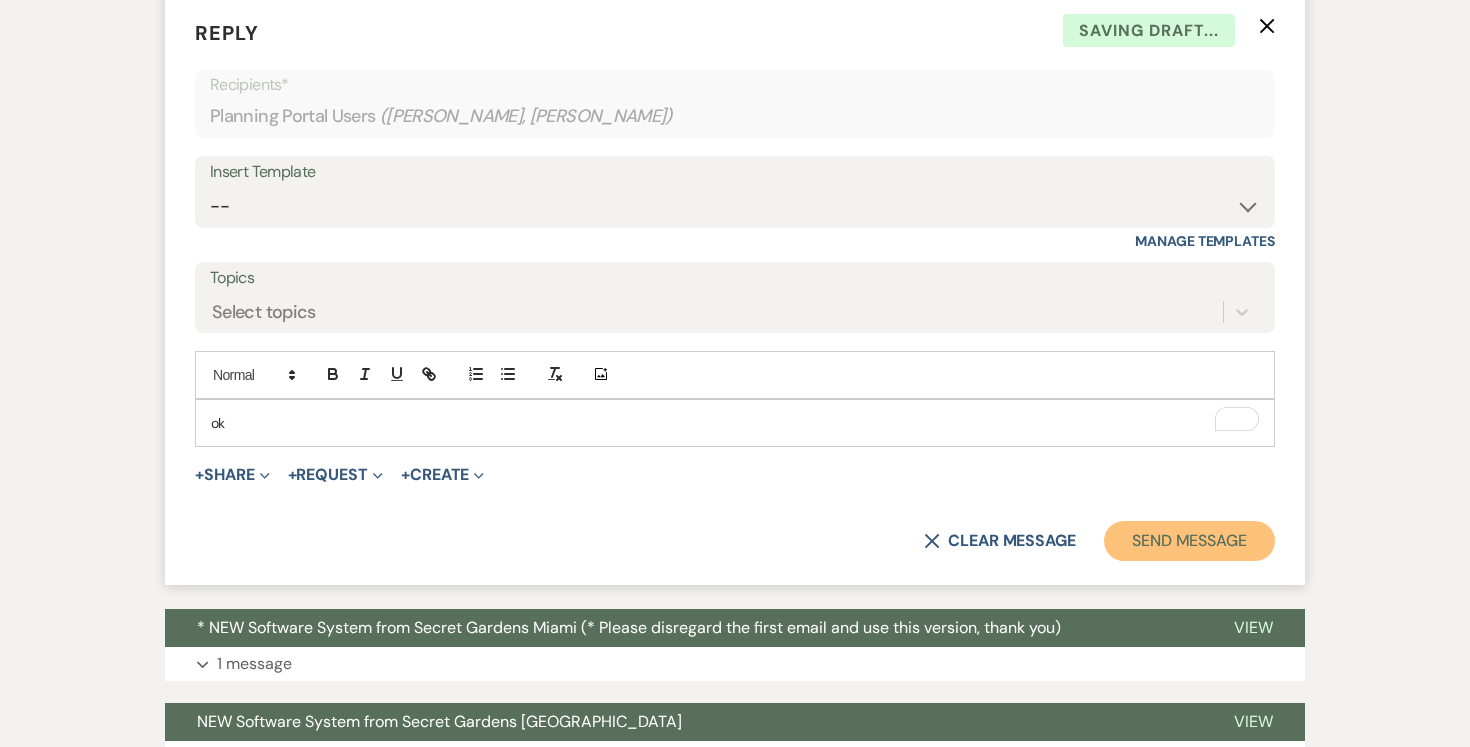 click on "Send Message" at bounding box center (1189, 541) 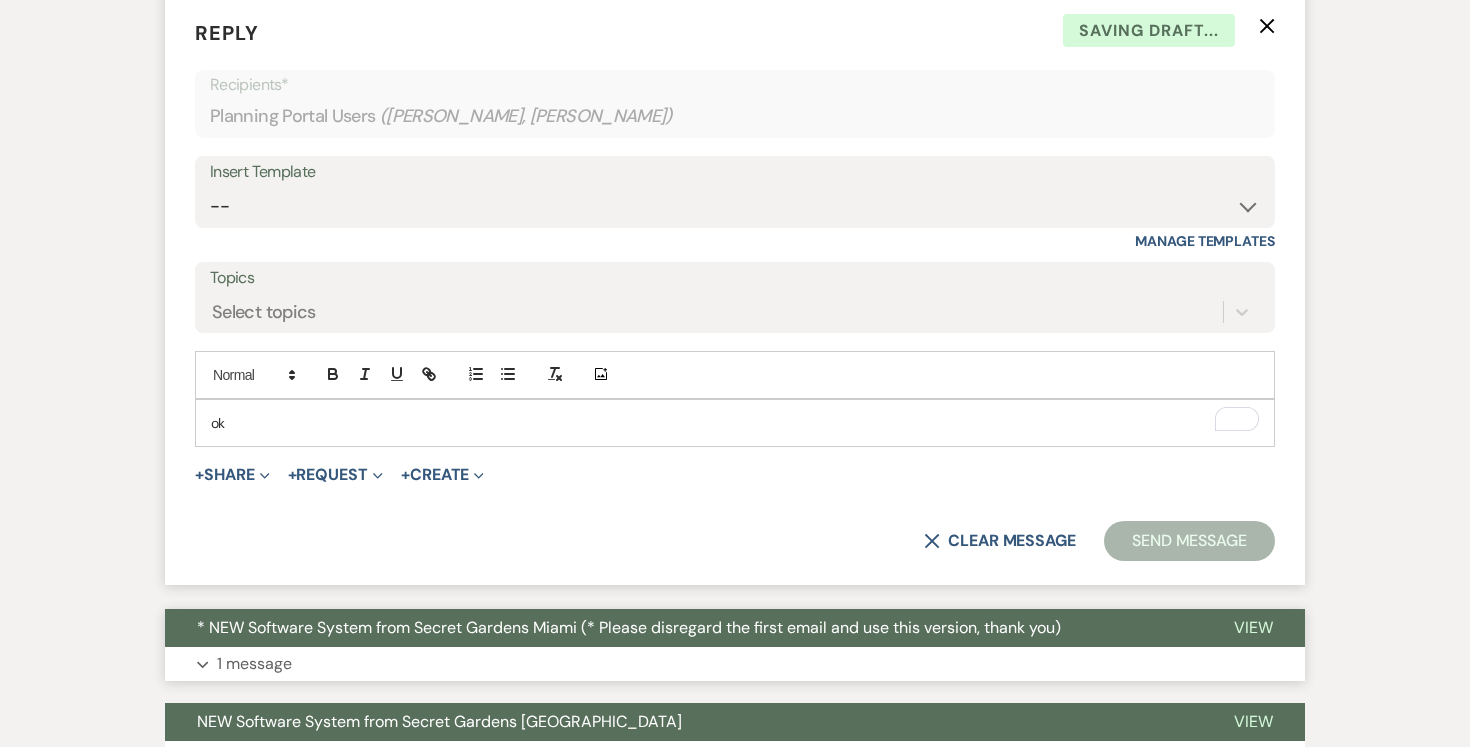 scroll, scrollTop: 1219, scrollLeft: 0, axis: vertical 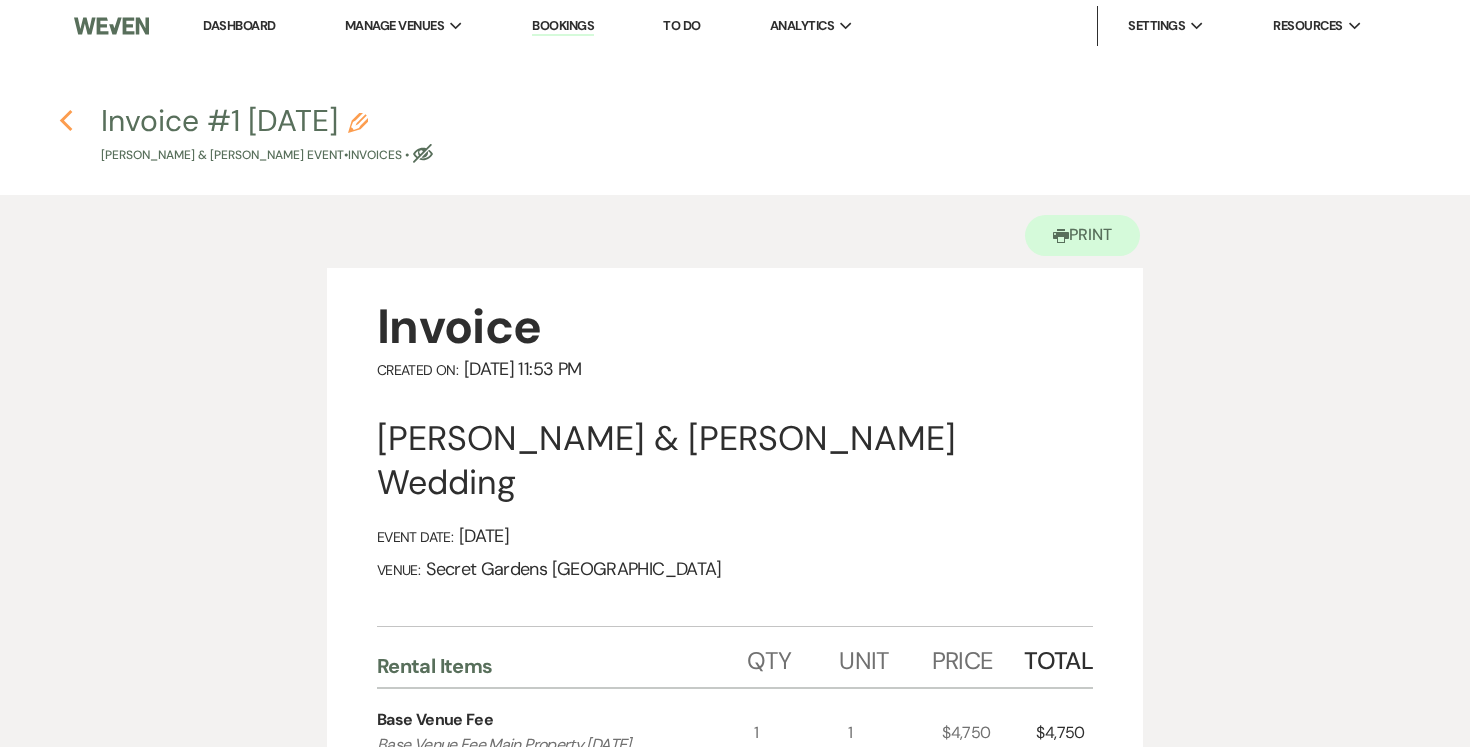 click on "Previous" 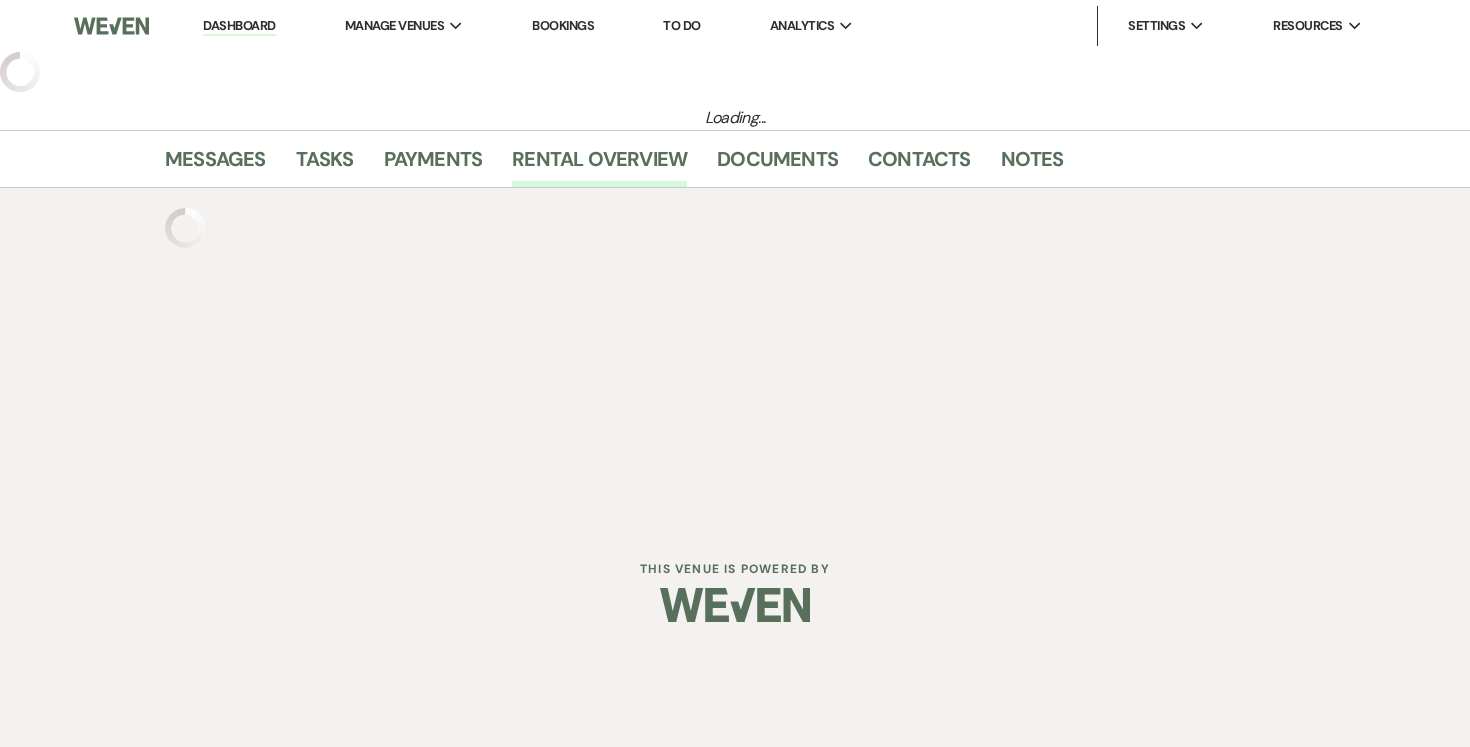 select on "6" 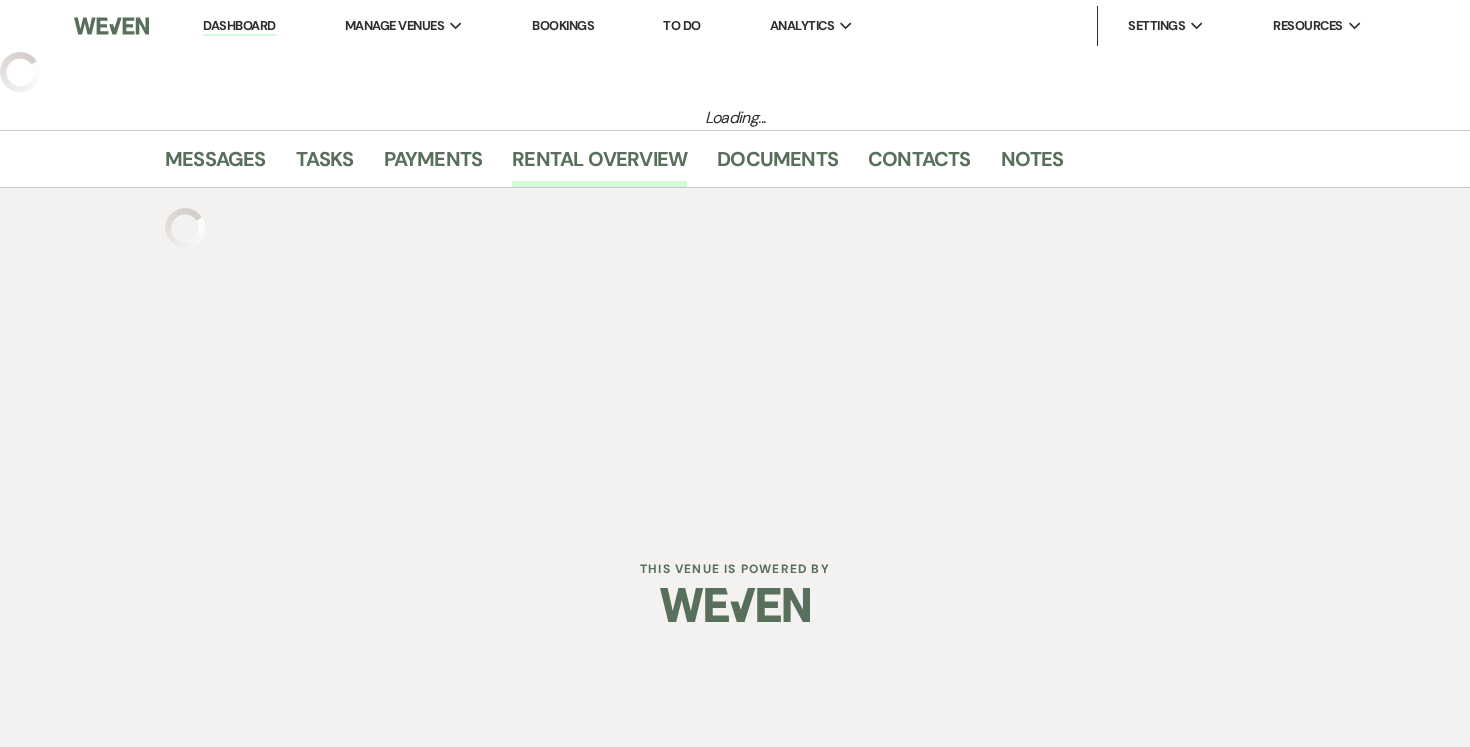 select on "2" 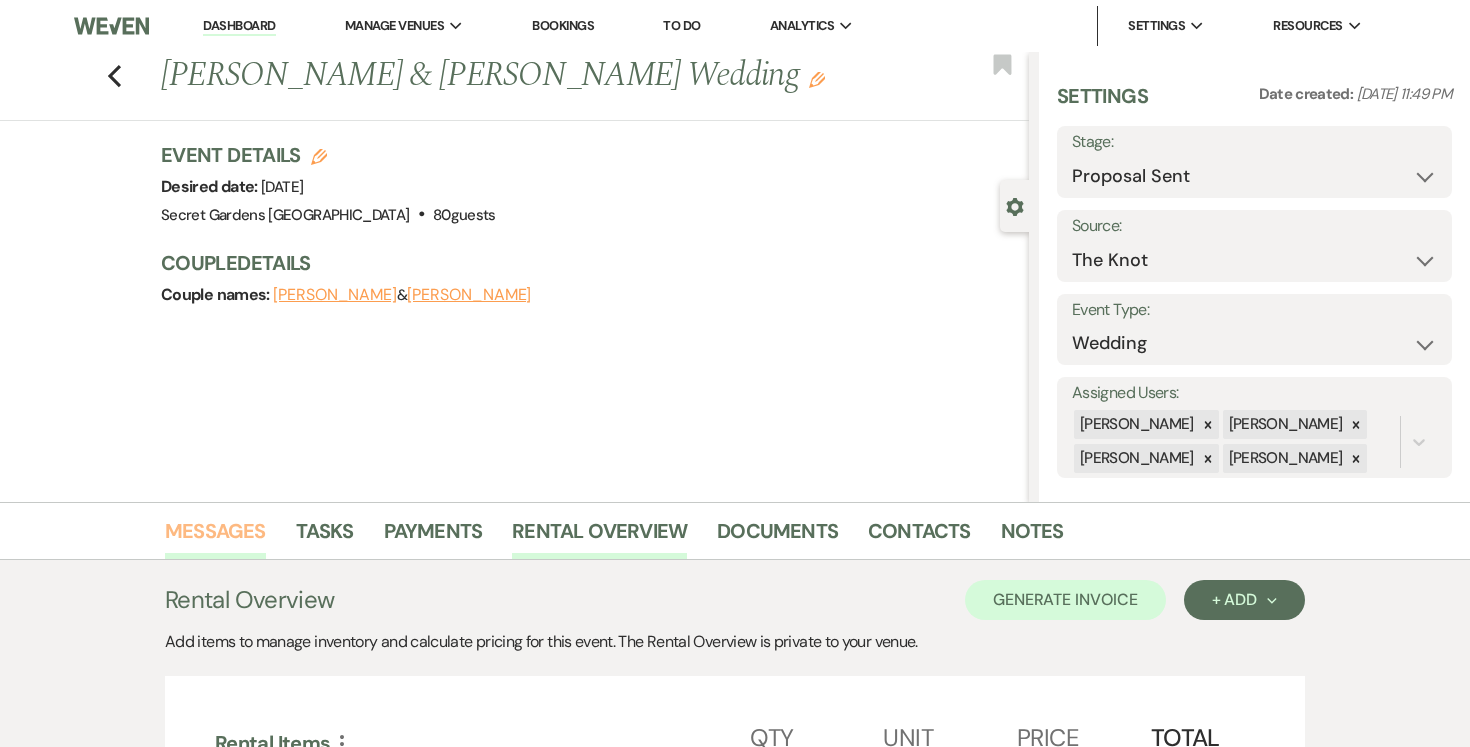 click on "Messages" at bounding box center [215, 537] 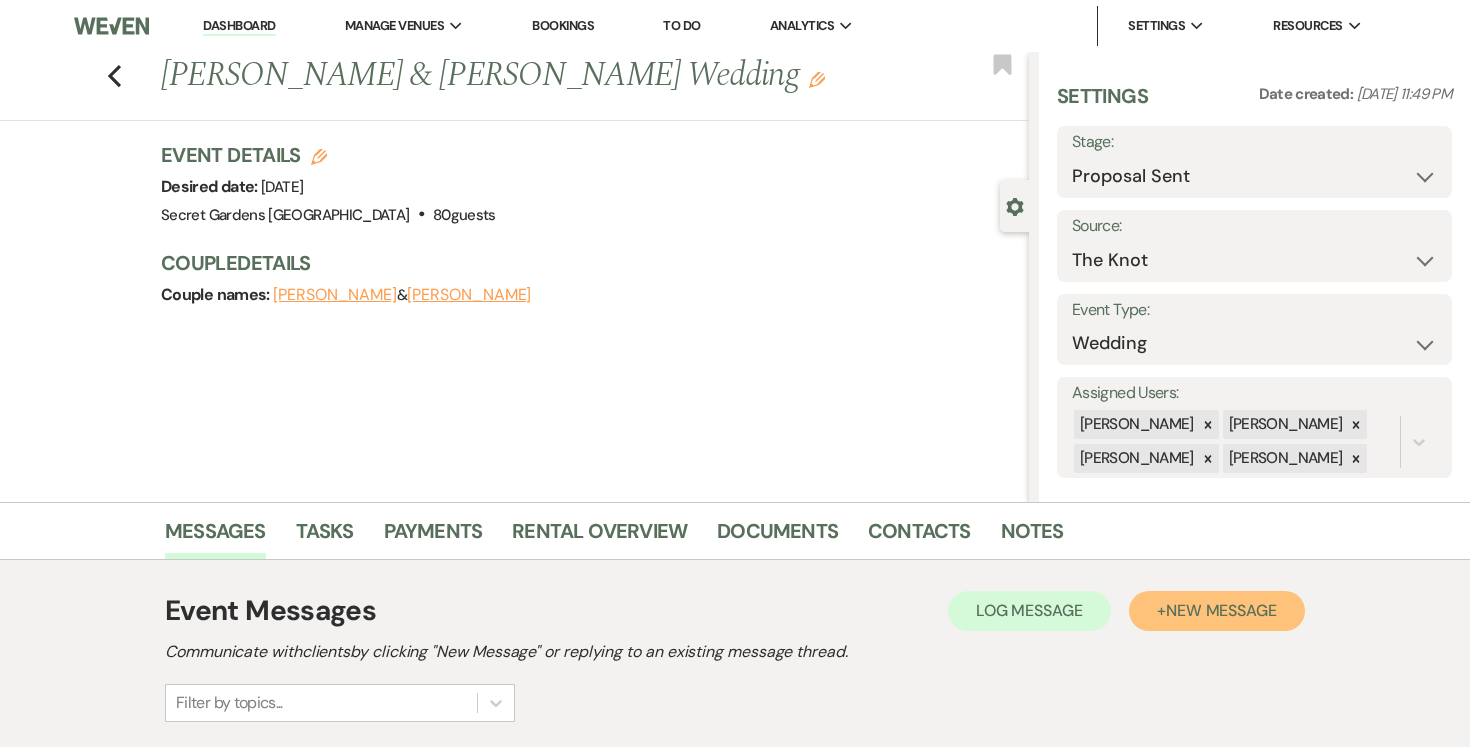 click on "New Message" at bounding box center [1221, 610] 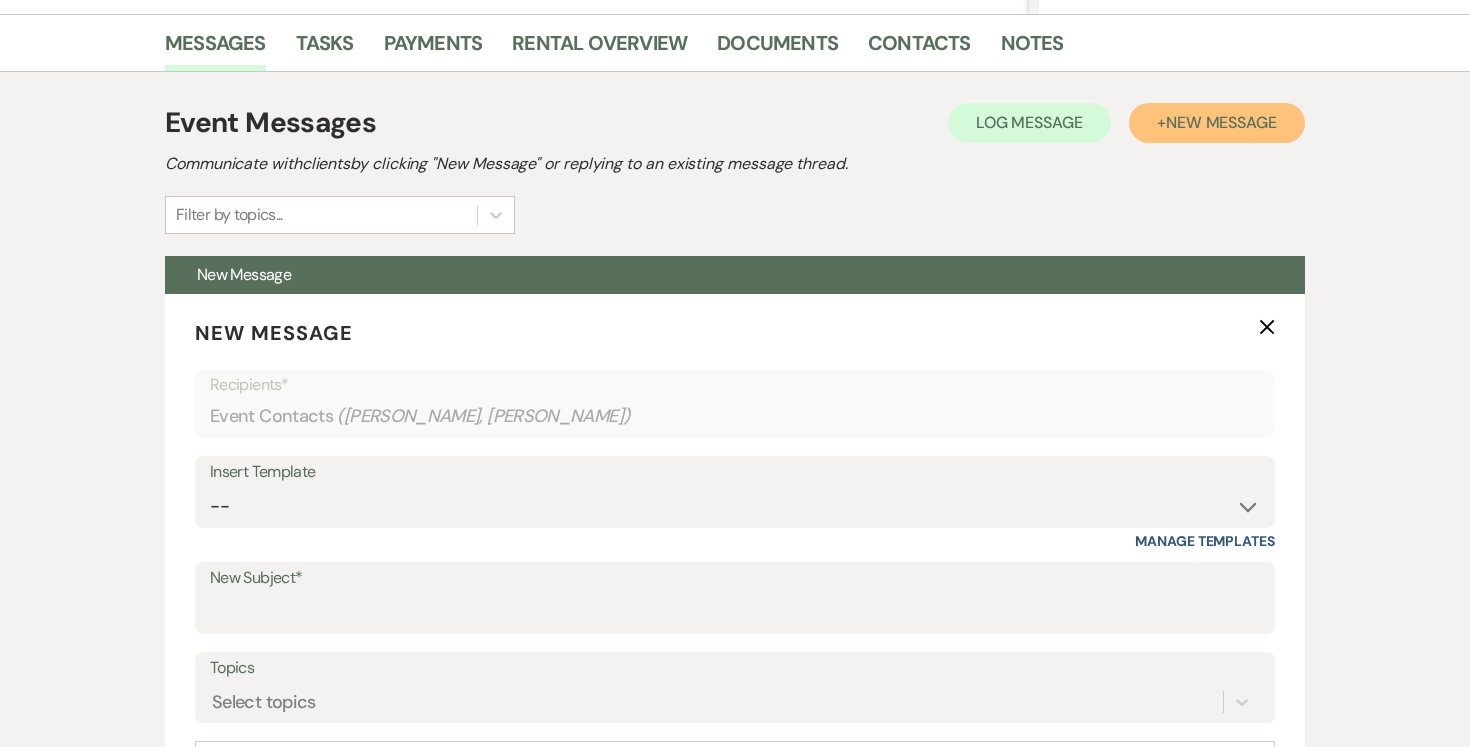 scroll, scrollTop: 502, scrollLeft: 0, axis: vertical 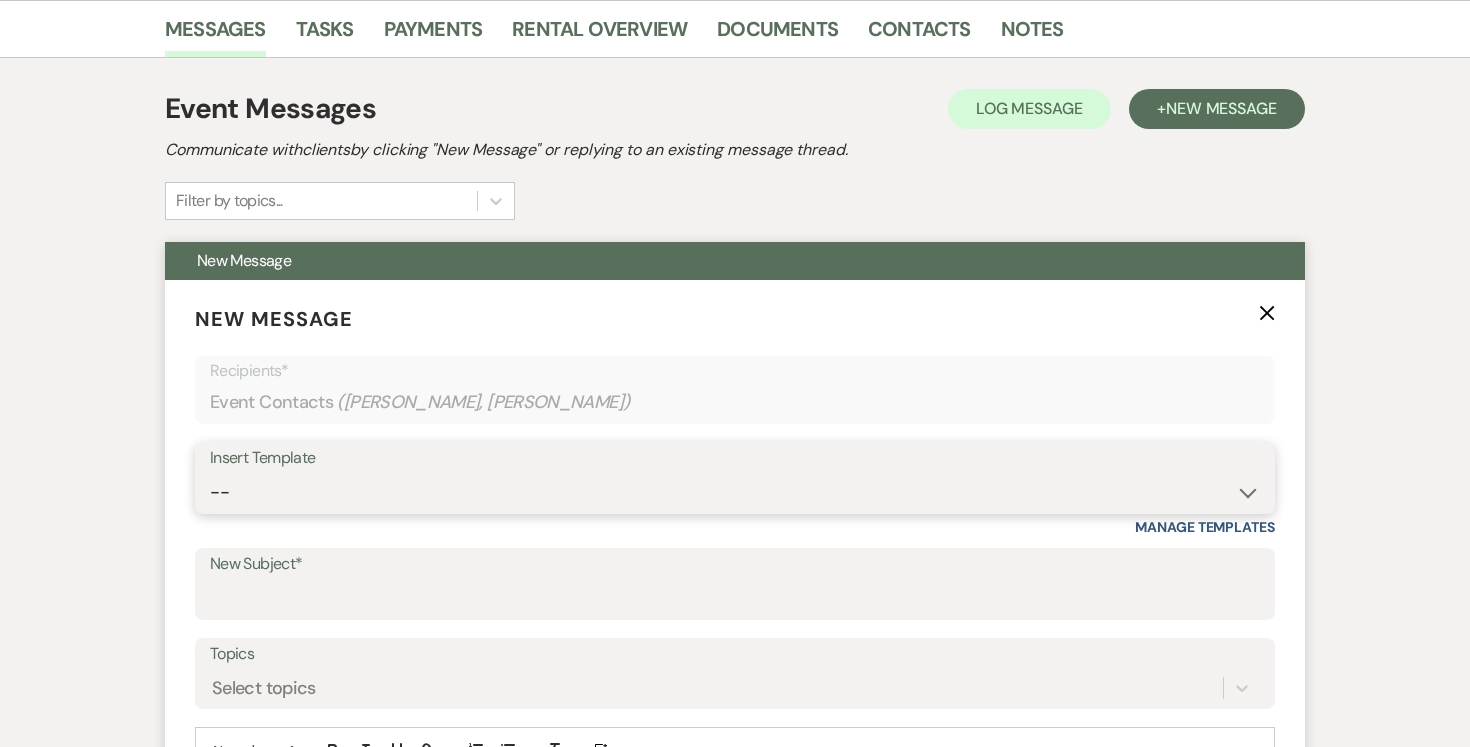 click on "-- Weven Planning Portal Introduction (Booked Events) Tour Request Response Follow Up Contract (Pre-Booked Leads) Expo Confirmation Inquiry Response Post-Event Photo Shoot Booked Preguntas Frecuentes Frequently Asked Questions Copy of Weven Planning Portal Introduction (Booked Events) 4-11-25 Weven Planning Portal Introduction (Booked Events) 4-11-25 (Alicia's version) Client Sheet Information NON-WEDDING Weven Planning Portal Introduction (Booked Events) 4-11-25 (Alicia's version) Tour Follow Up" at bounding box center (735, 492) 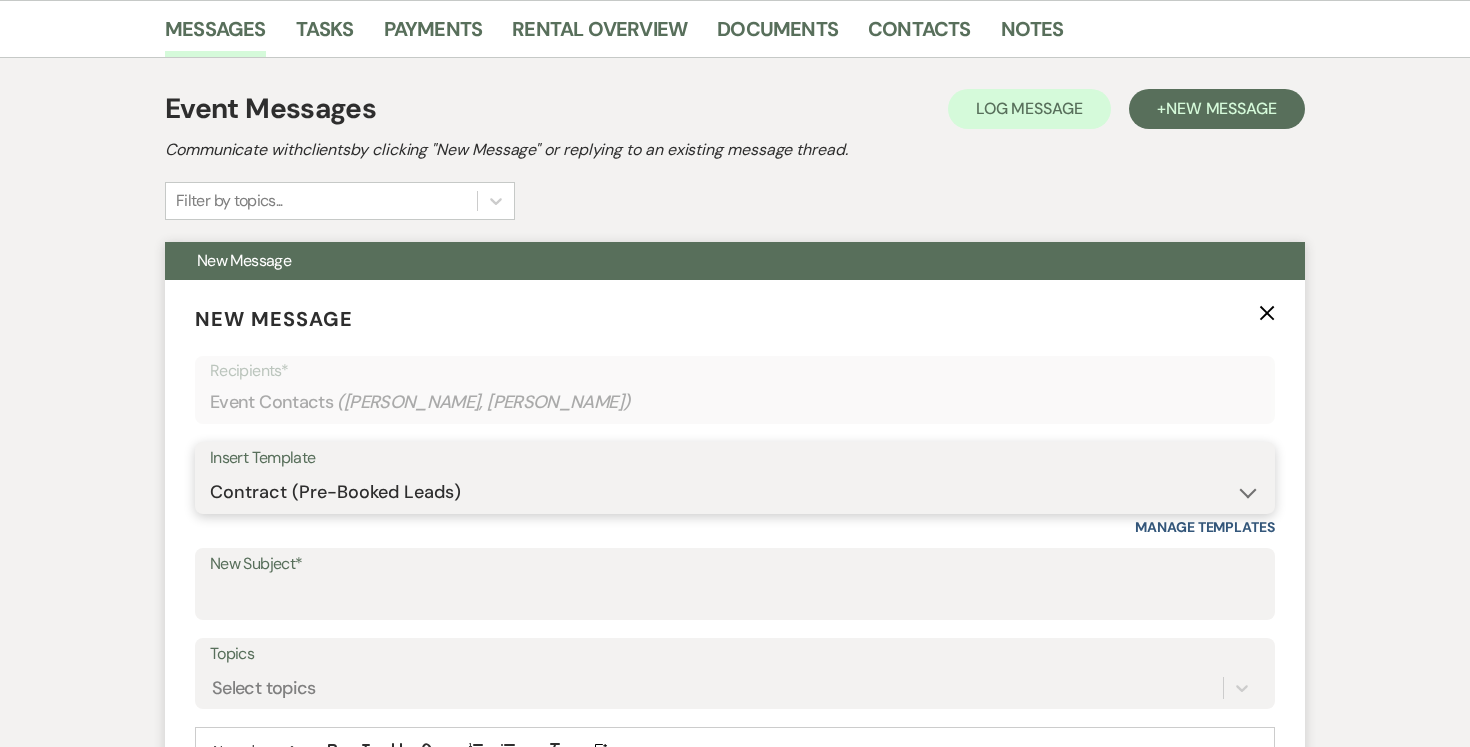 type on "Booking your event!" 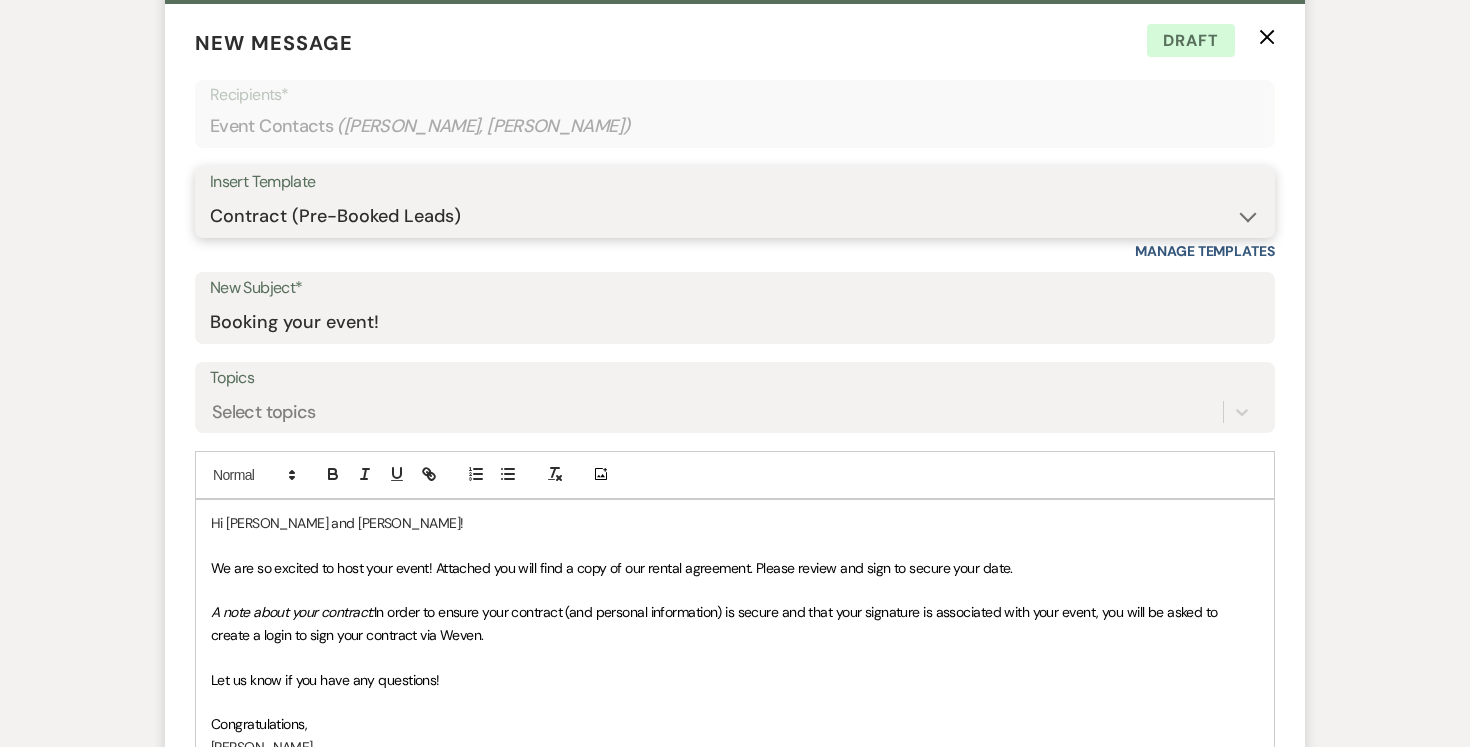 scroll, scrollTop: 789, scrollLeft: 0, axis: vertical 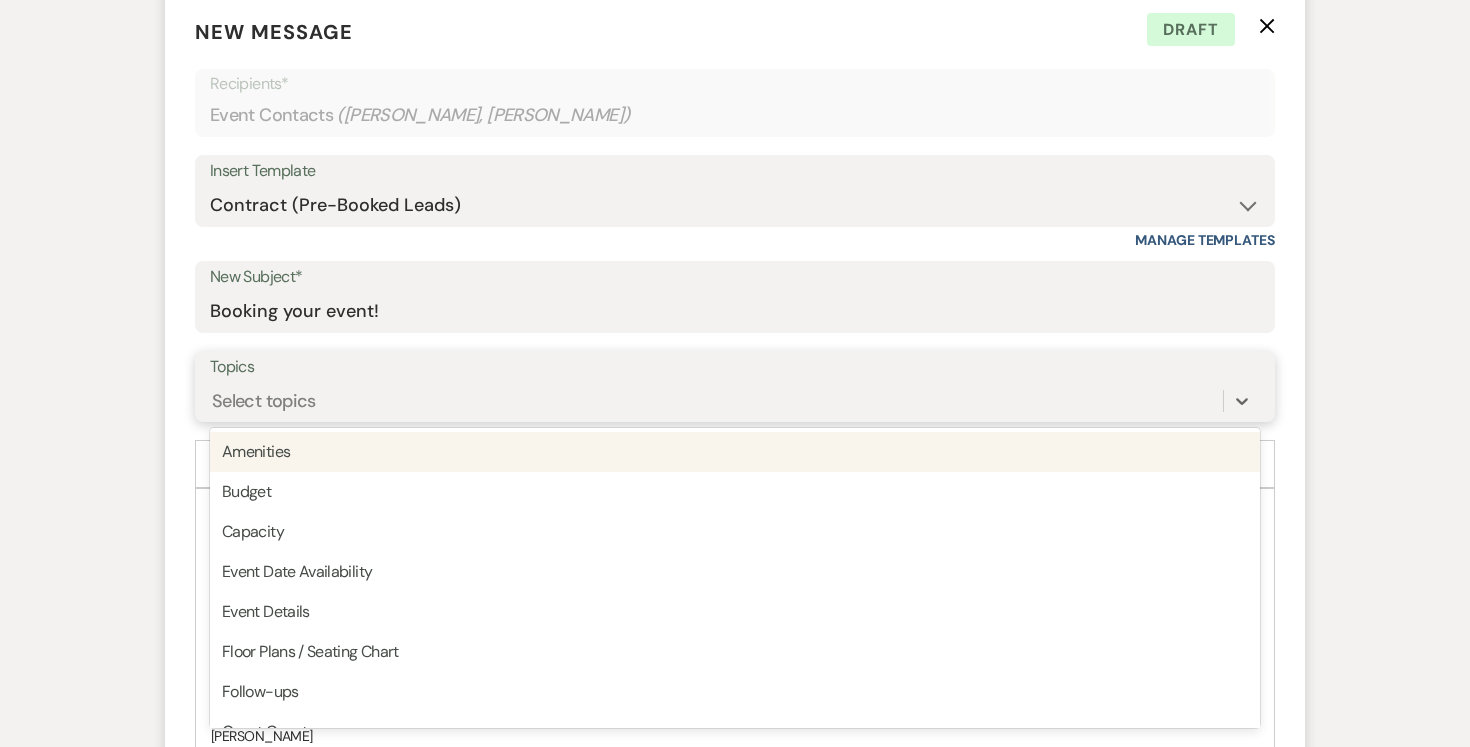 click on "Select topics" at bounding box center (716, 400) 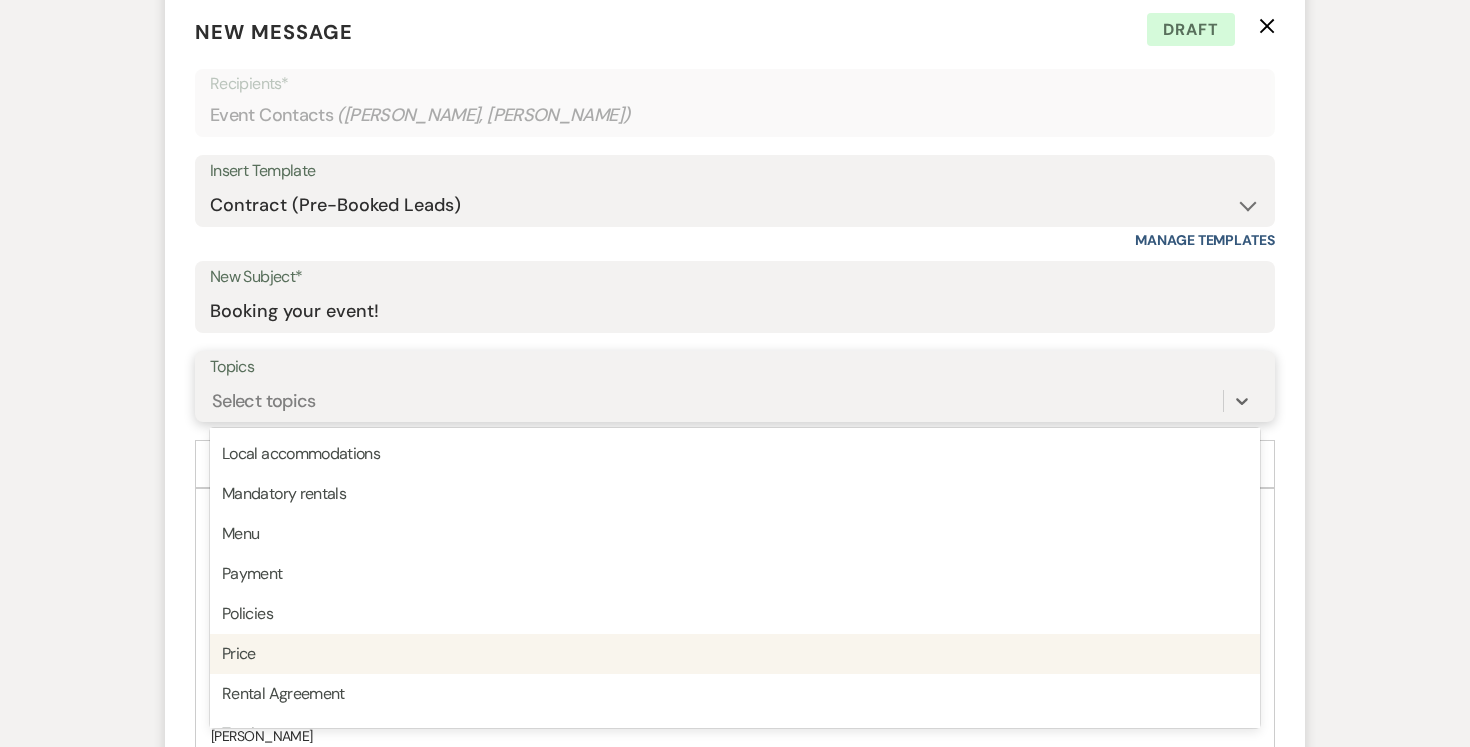 scroll, scrollTop: 409, scrollLeft: 0, axis: vertical 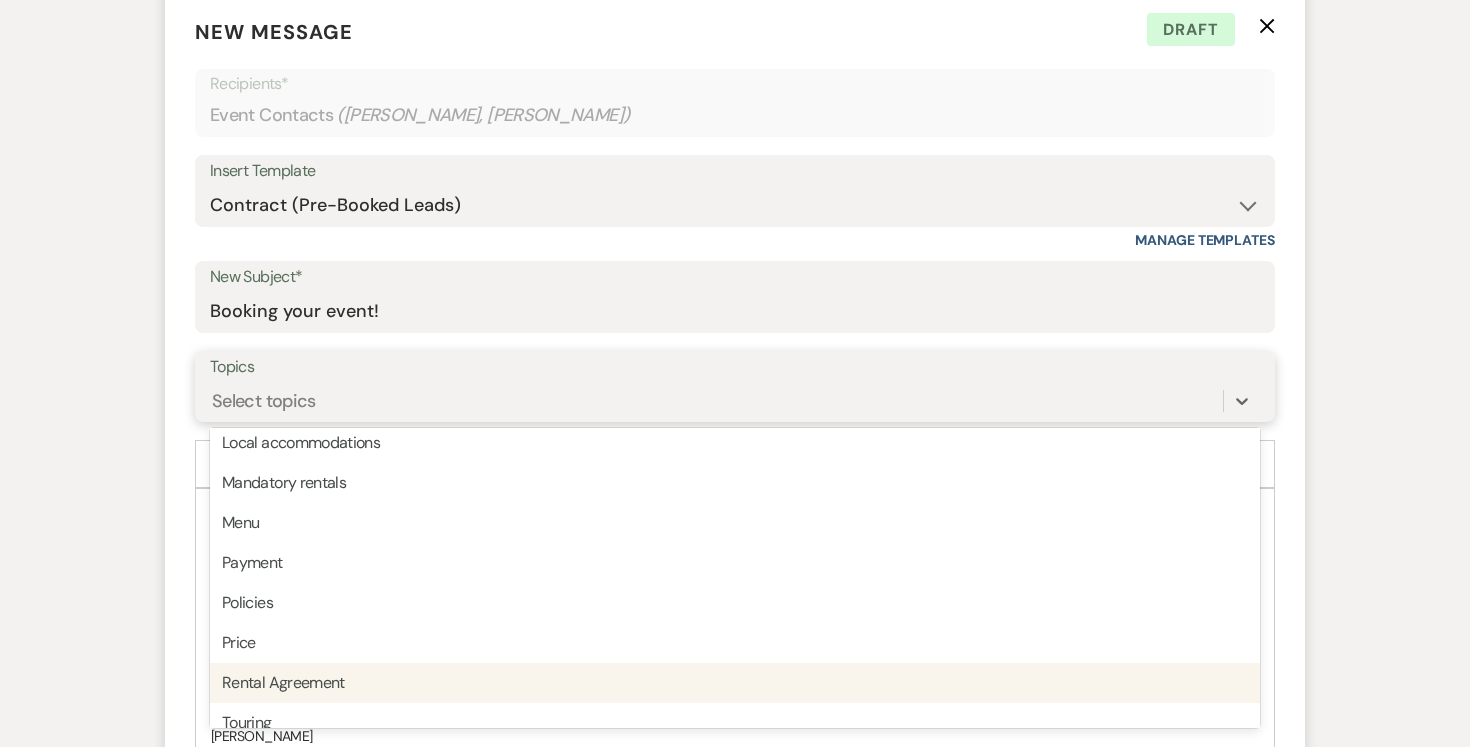 click on "Rental Agreement" at bounding box center [735, 683] 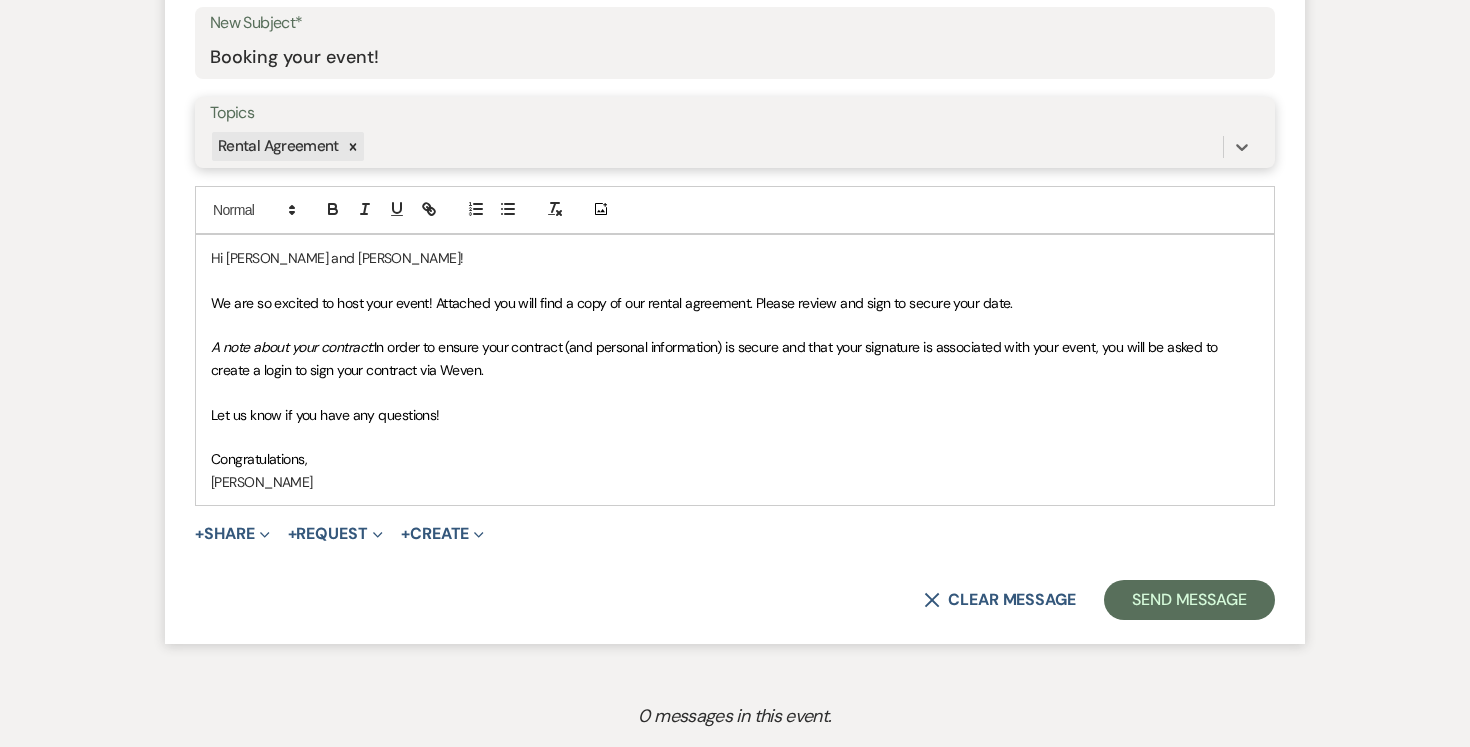 scroll, scrollTop: 1046, scrollLeft: 0, axis: vertical 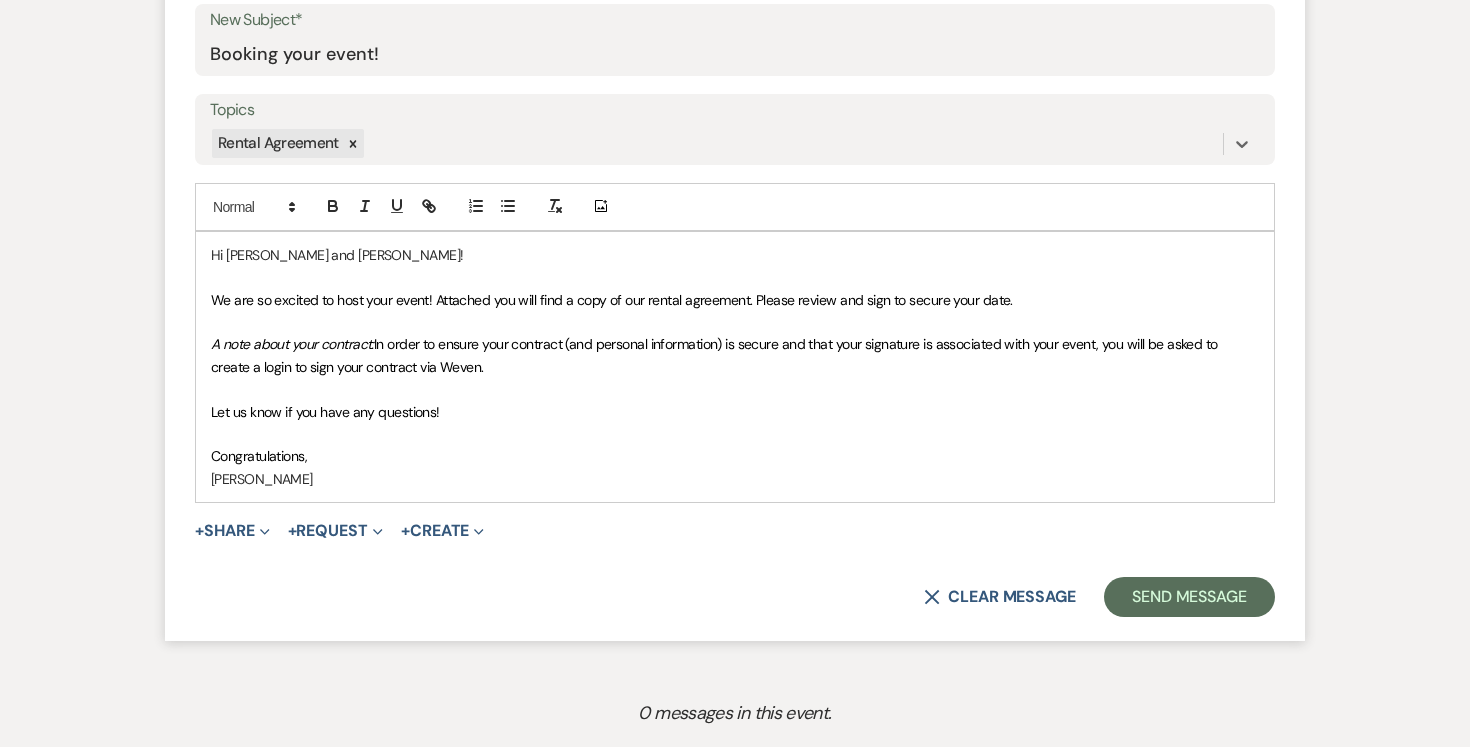 click on "Hi Cassandra and Carl!" at bounding box center (735, 255) 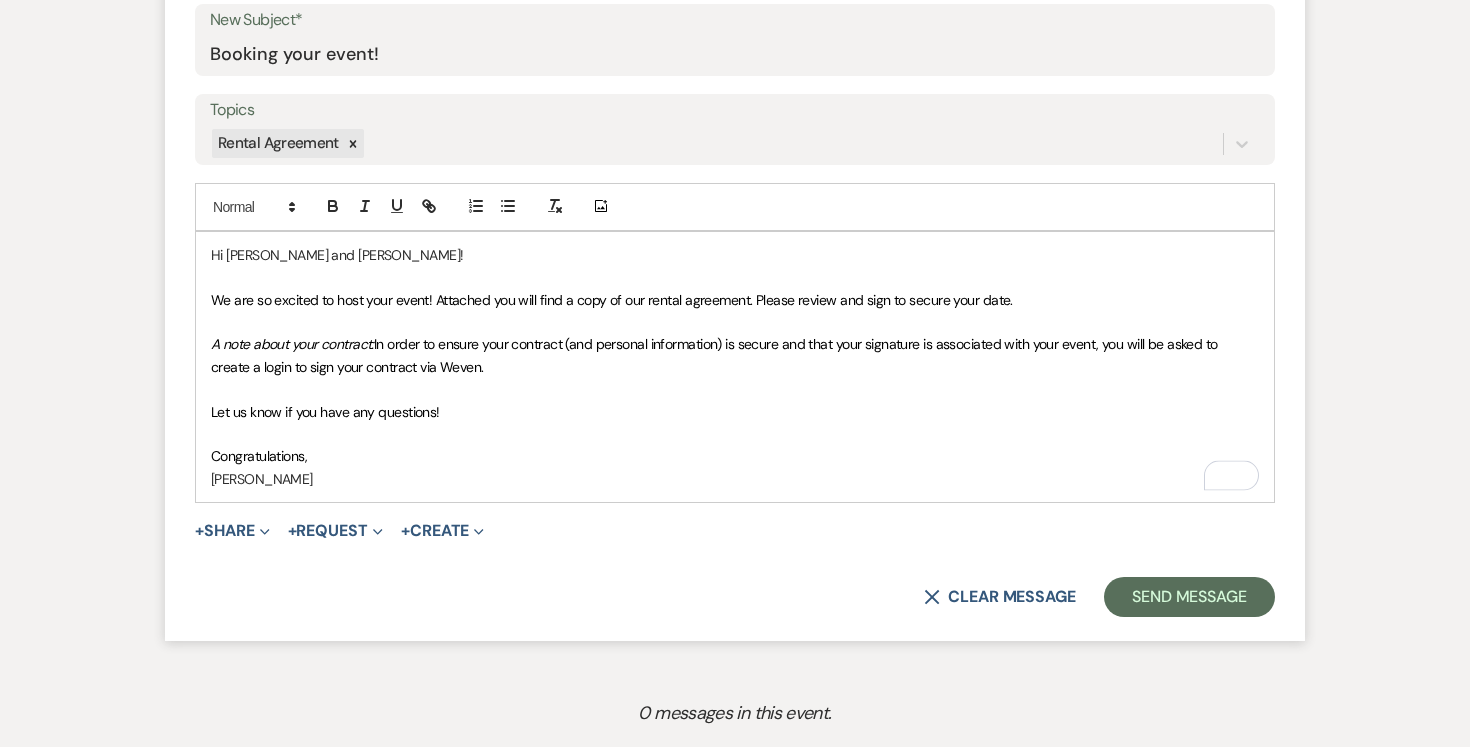 type 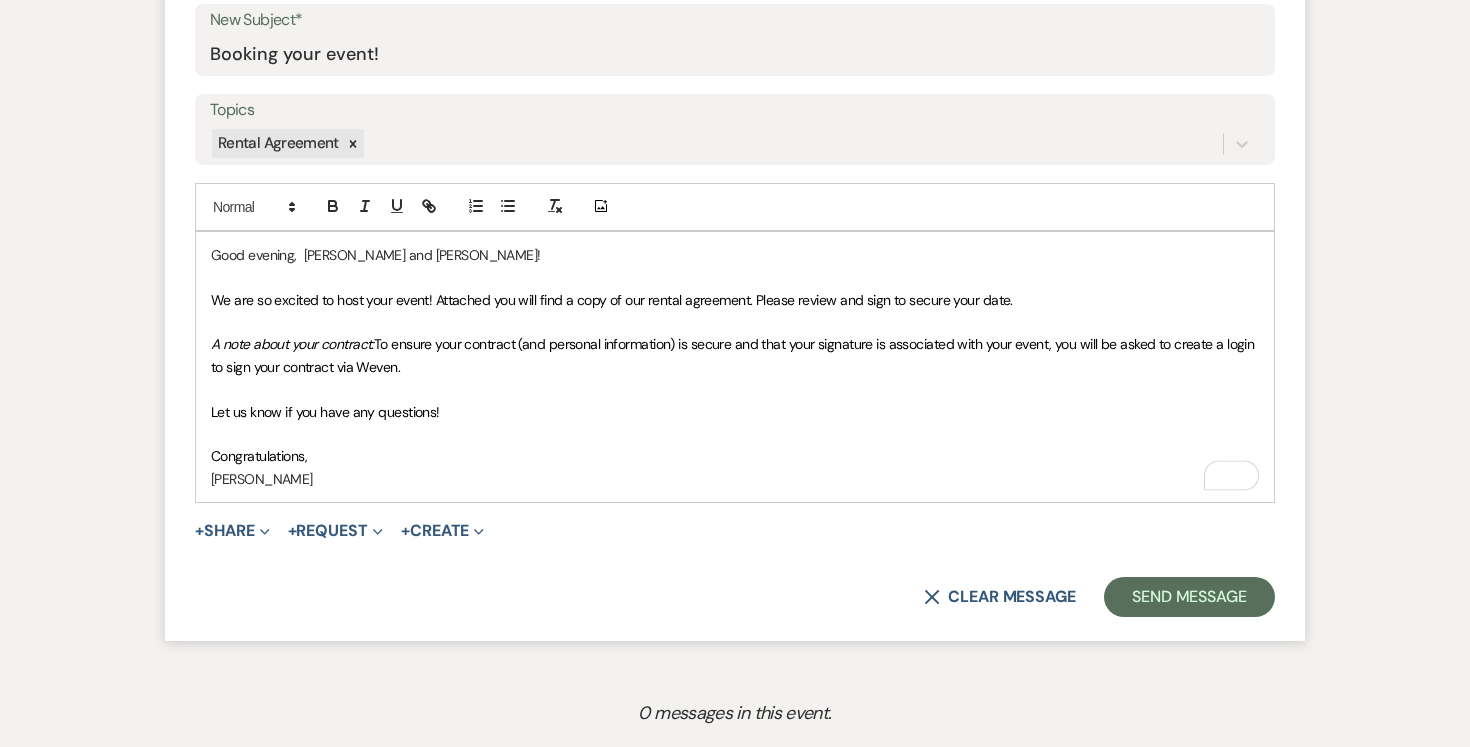 click on "Congratulations," at bounding box center [735, 456] 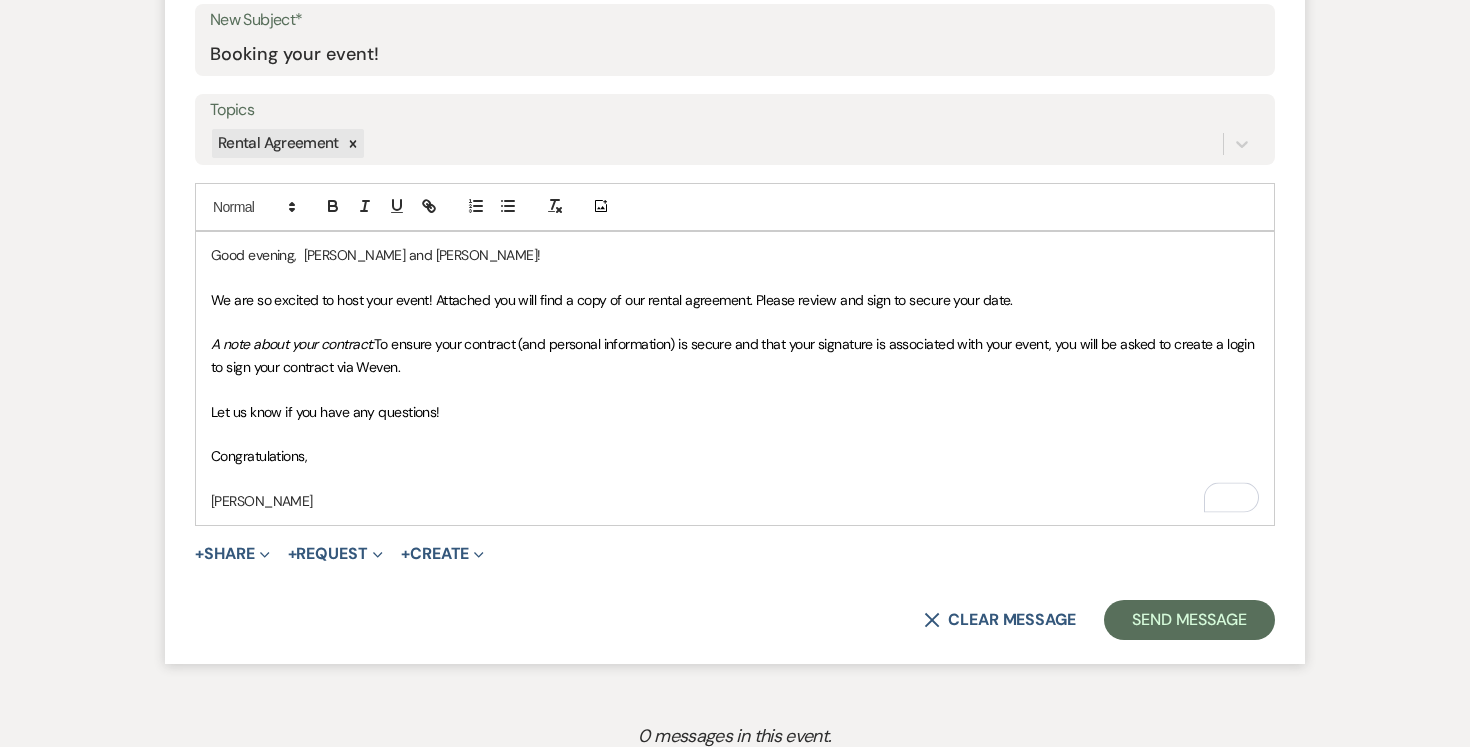 click on "Good evening,  Cassandra and Carl! We are so excited to host your event! Attached you will find a copy of our rental agreement. Please review and sign to secure your date. A note about your contract:  To ensure your contract (and personal information) is secure and that your signature is associated with your event, you will be asked to create a login to sign your contract via Weven.  Let us know if you have any questions! Congratulations, ﻿ Joe Doyle" at bounding box center [735, 378] 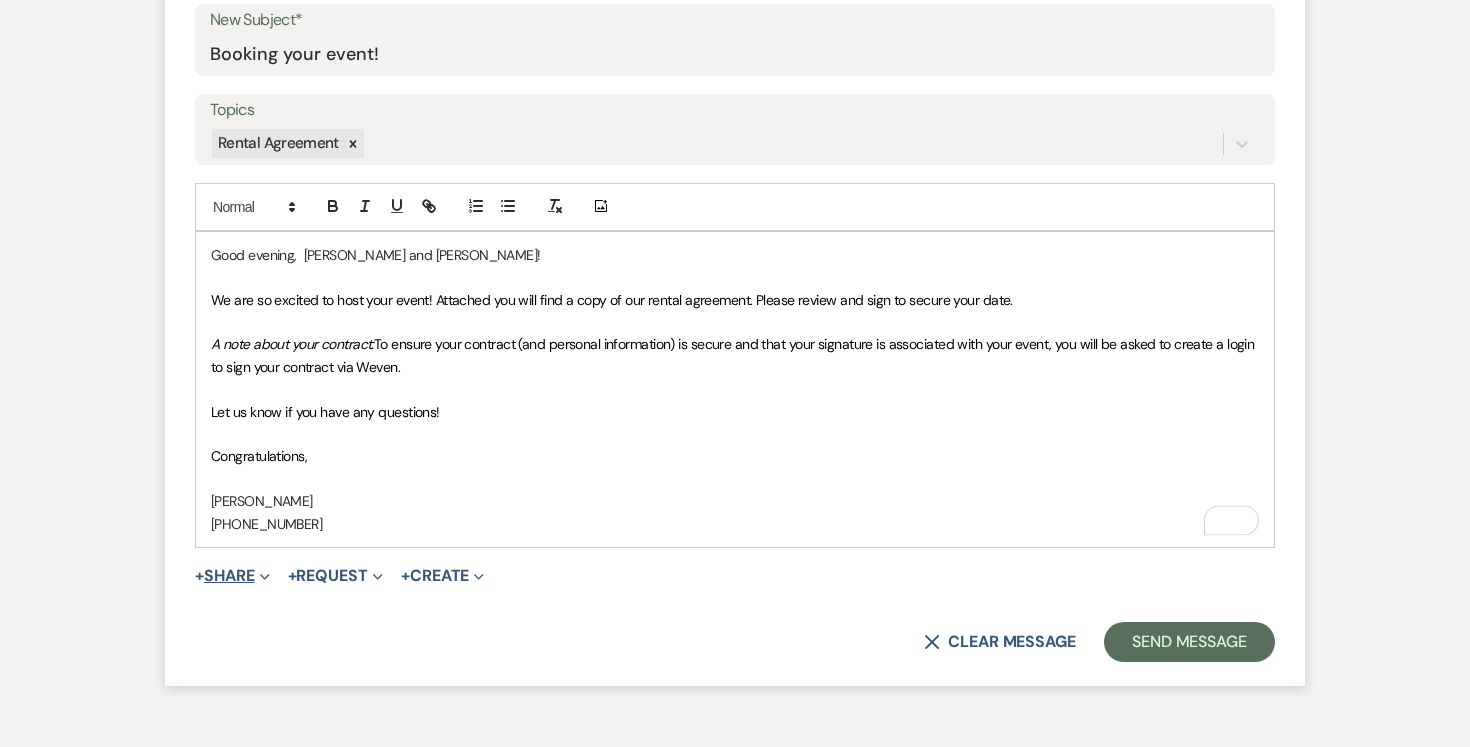 click on "+  Share Expand" at bounding box center [232, 576] 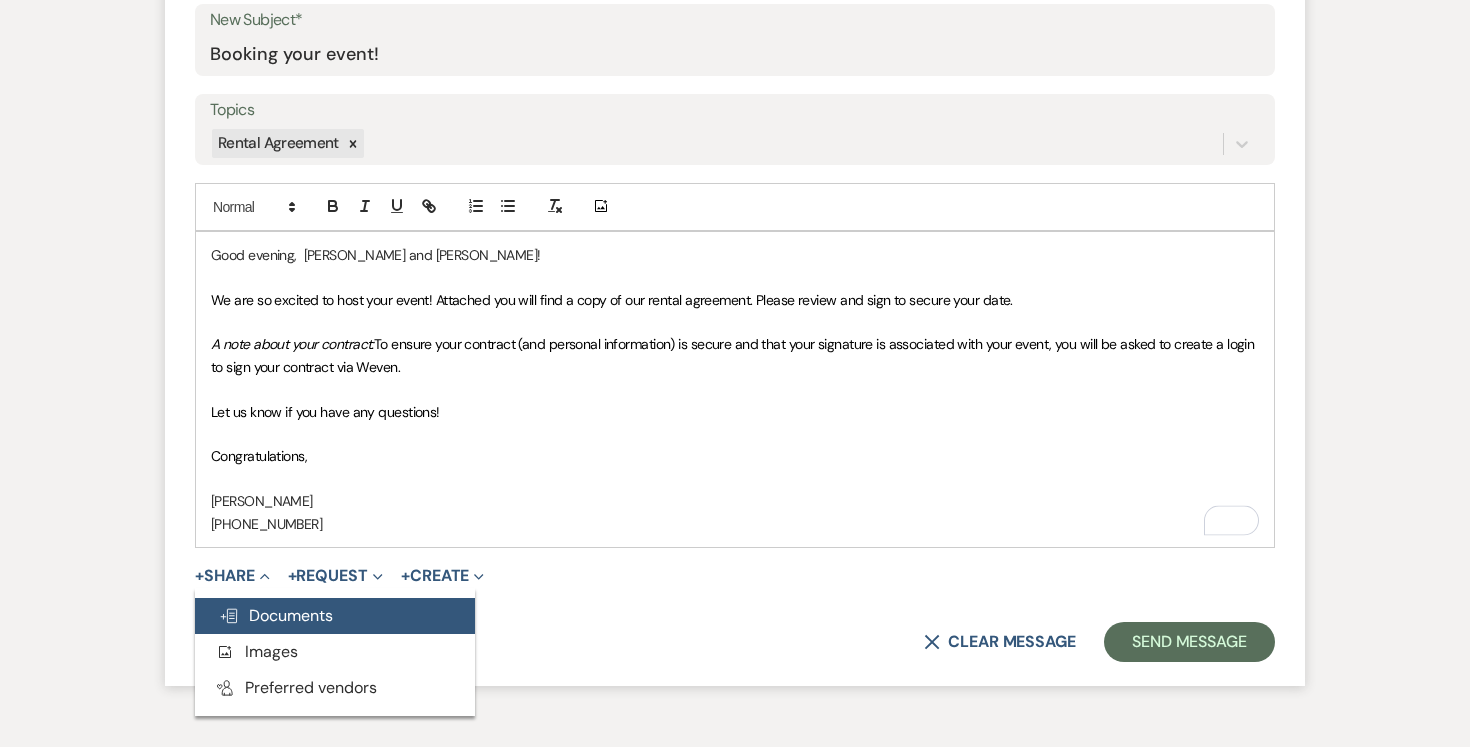 click on "Doc Upload Documents" at bounding box center (276, 615) 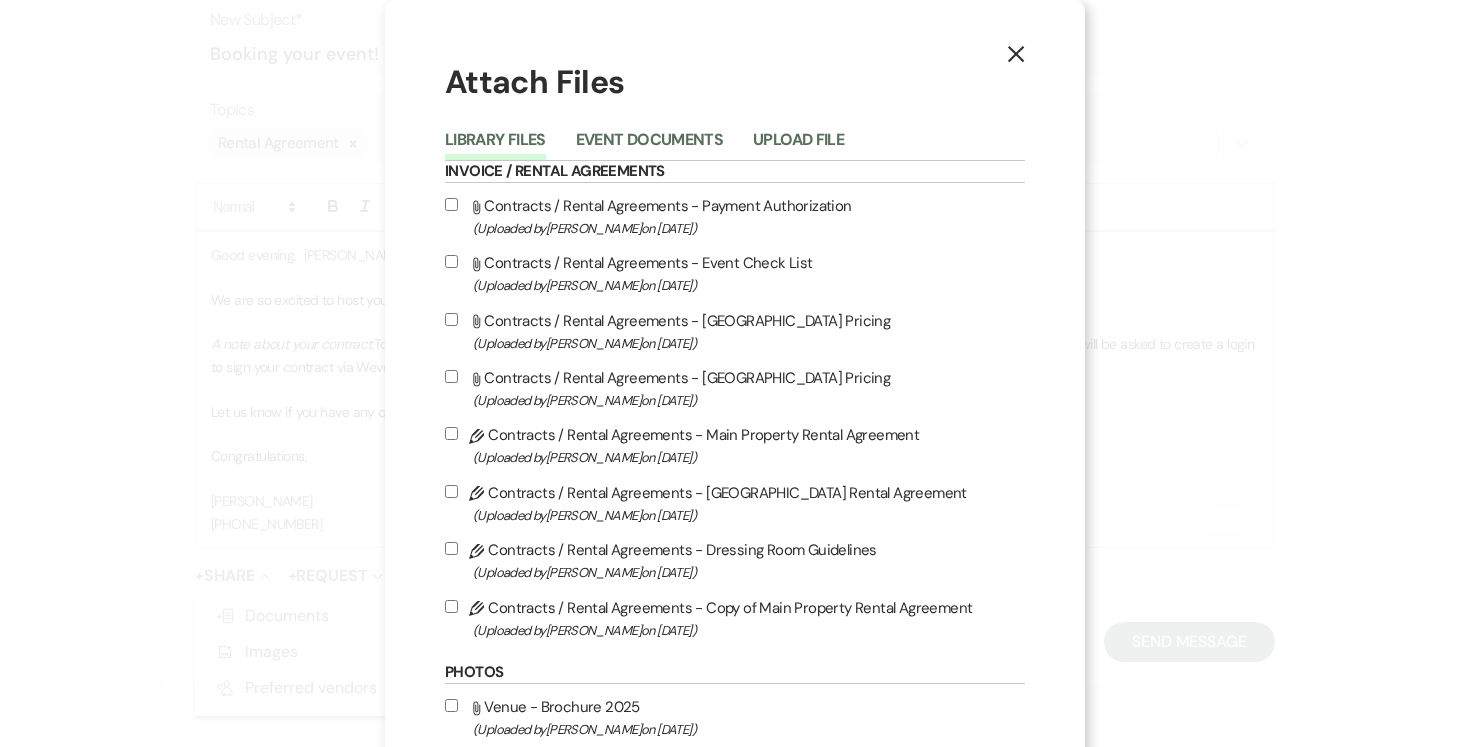 click on "Pencil Contracts / Rental Agreements - Copy of Main Property Rental Agreement (Uploaded by  Joe Doyle  on   Jun 11th, 2025 )" at bounding box center [451, 606] 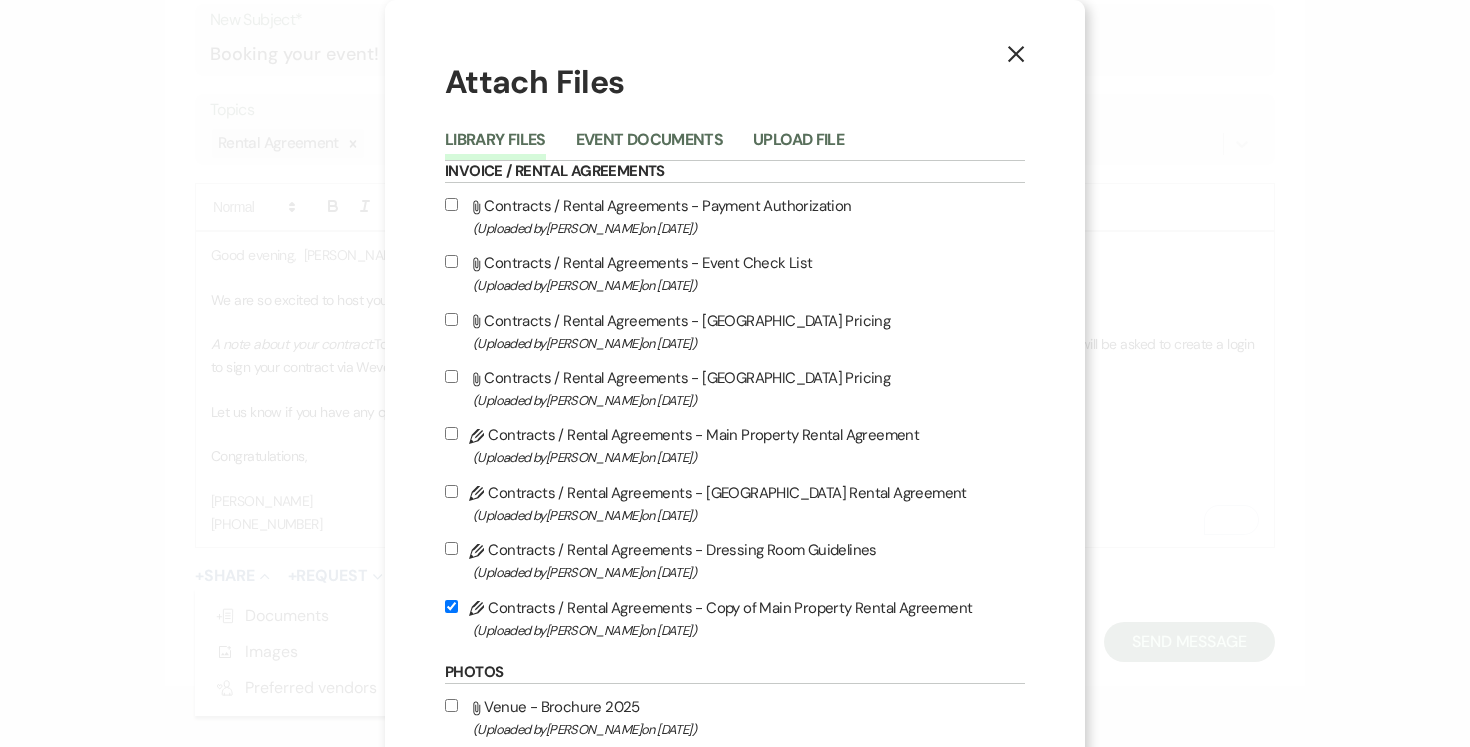 checkbox on "true" 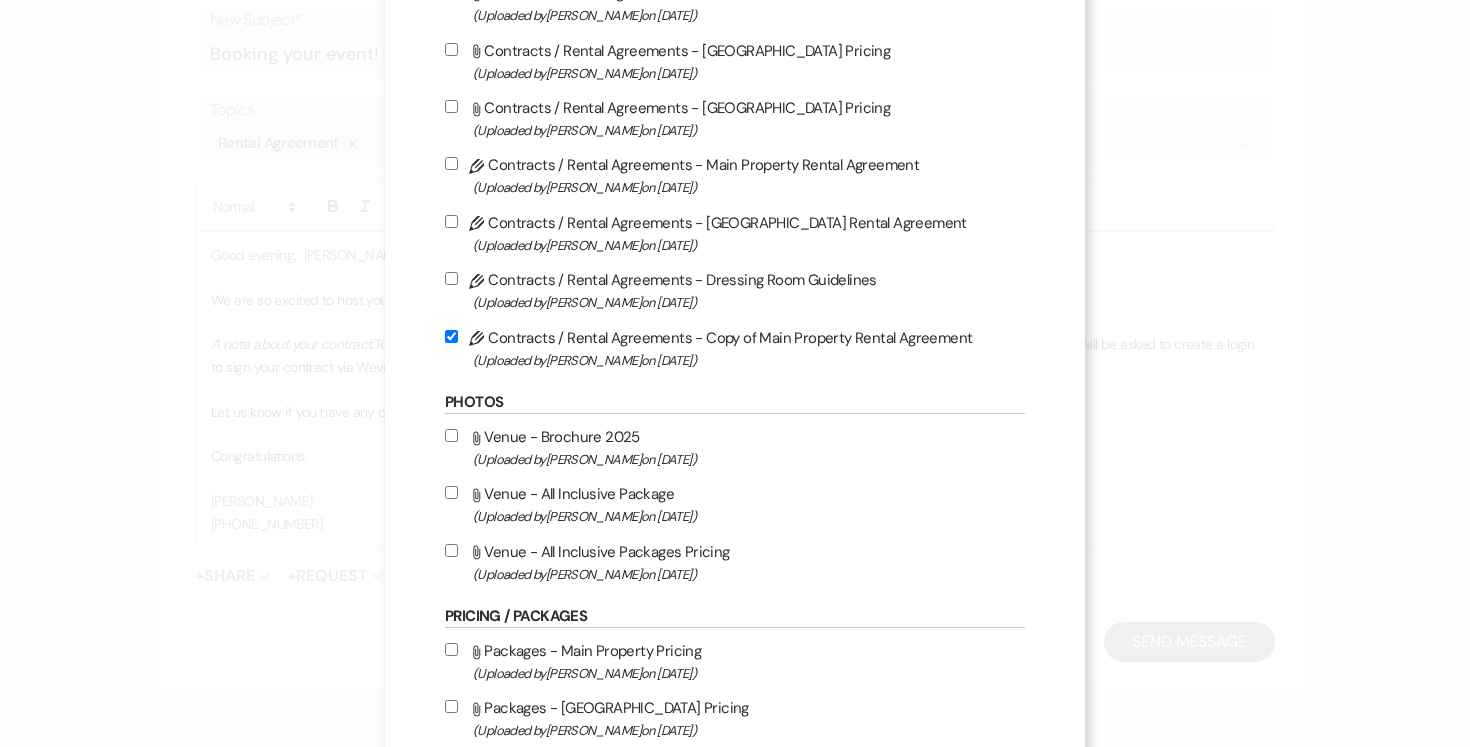 scroll, scrollTop: 271, scrollLeft: 0, axis: vertical 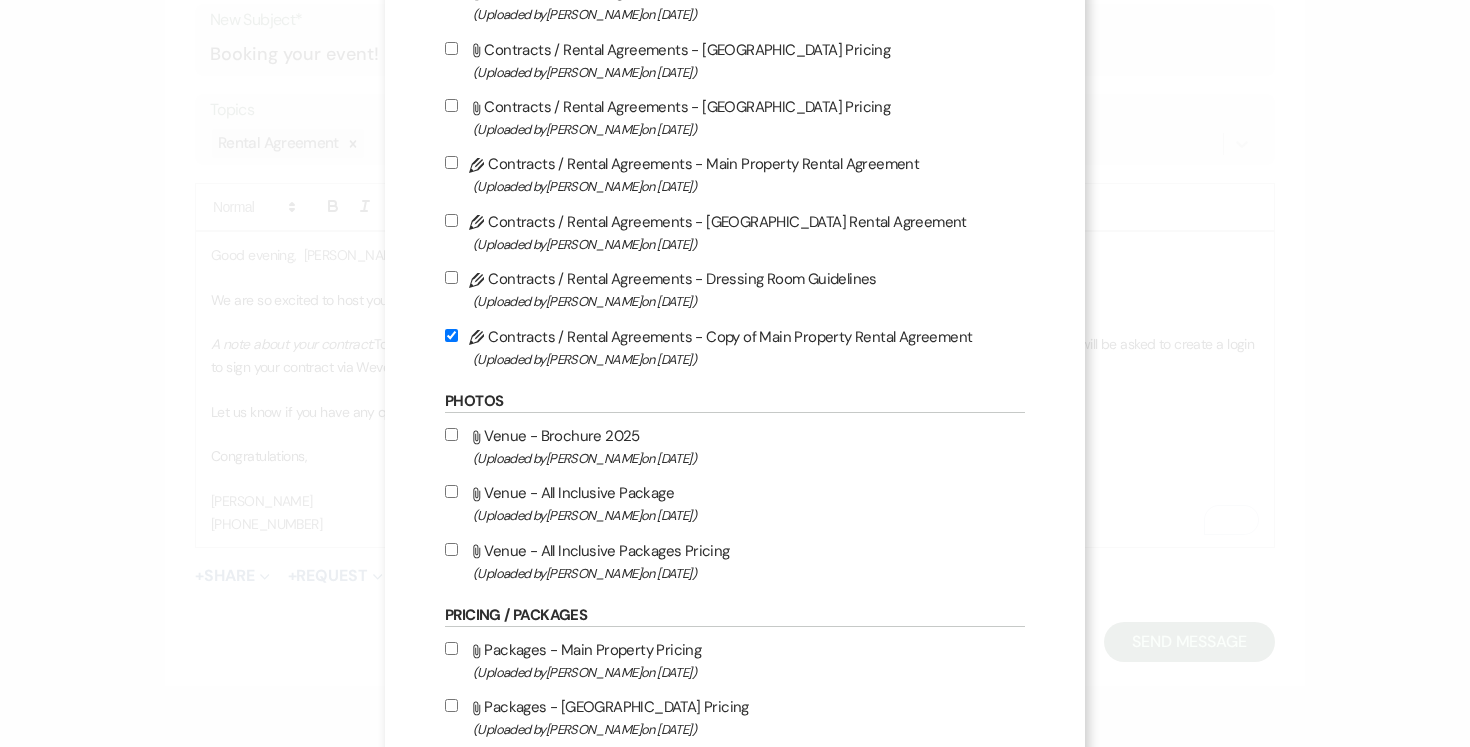 click on "X Attach Files Library Files Event Documents Upload File Invoice / Rental Agreements   Attach File Contracts / Rental Agreements - Payment Authorization (Uploaded by  Joe Doyle  on   Jan 16th, 2025 )   Attach File Contracts / Rental Agreements - Event Check List  (Uploaded by  Joe Doyle  on   Jan 16th, 2025 )   Attach File Contracts / Rental Agreements - Villa Laguna Pricing (Uploaded by  Joe Doyle  on   Jan 16th, 2025 )   Attach File Contracts / Rental Agreements - Villa Laguna Pricing (Uploaded by  Joe Doyle  on   Jan 16th, 2025 )   Pencil Contracts / Rental Agreements - Main Property Rental Agreement (Uploaded by  Joe Doyle  on   Jan 17th, 2025 )   Pencil Contracts / Rental Agreements - Villa Laguna Rental Agreement (Uploaded by  Joe Doyle  on   Feb 17th, 2025 )   Pencil Contracts / Rental Agreements - Dressing Room Guidelines (Uploaded by  Joe Doyle  on   Apr 16th, 2025 )   Pencil Contracts / Rental Agreements - Copy of Main Property Rental Agreement (Uploaded by  Joe Doyle  on   Jun 11th, 2025 ) Photos" at bounding box center [735, 559] 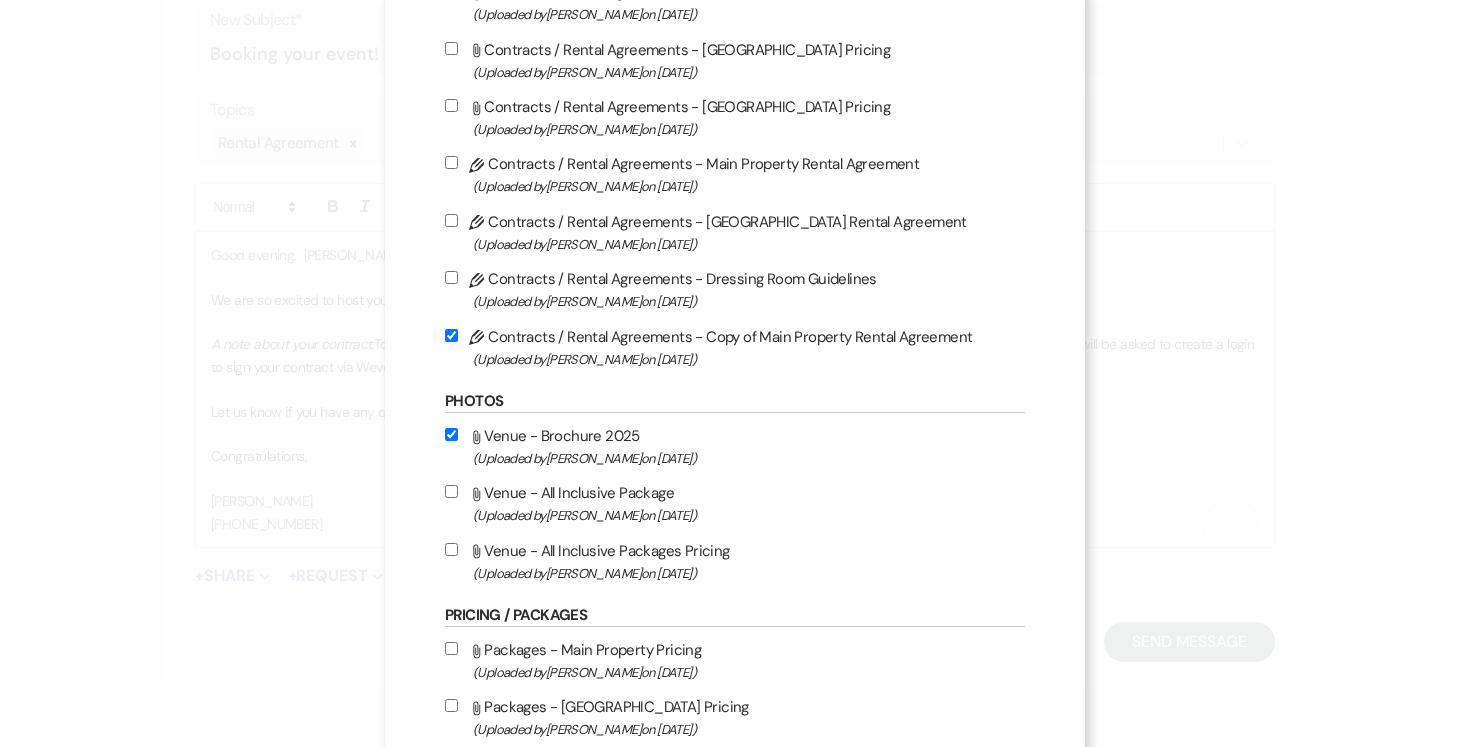 checkbox on "true" 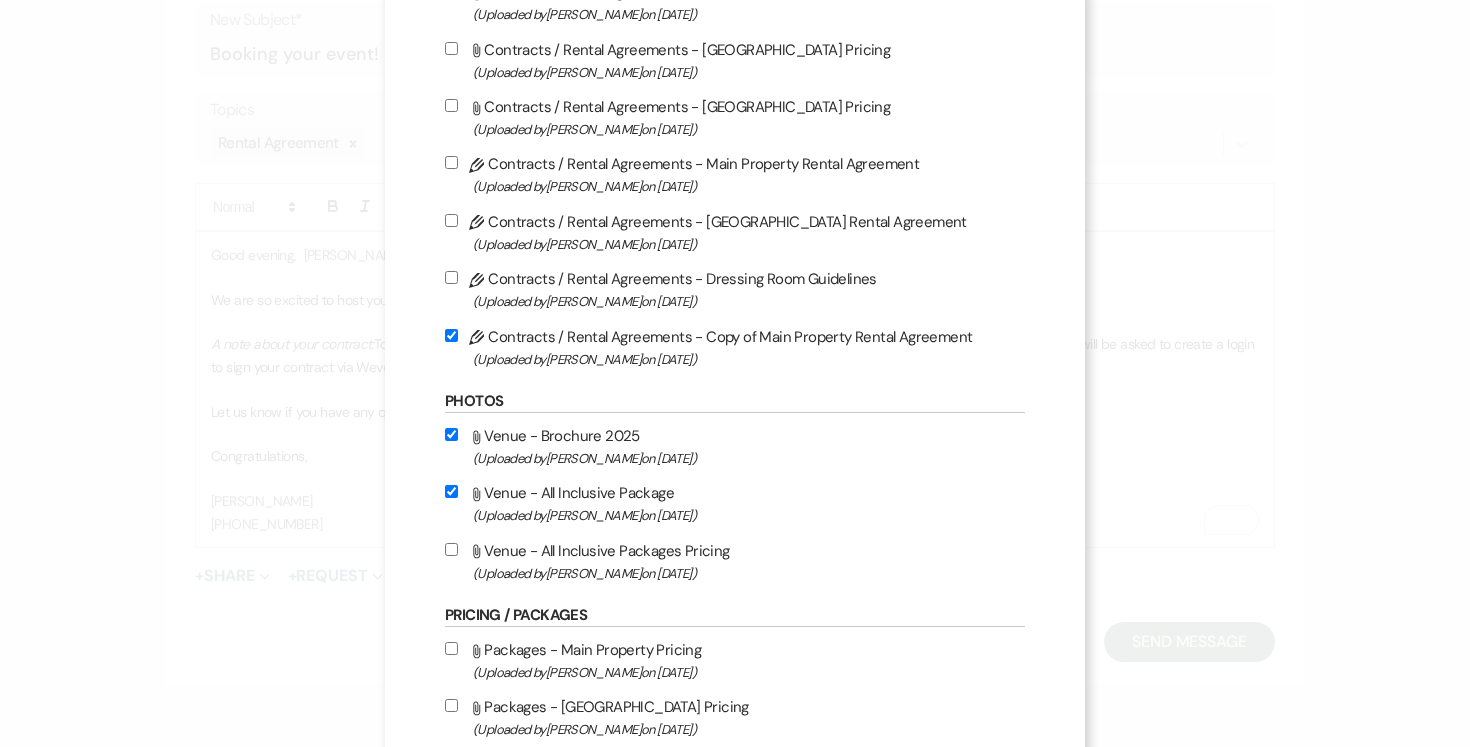 click on "Attach File Venue - All Inclusive Packages Pricing (Uploaded by  Joe Doyle  on   Jun 14th, 2025 )" at bounding box center (451, 549) 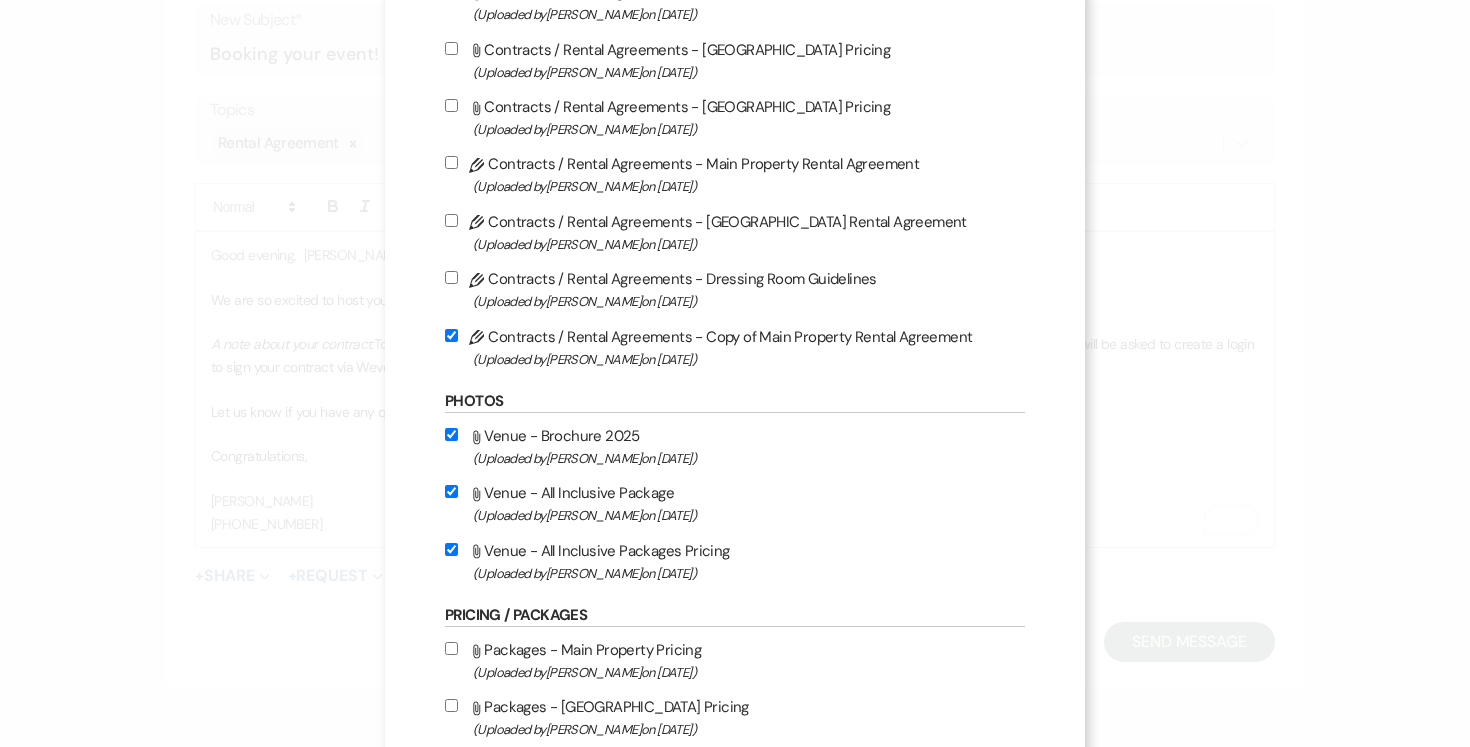 checkbox on "true" 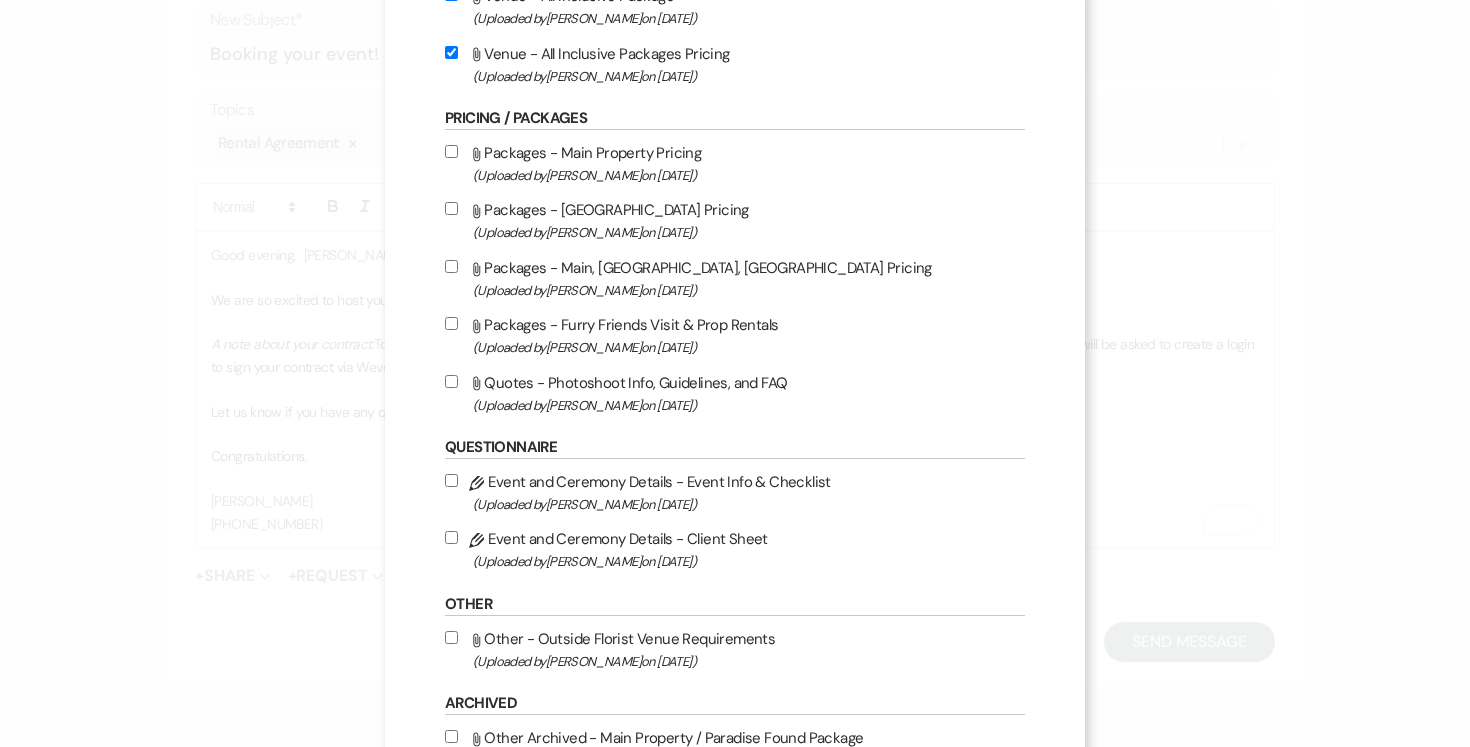 scroll, scrollTop: 923, scrollLeft: 0, axis: vertical 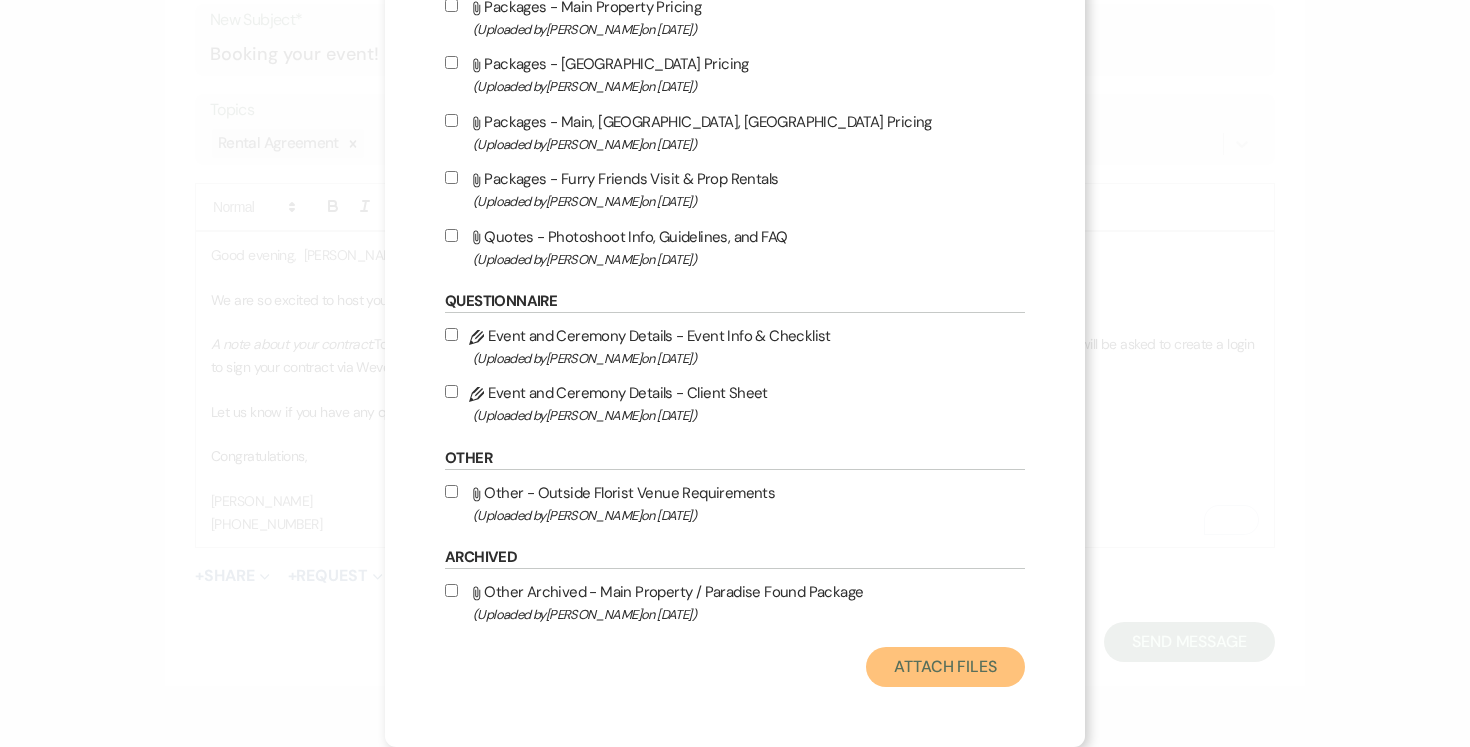 click on "Attach Files" at bounding box center (945, 667) 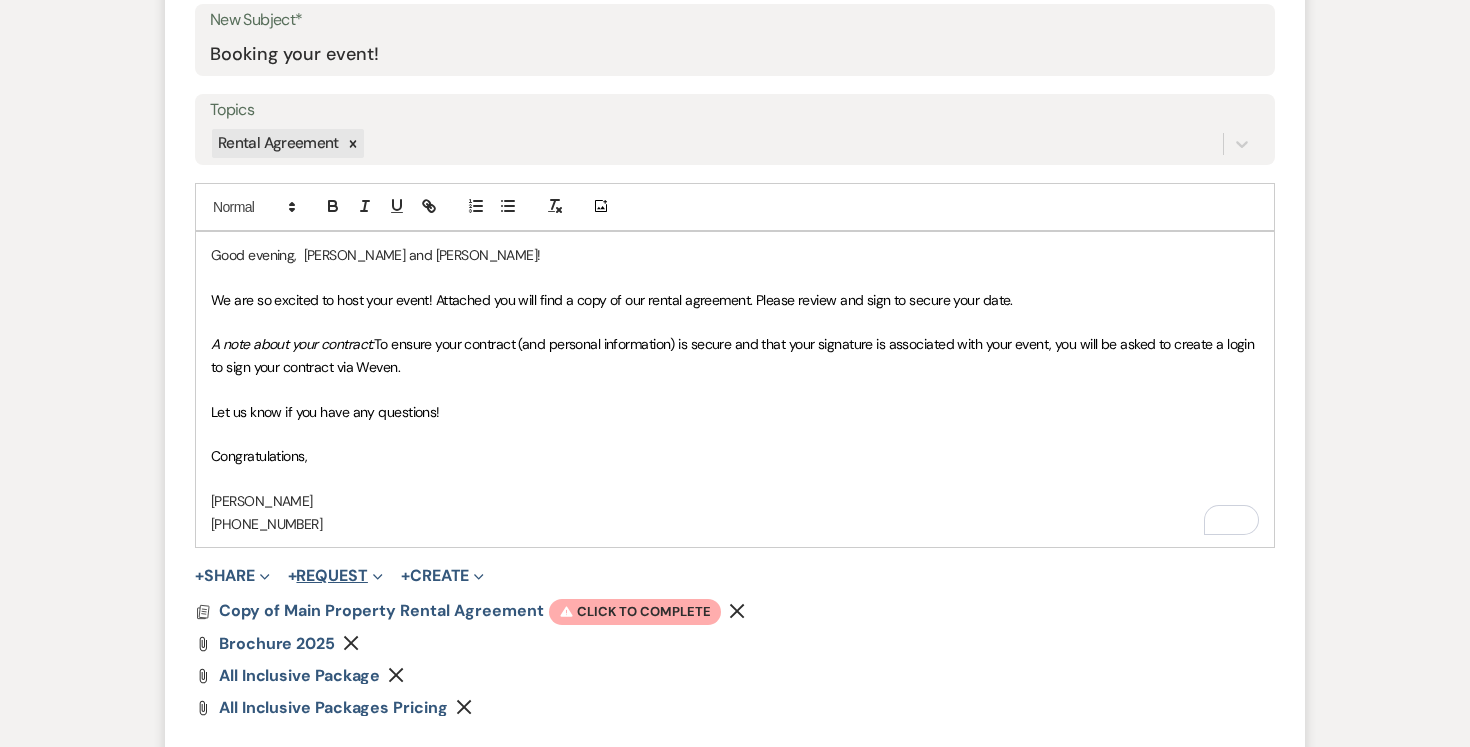 click on "+  Request Expand" at bounding box center [335, 576] 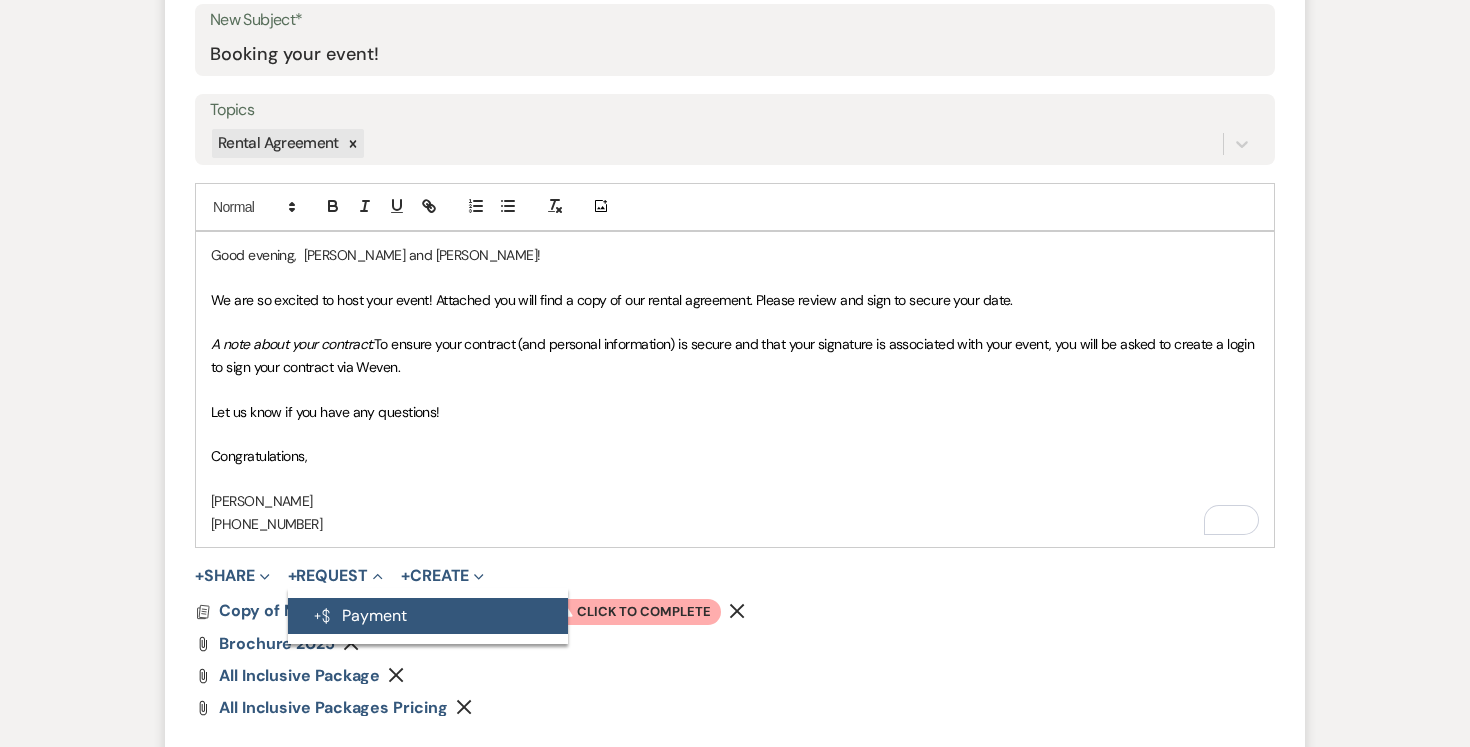 click on "Generate Payment Payment" at bounding box center (428, 616) 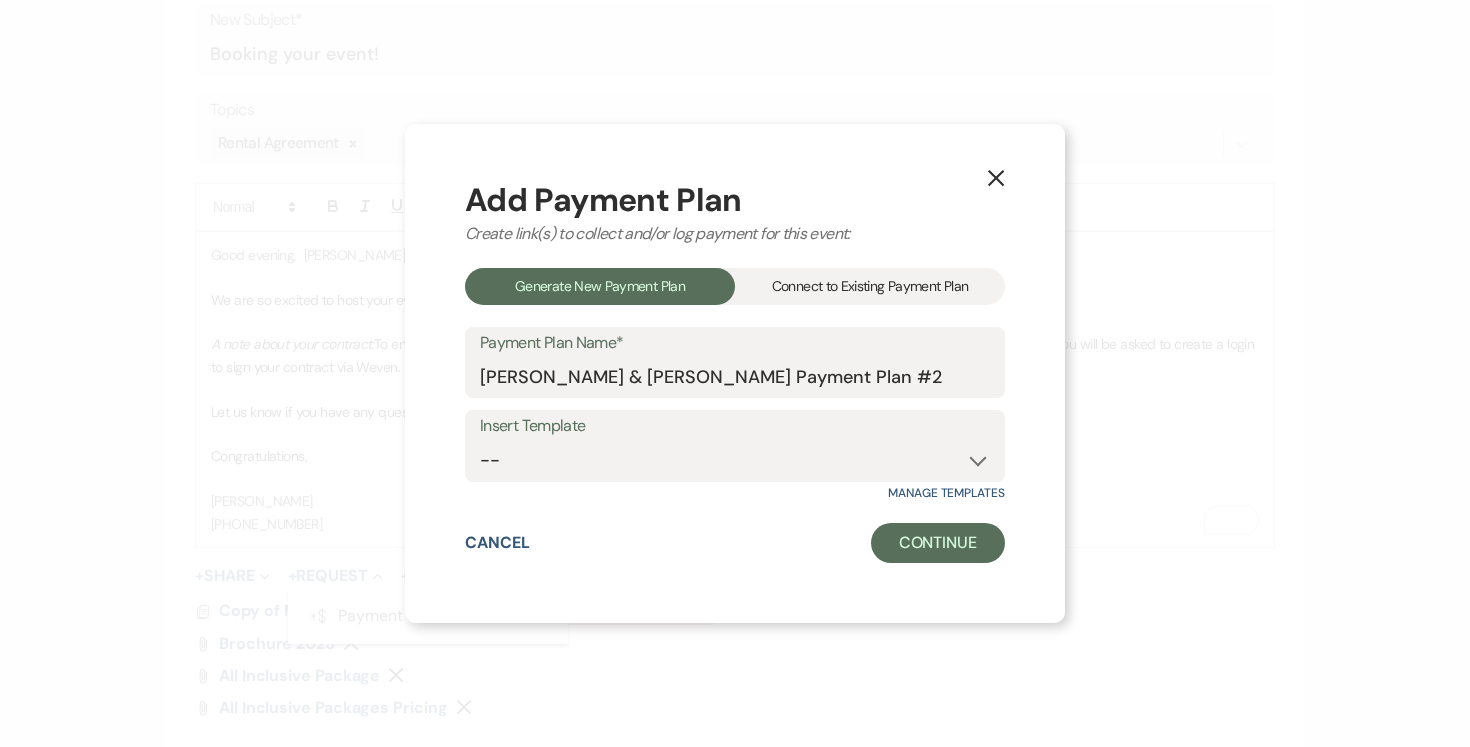 click on "Connect to Existing Payment Plan" at bounding box center (870, 286) 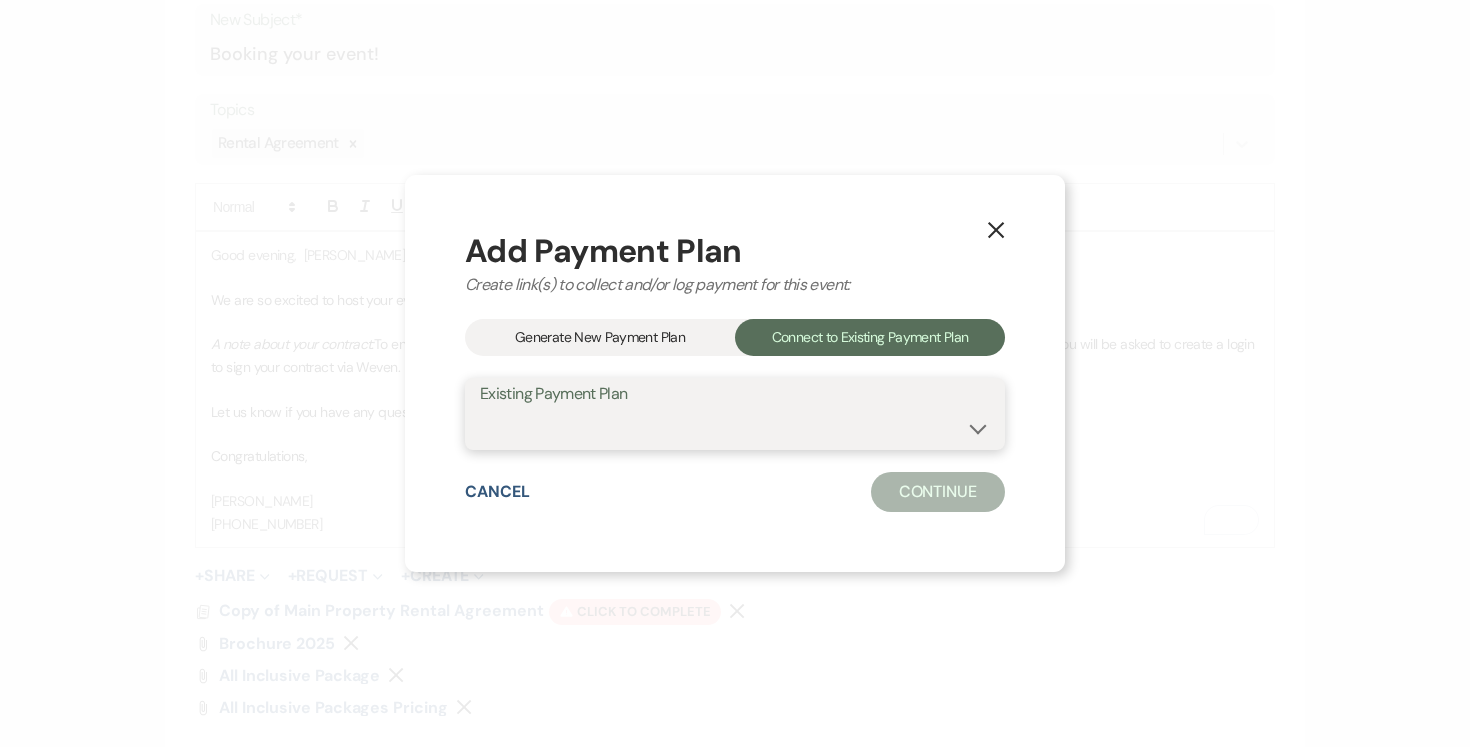 click on "Cassandra Barr & Carl Brezault's Payment Plan #1" at bounding box center (735, 428) 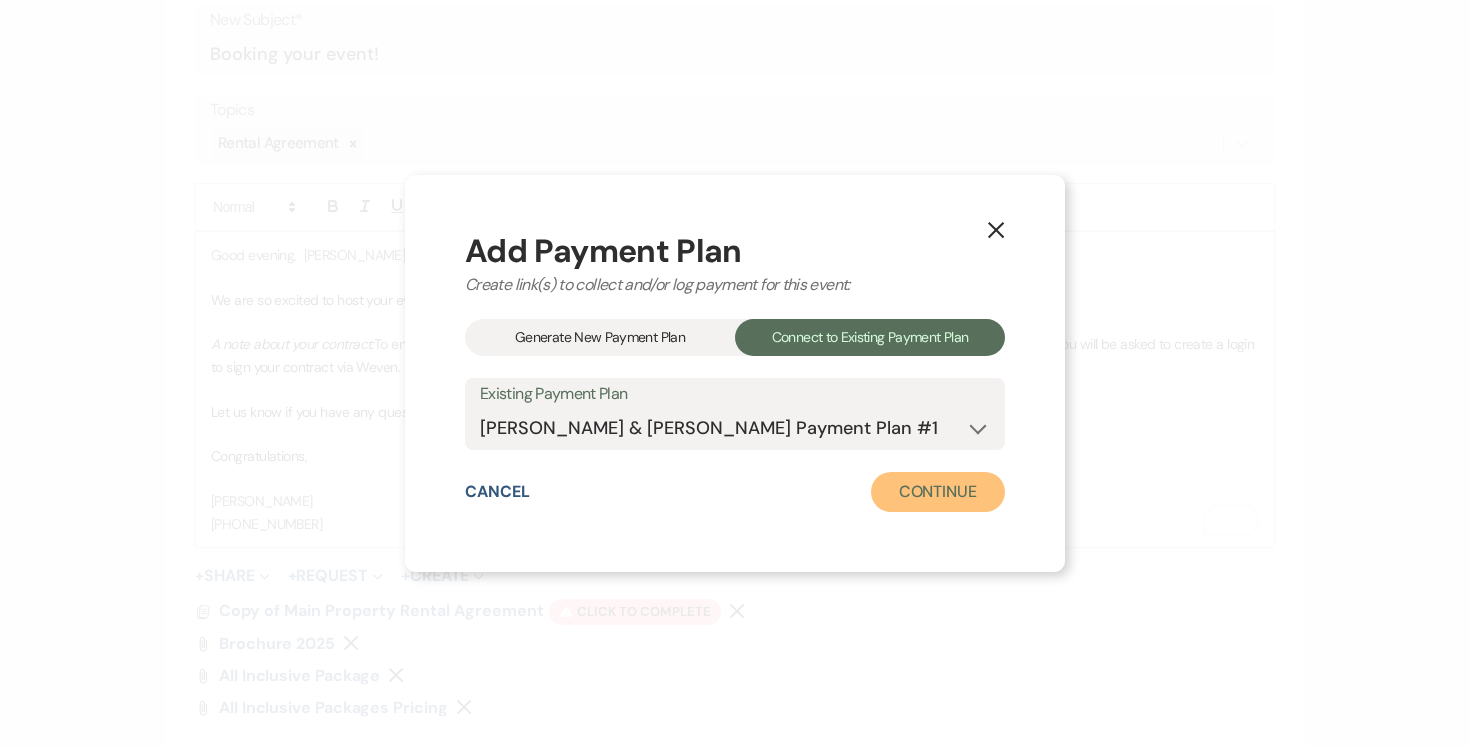 click on "Continue" at bounding box center [938, 492] 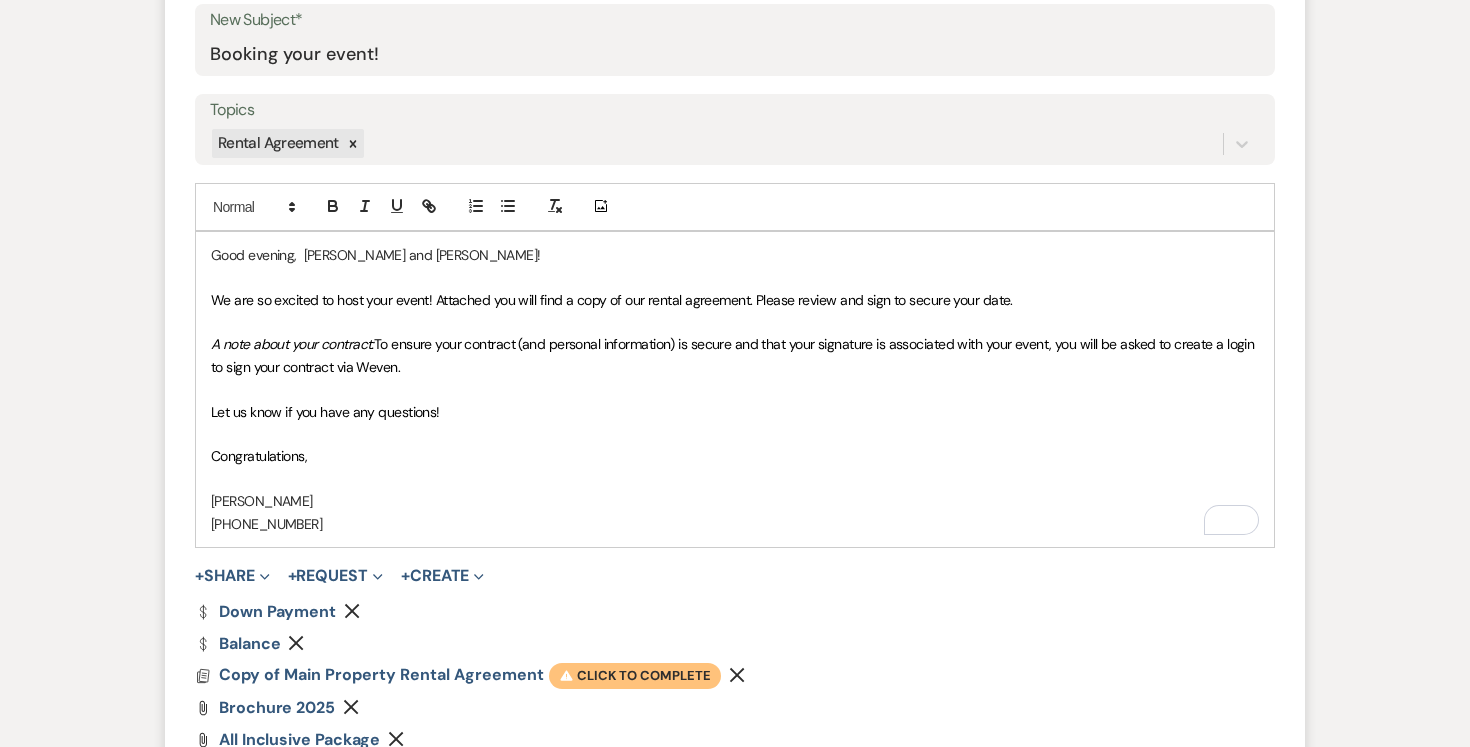 click on "Warning   Click to complete" at bounding box center (635, 676) 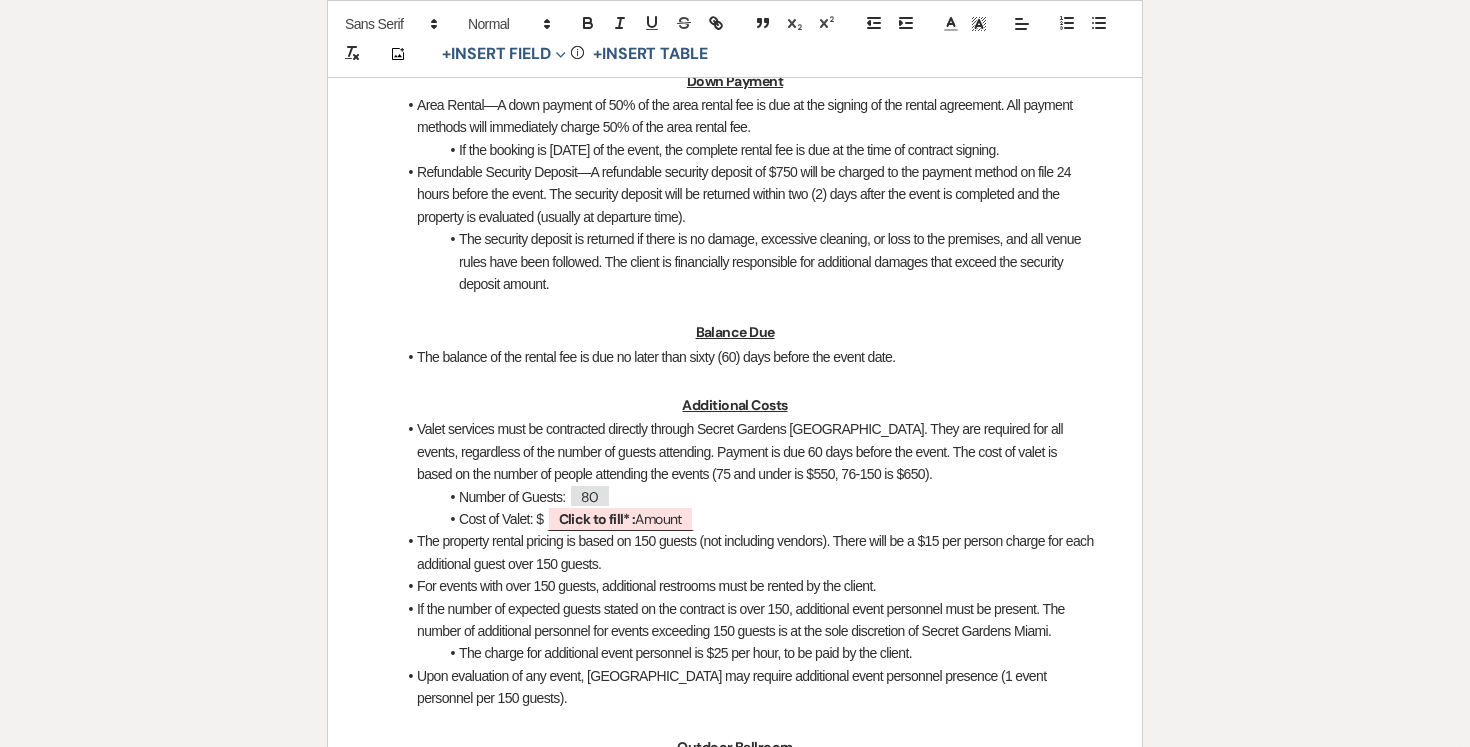 scroll, scrollTop: 1592, scrollLeft: 0, axis: vertical 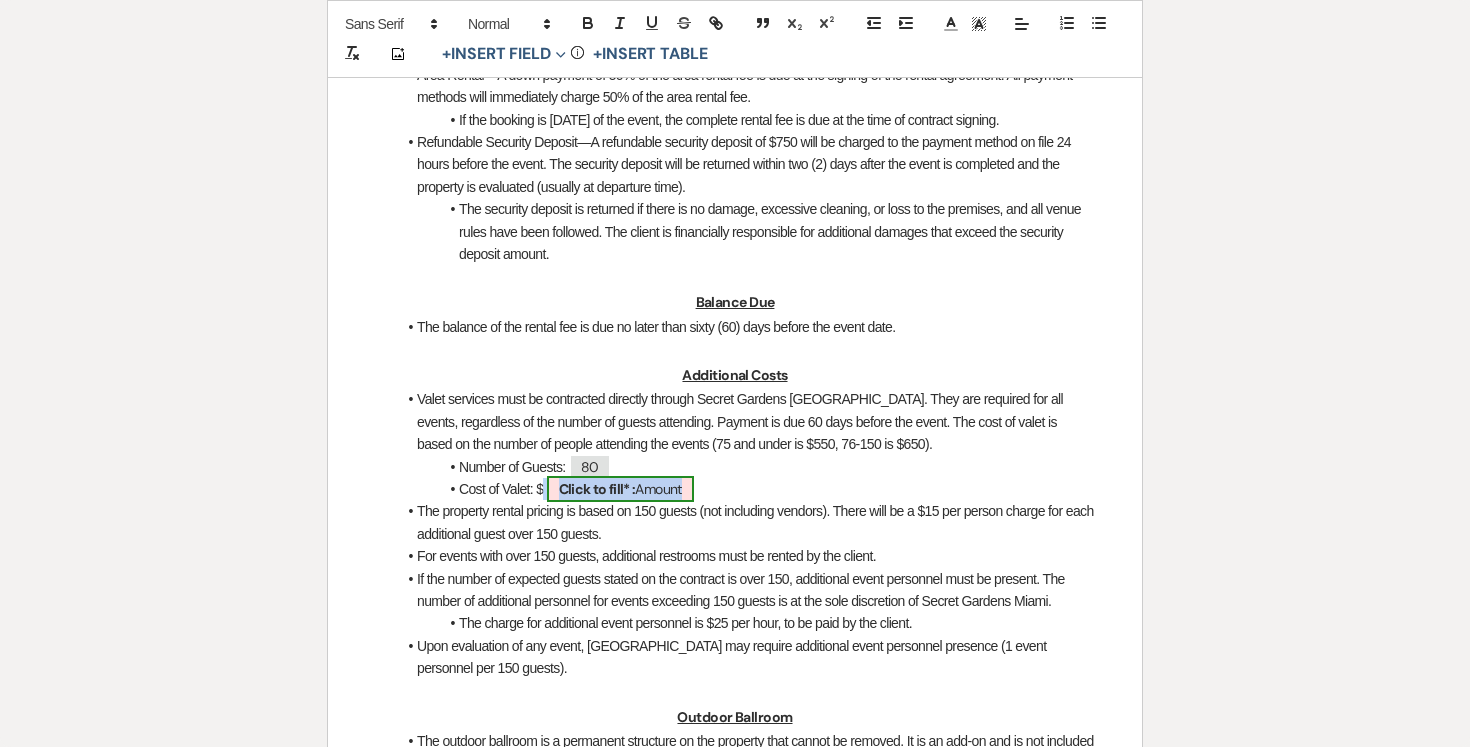 click on "Click to fill* :
Amount" at bounding box center [620, 489] 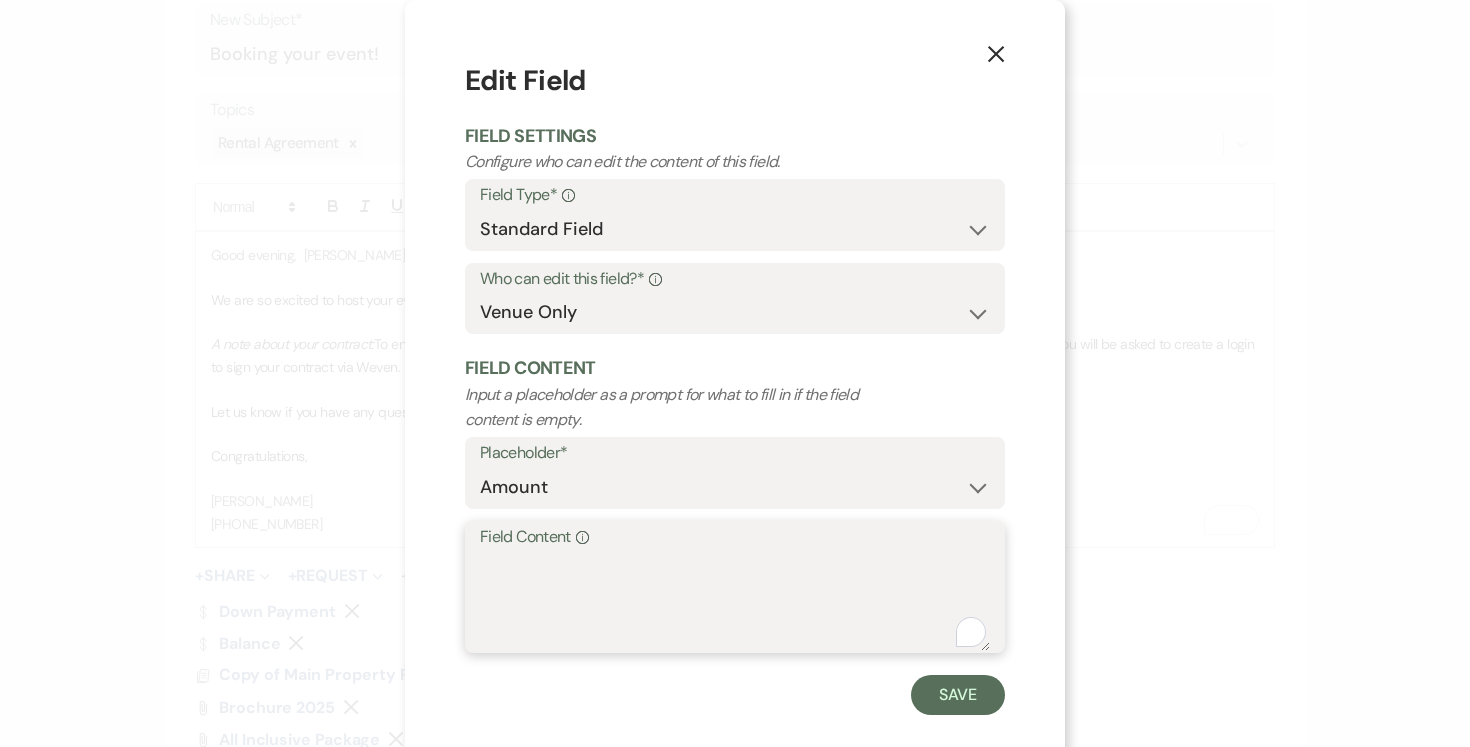 click on "Field Content Info" at bounding box center (735, 601) 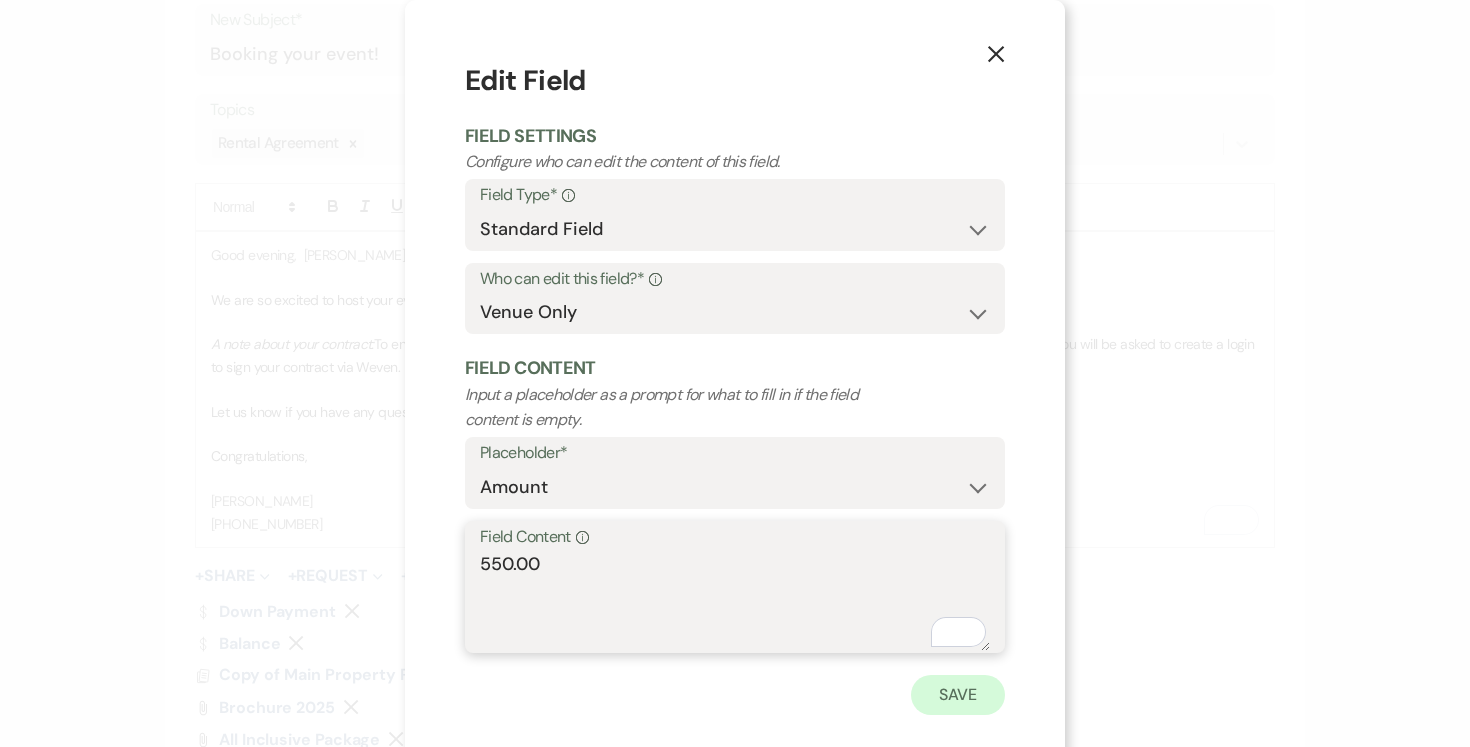 type on "550.00" 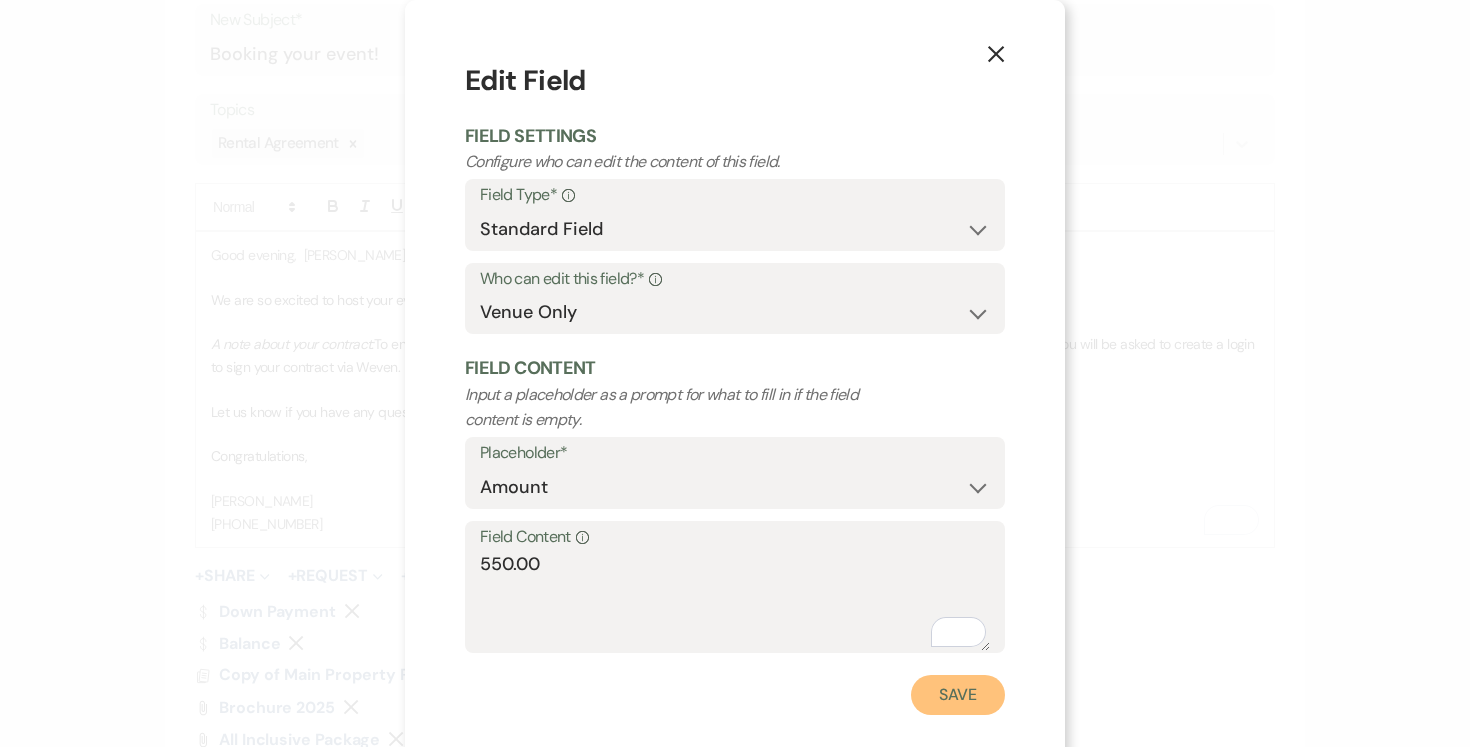 click on "Save" at bounding box center [958, 695] 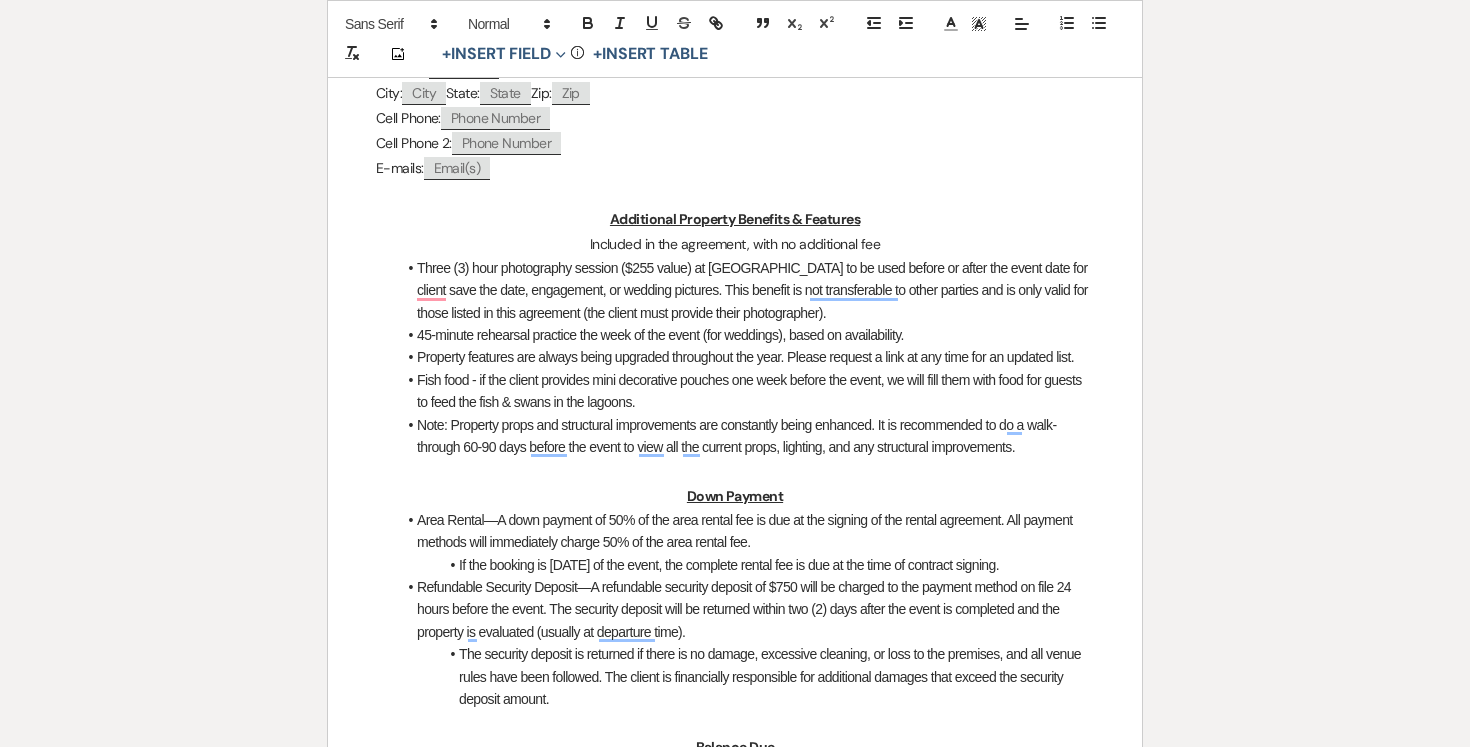 scroll, scrollTop: 1134, scrollLeft: 0, axis: vertical 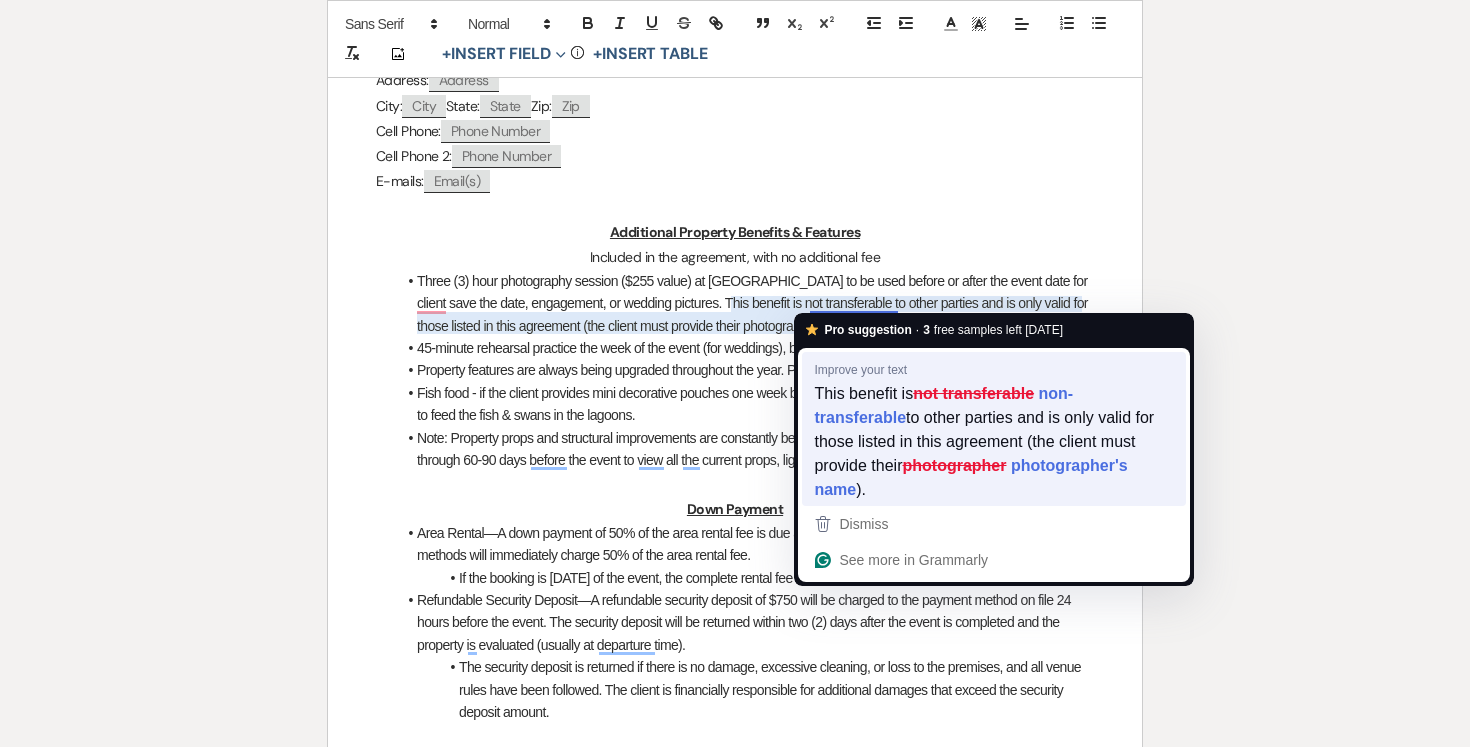 type 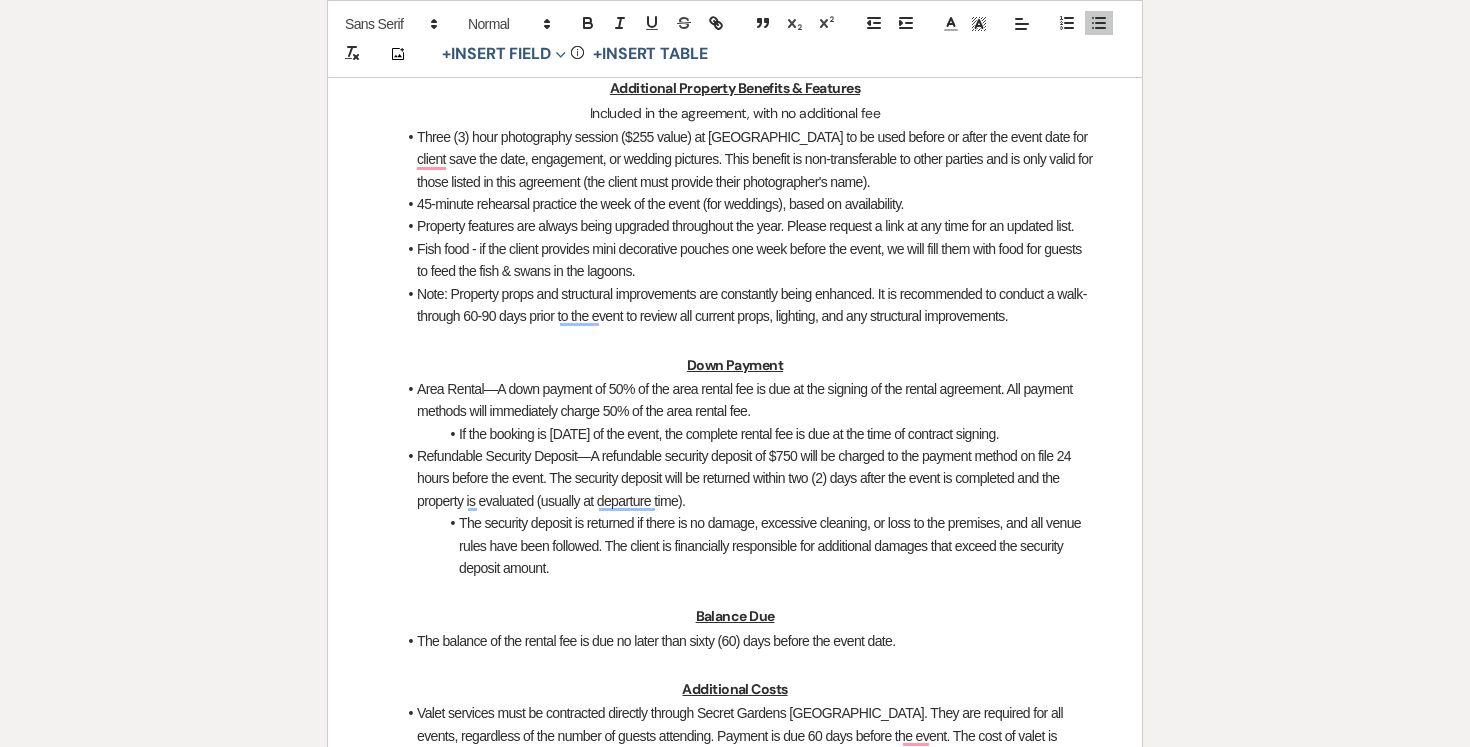 scroll, scrollTop: 1355, scrollLeft: 0, axis: vertical 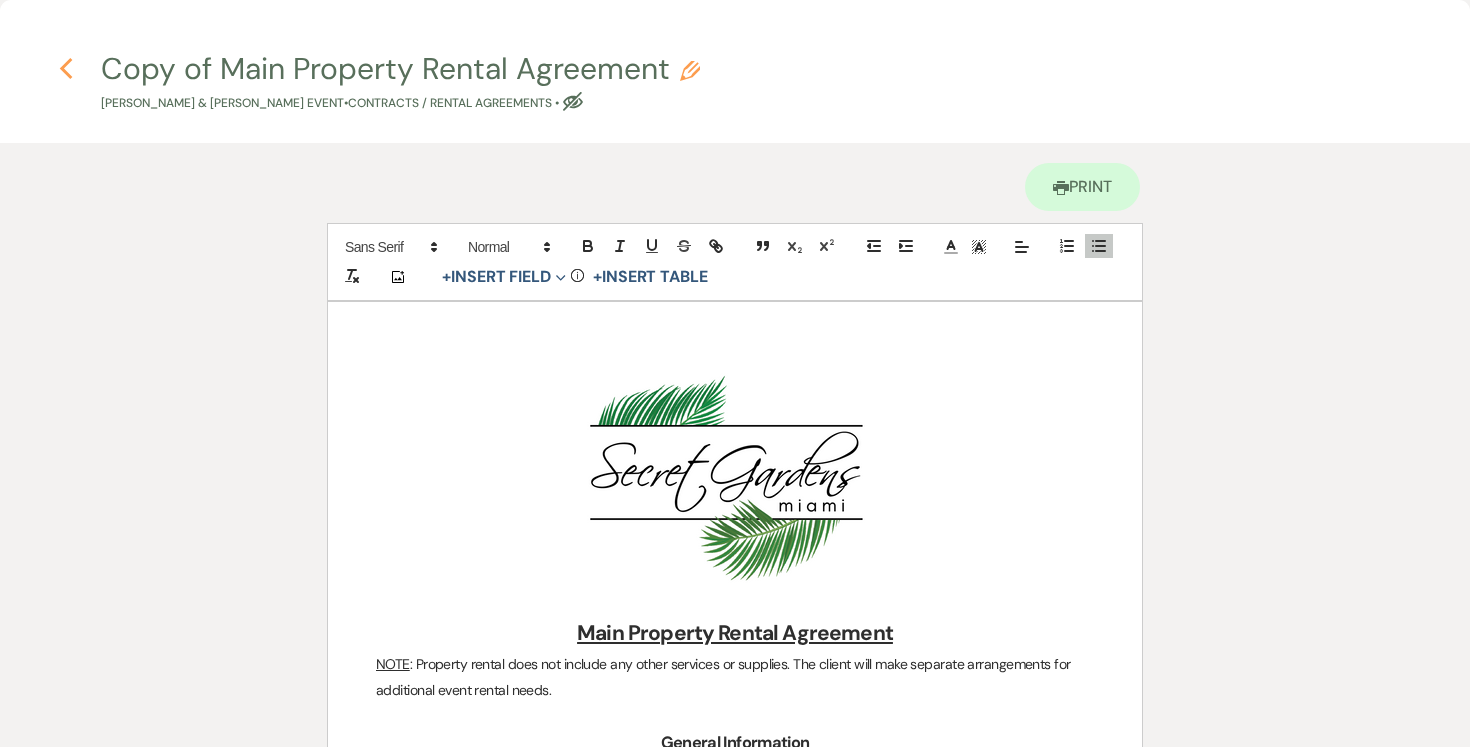 click 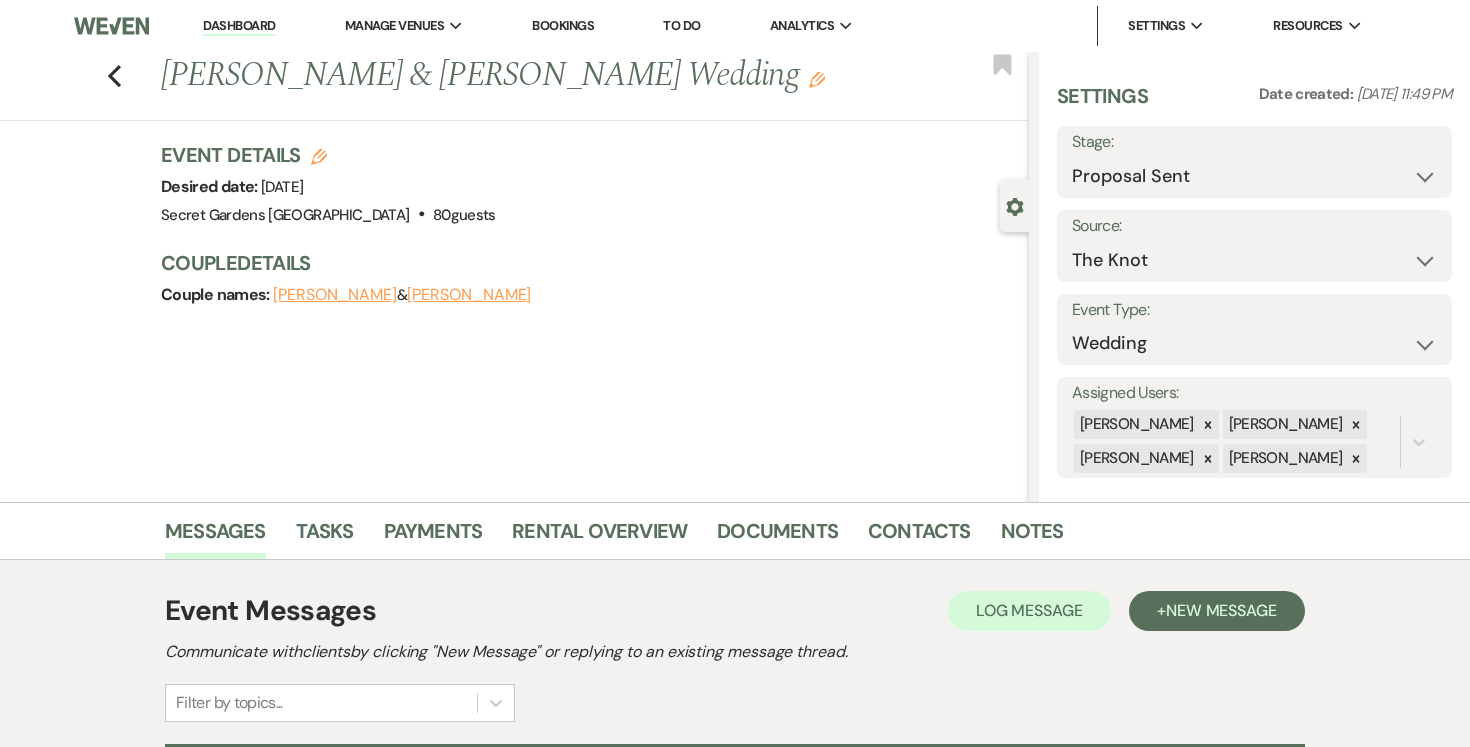 select on "6" 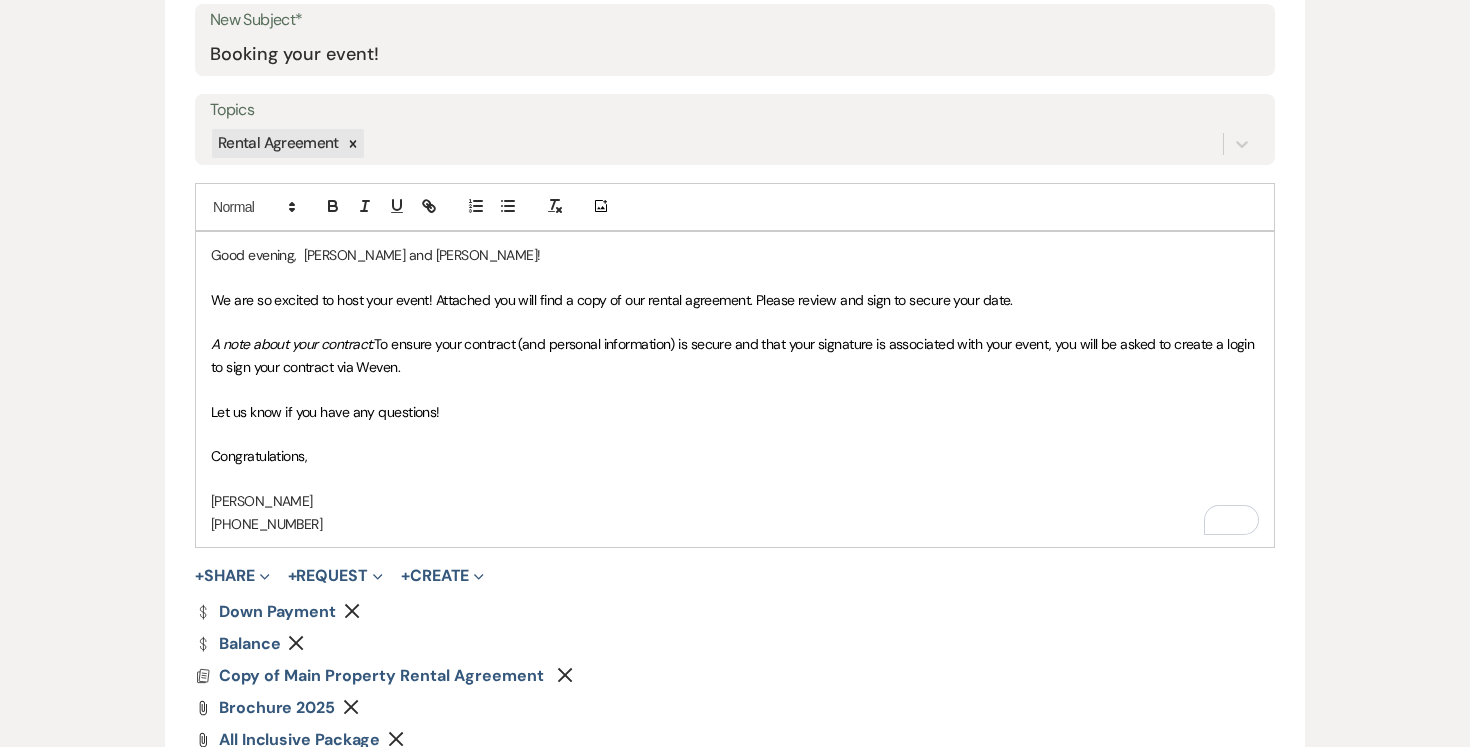 scroll, scrollTop: 0, scrollLeft: 0, axis: both 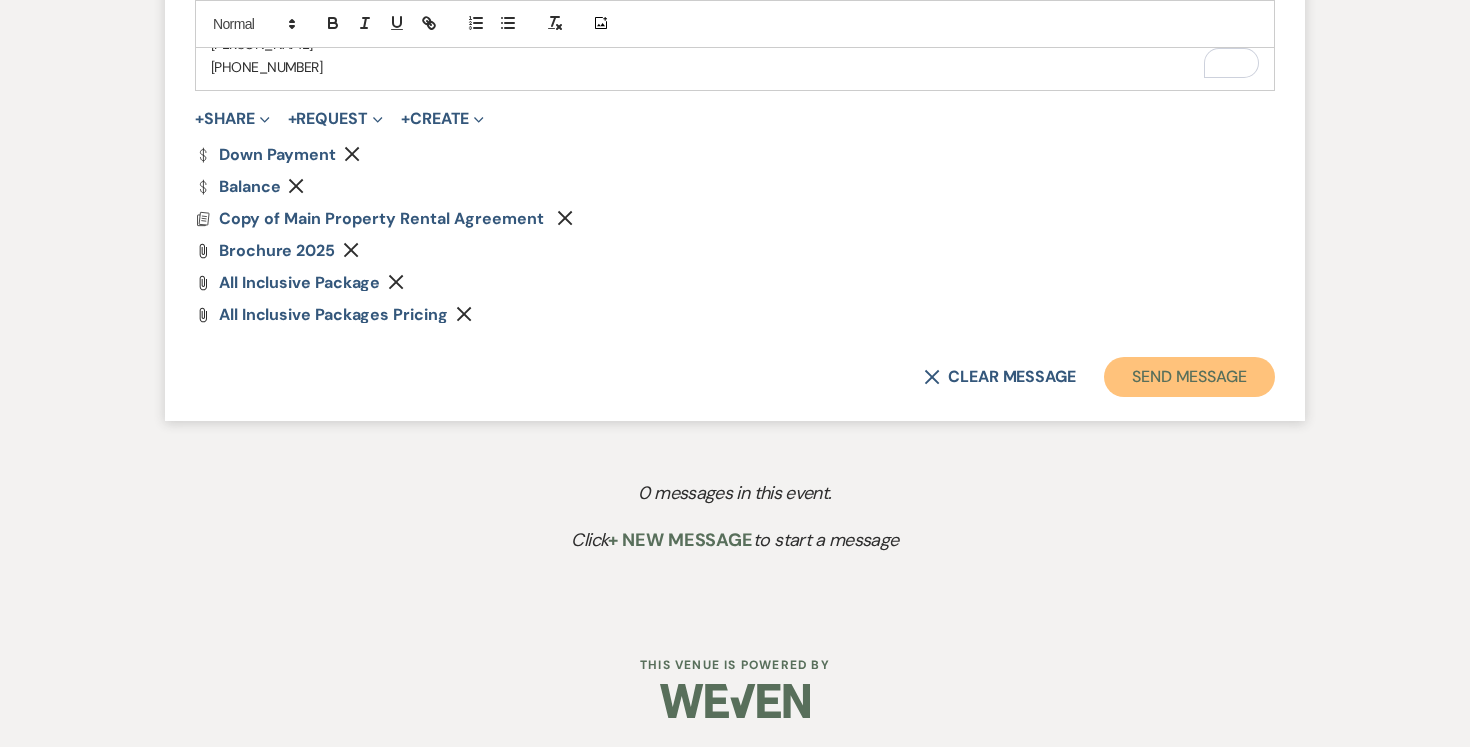 click on "Send Message" at bounding box center (1189, 377) 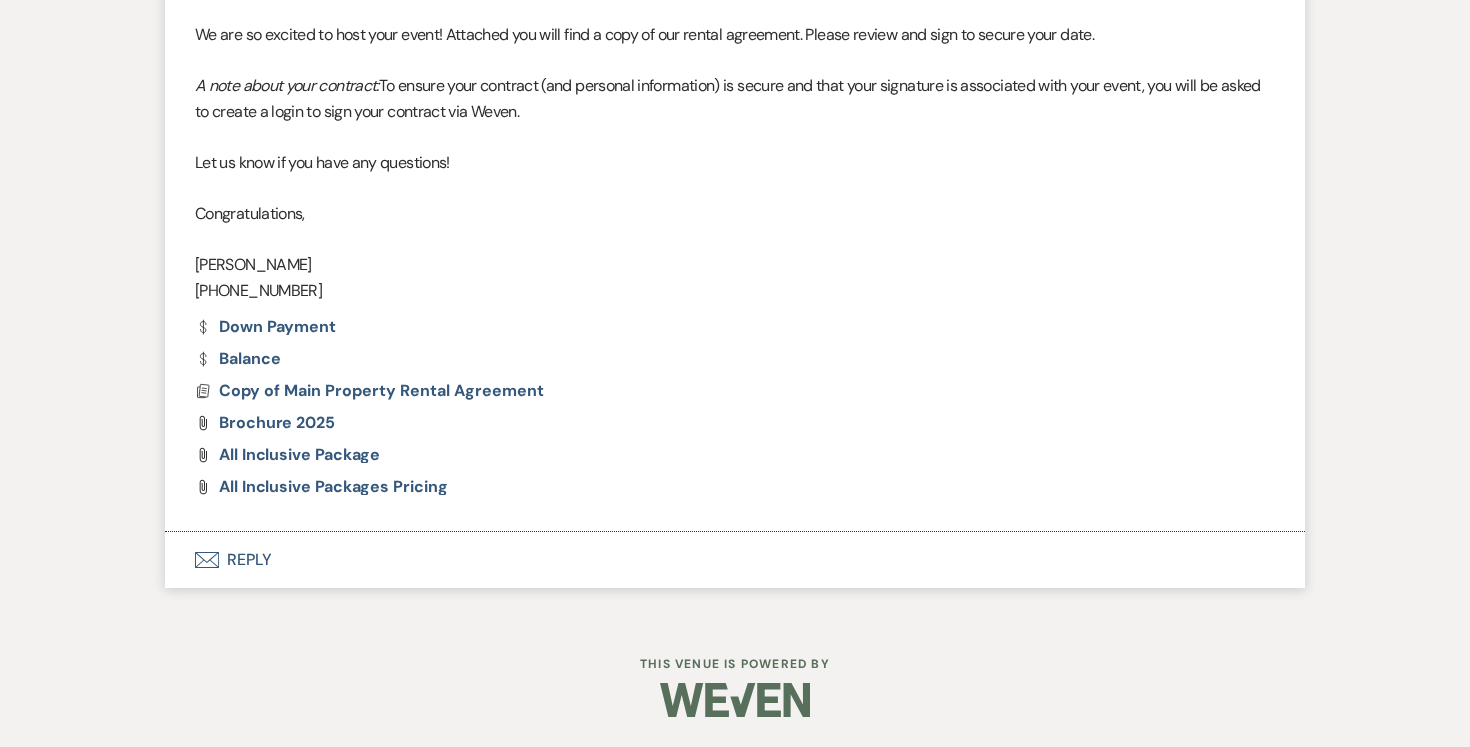 scroll, scrollTop: 0, scrollLeft: 0, axis: both 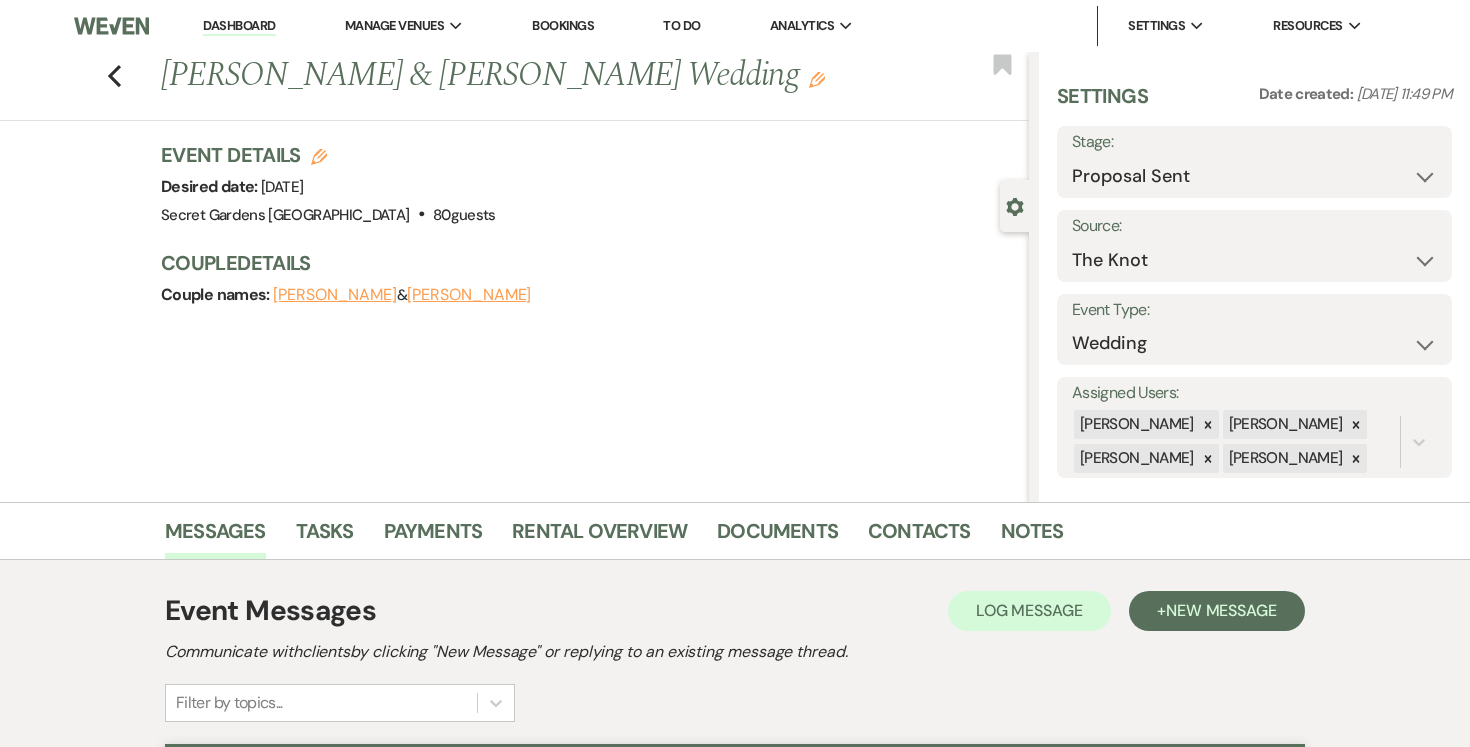 click on "Dashboard" at bounding box center [239, 26] 